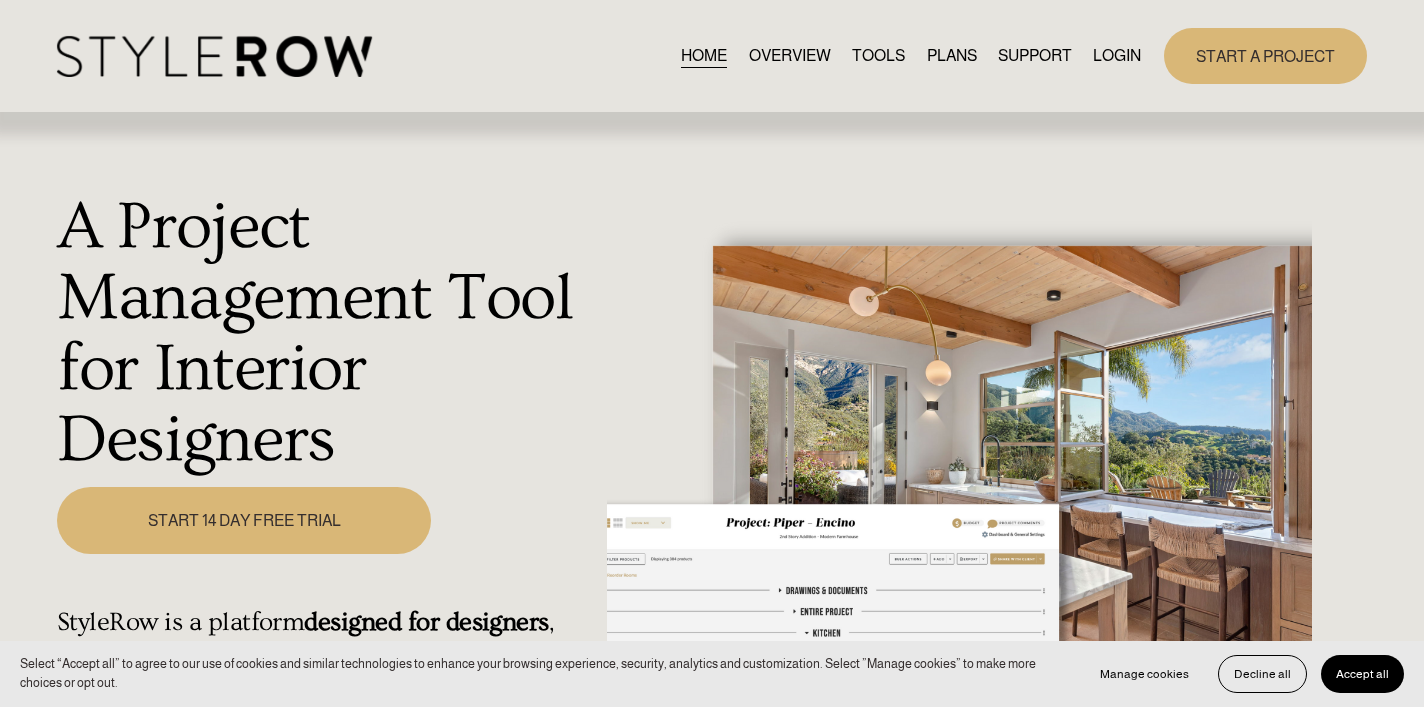 scroll, scrollTop: 0, scrollLeft: 0, axis: both 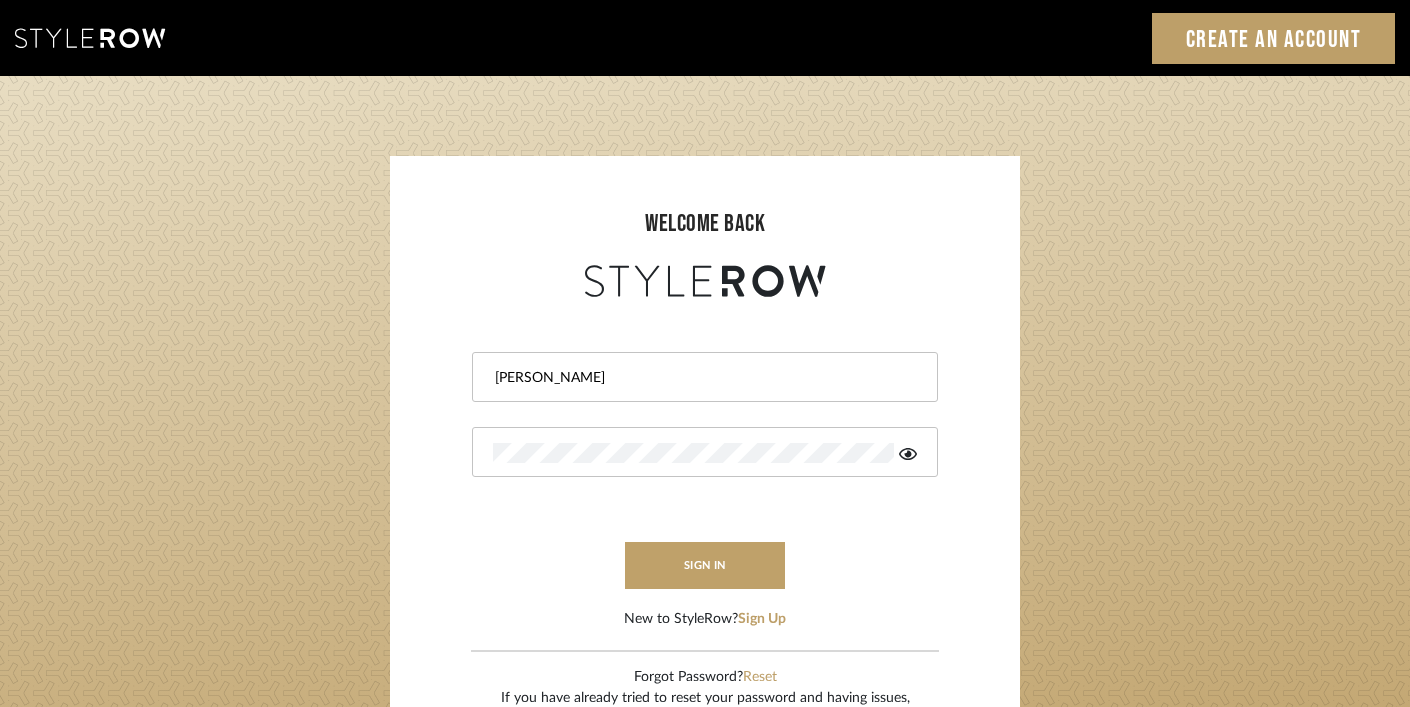 type on "ashley@winnieandcointeriors.com" 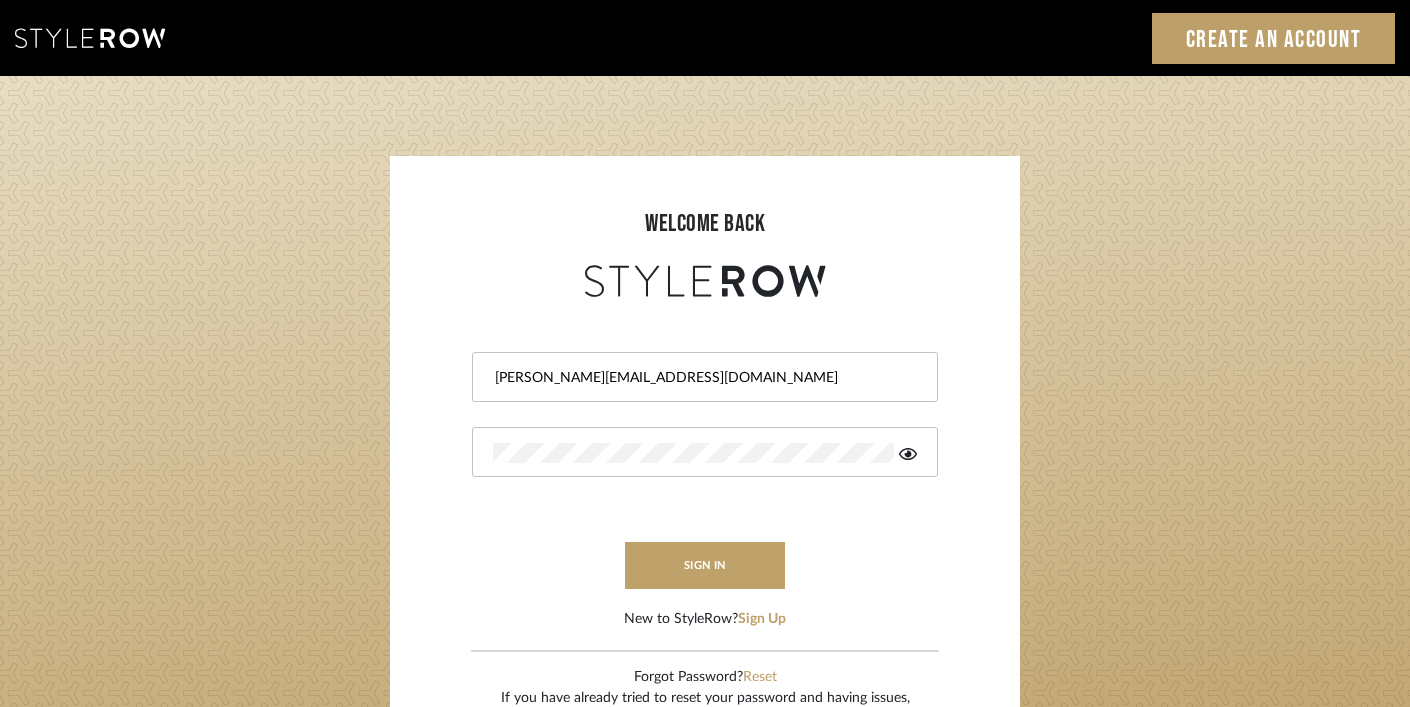 click at bounding box center [705, 452] 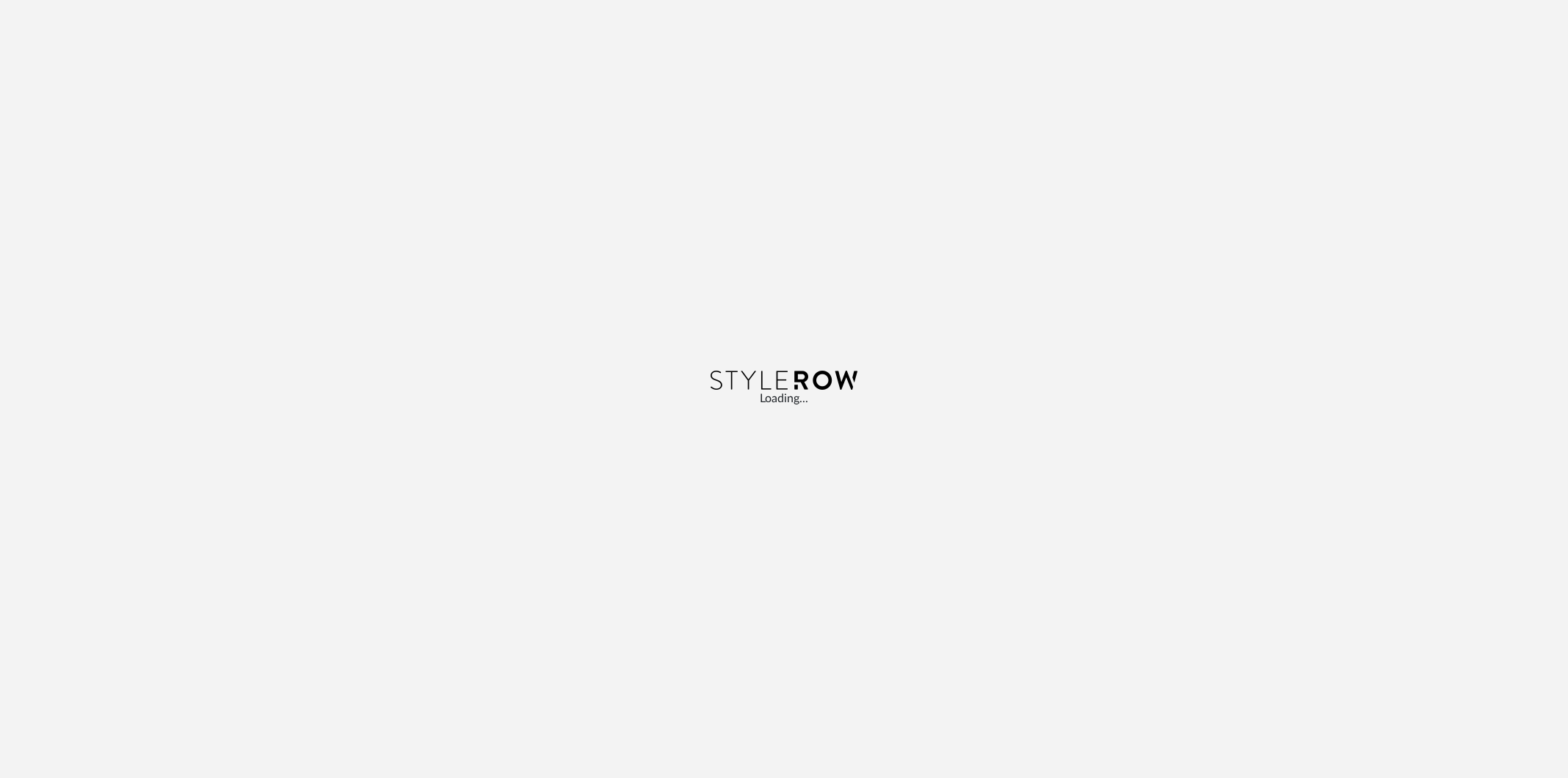 scroll, scrollTop: 0, scrollLeft: 0, axis: both 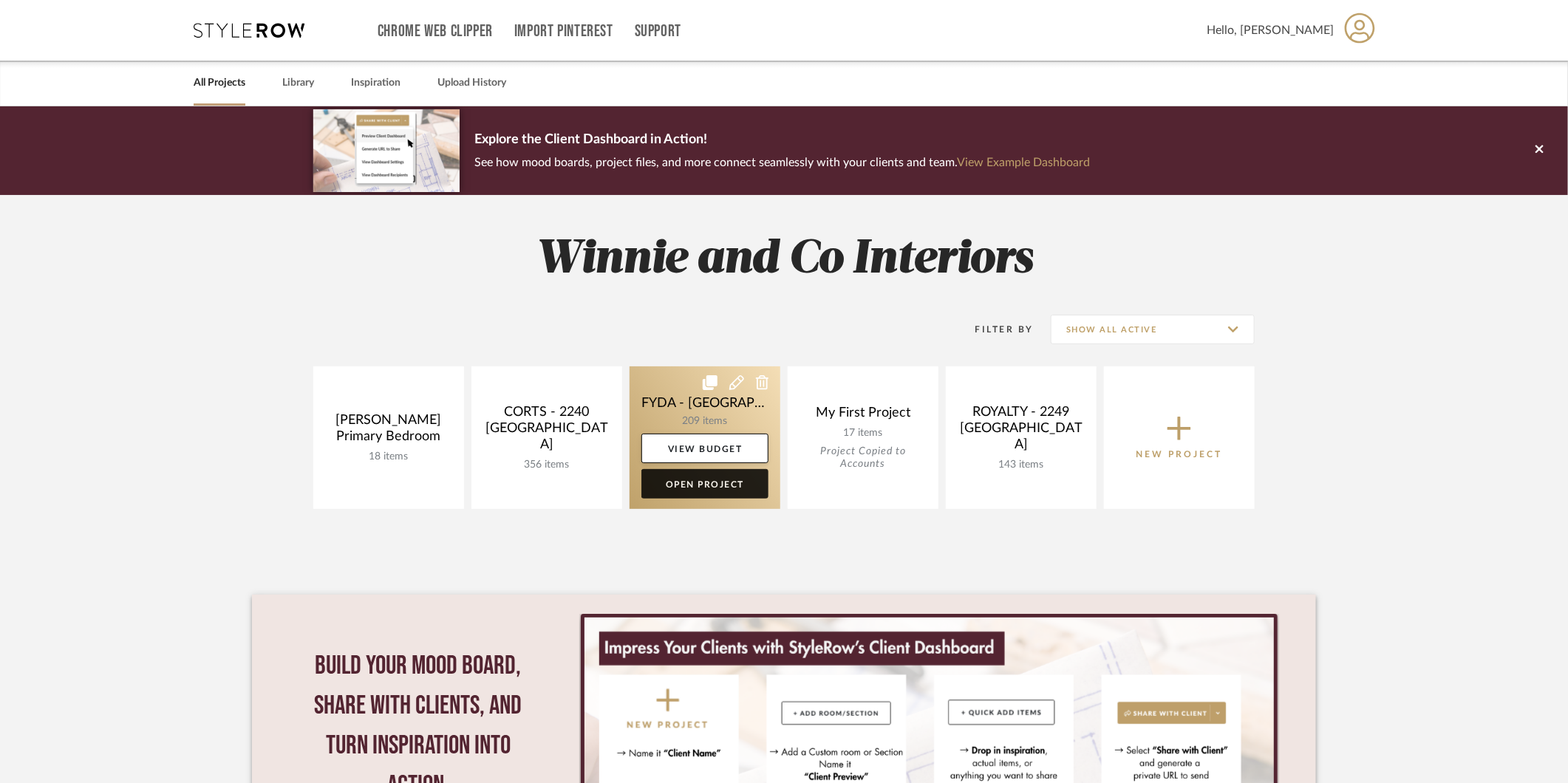 click on "Open Project" 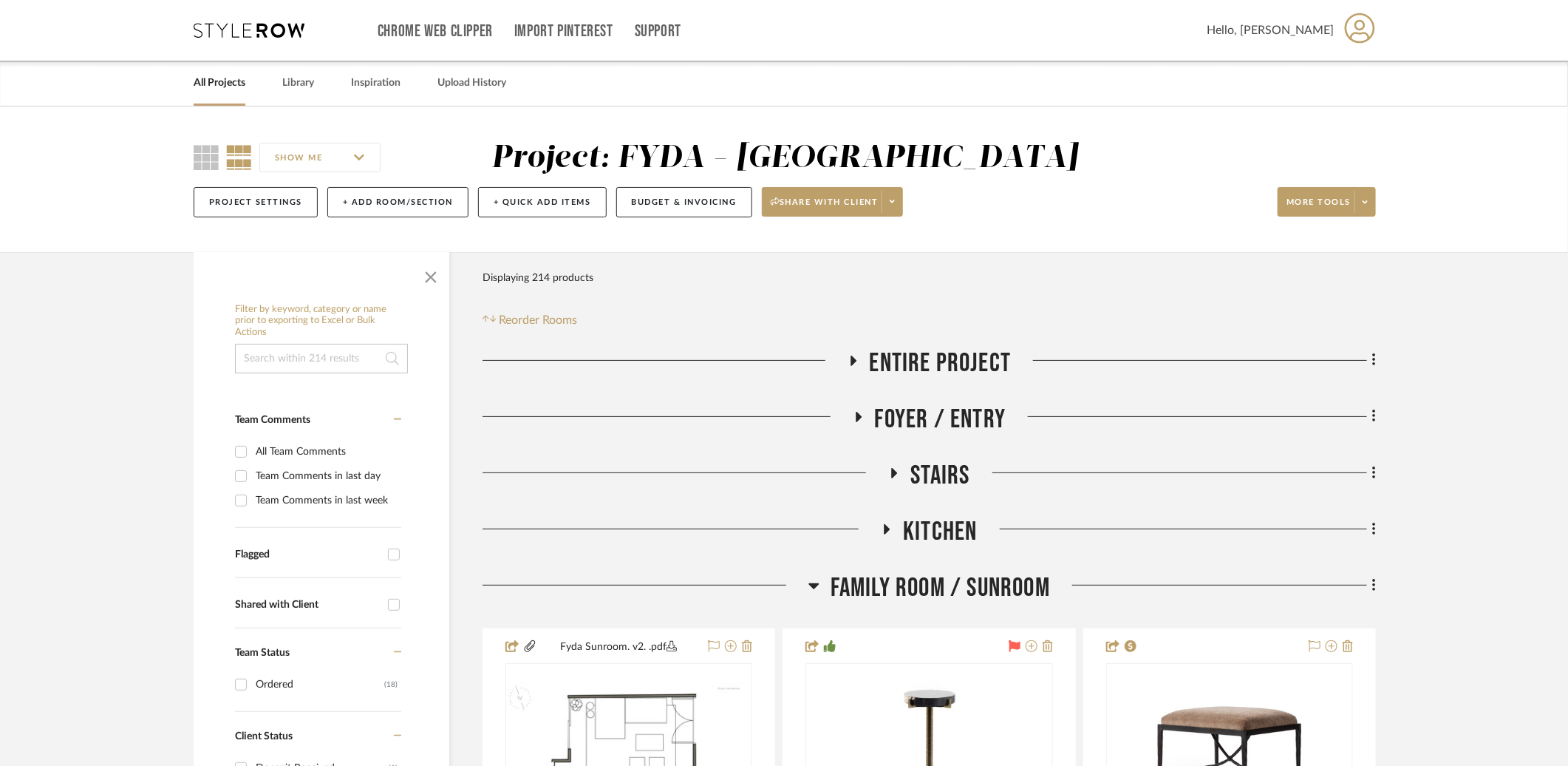 click on "Foyer / Entry" 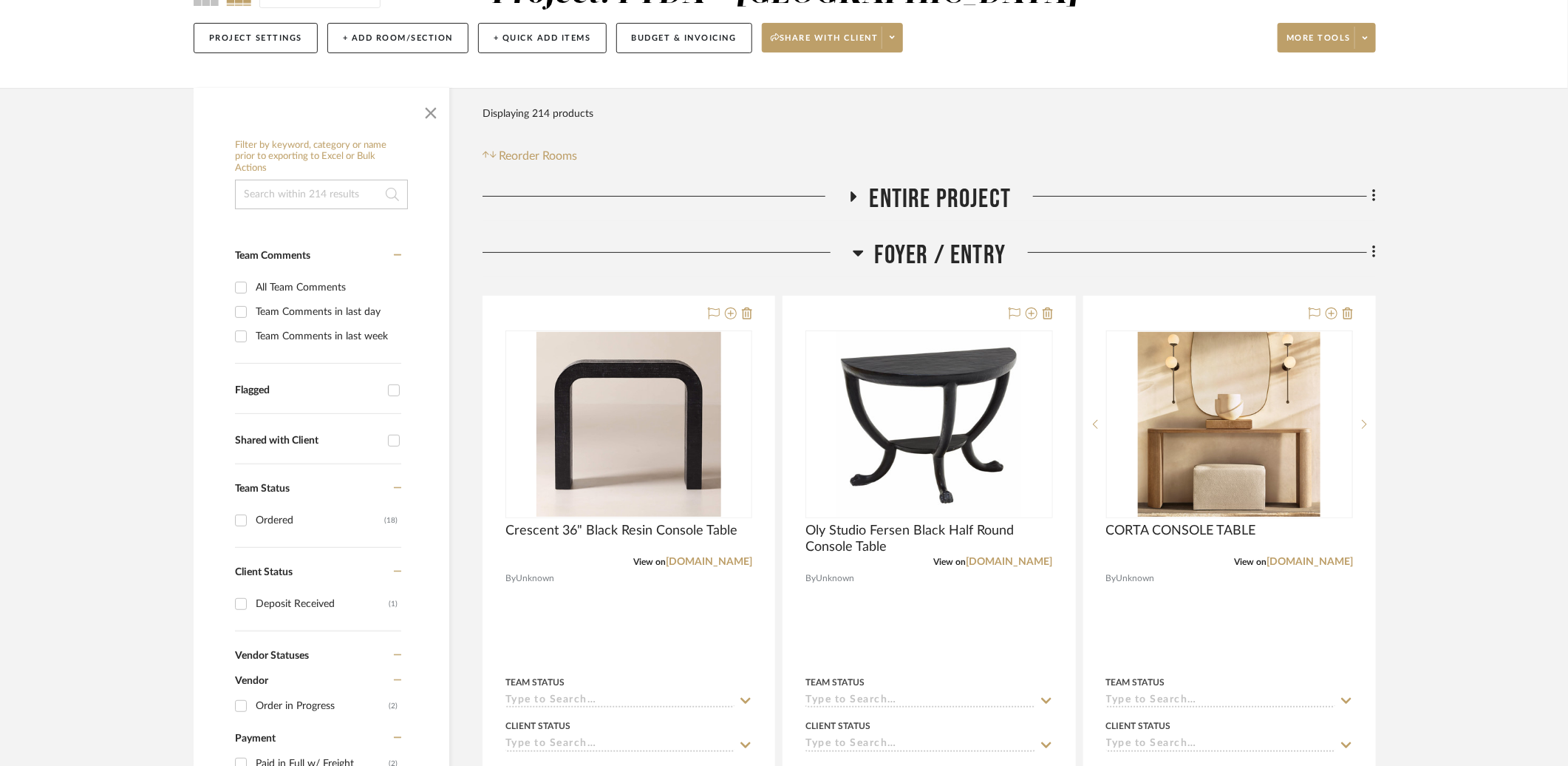 scroll, scrollTop: 165, scrollLeft: 0, axis: vertical 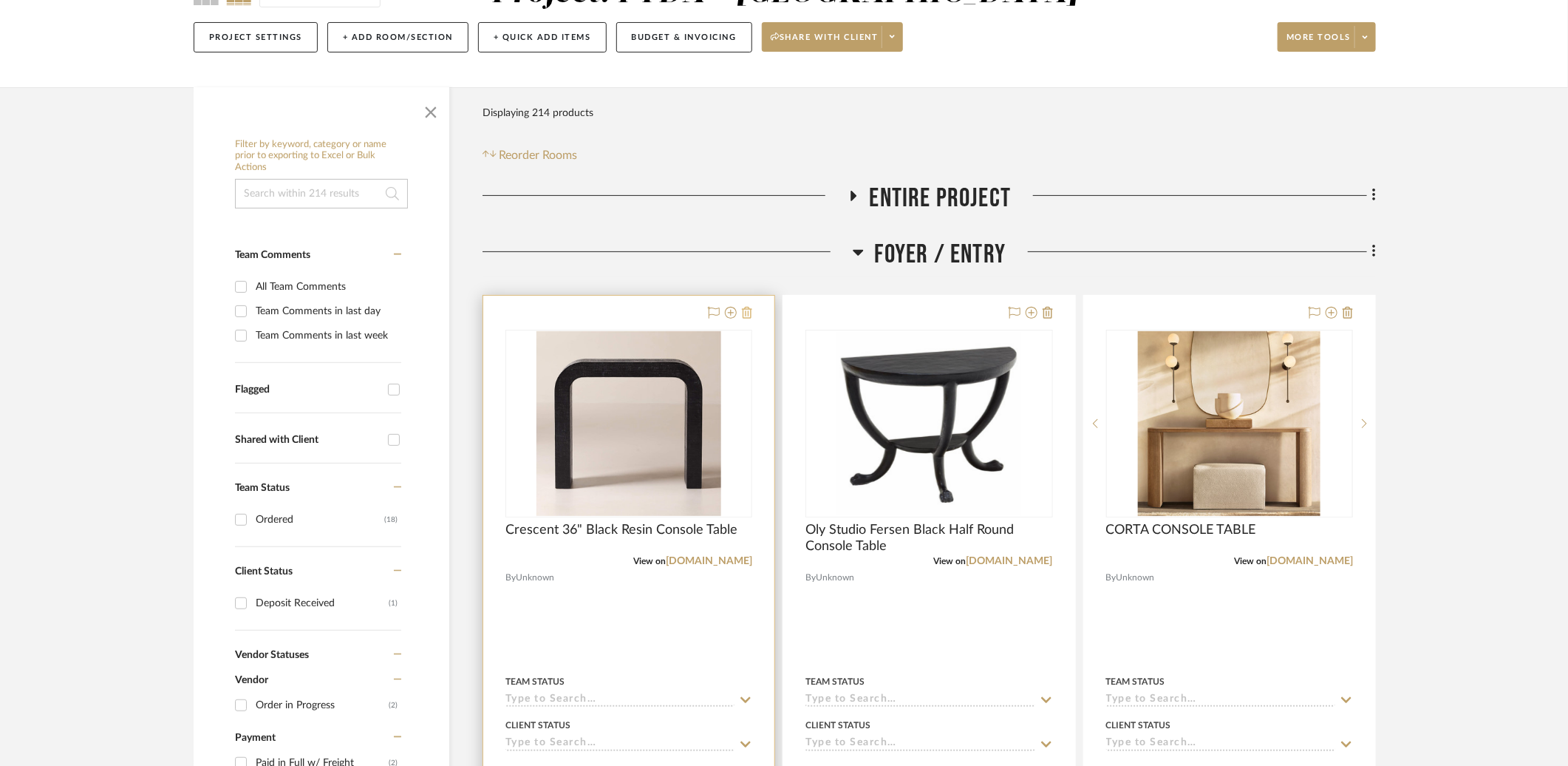 click 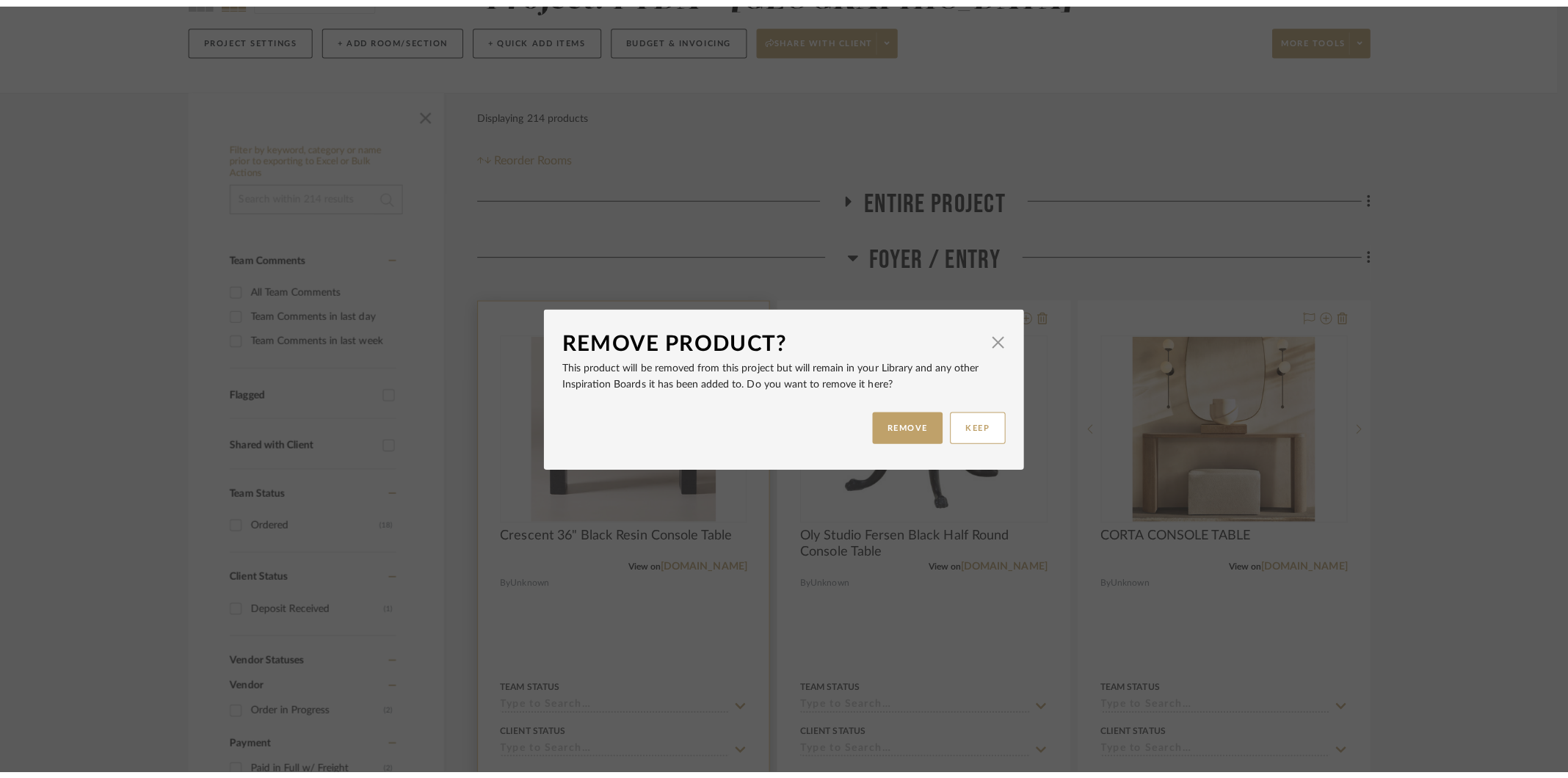 scroll, scrollTop: 0, scrollLeft: 0, axis: both 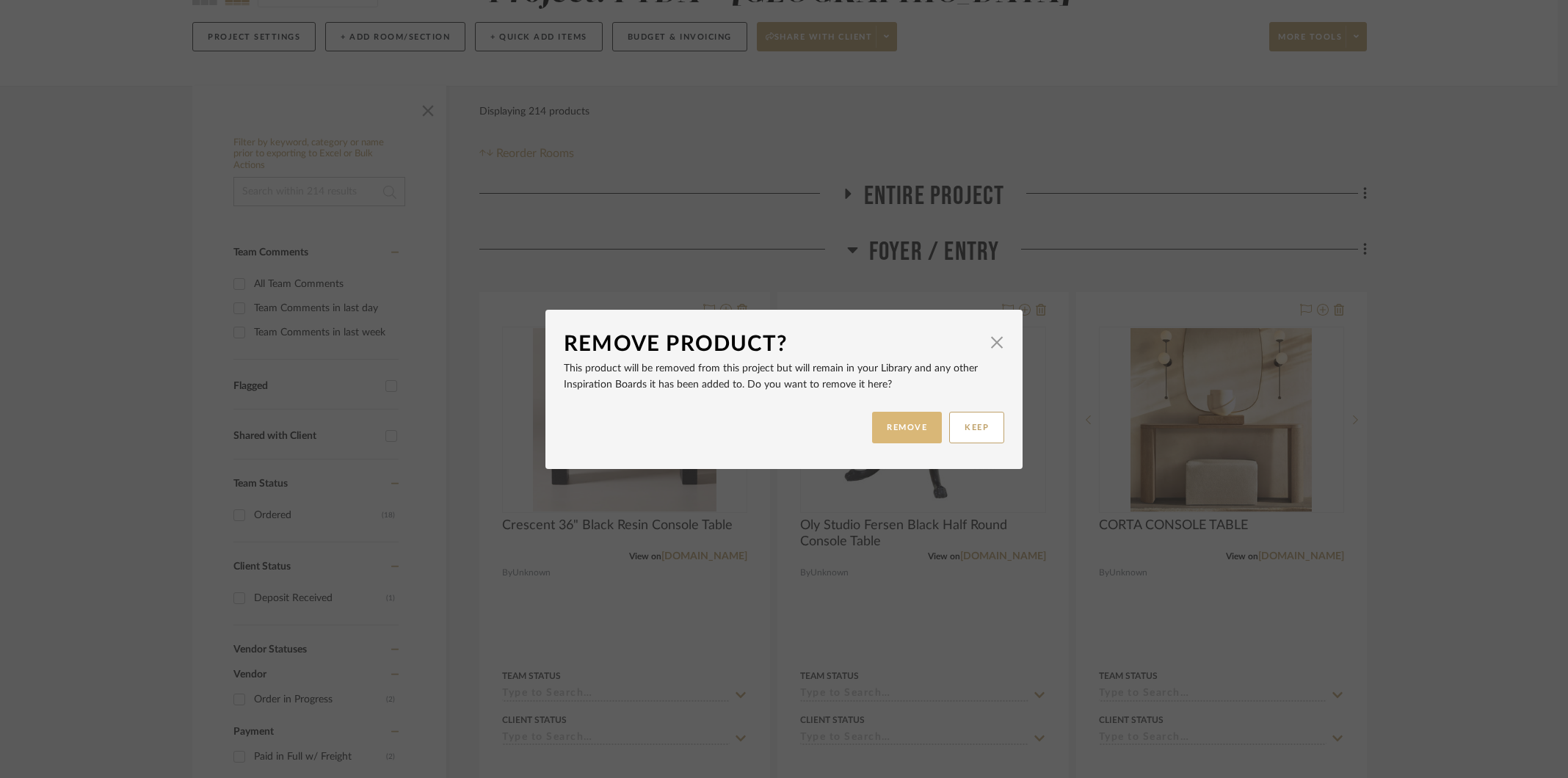 click on "REMOVE" at bounding box center [907, 427] 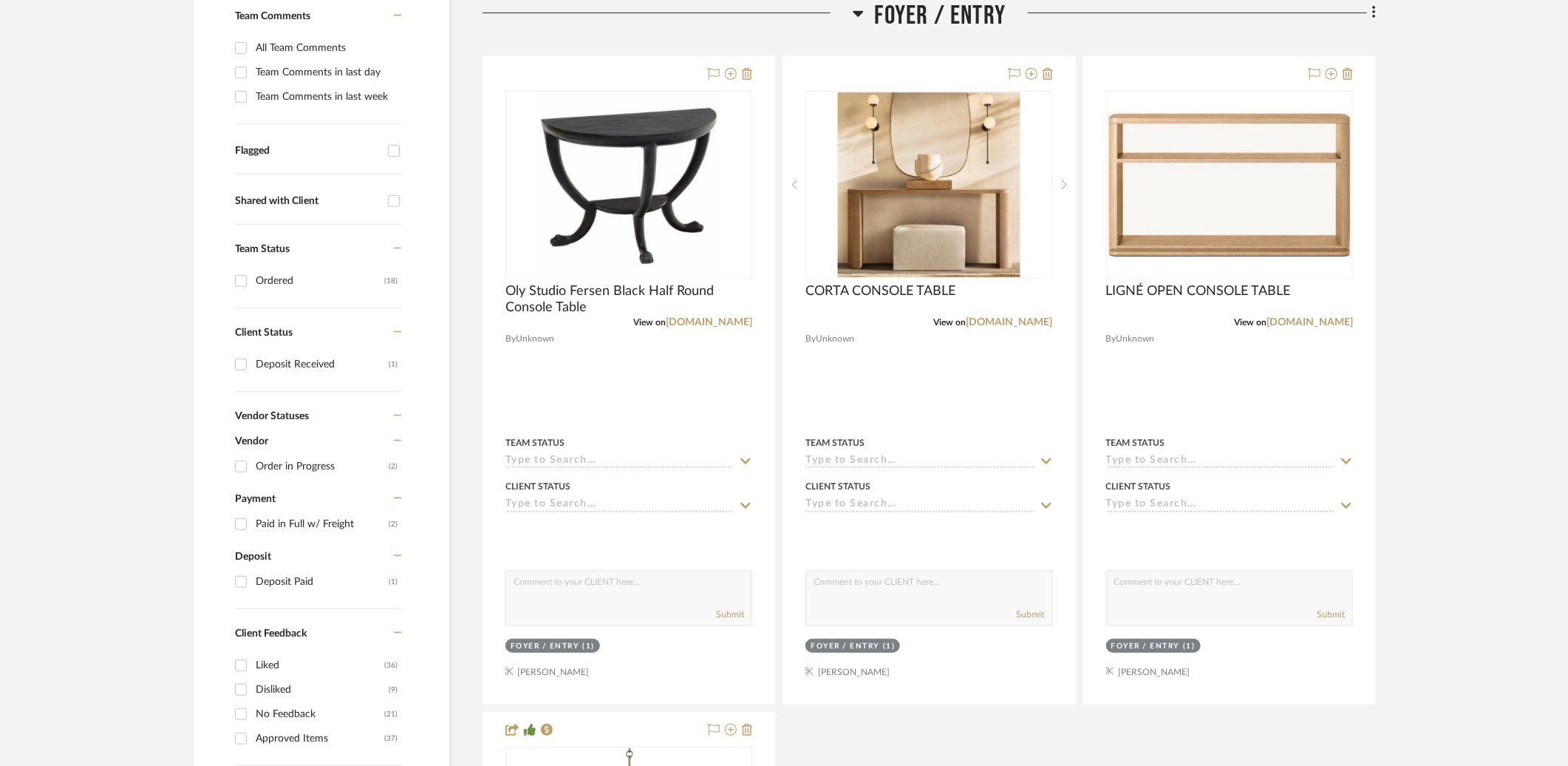 scroll, scrollTop: 406, scrollLeft: 0, axis: vertical 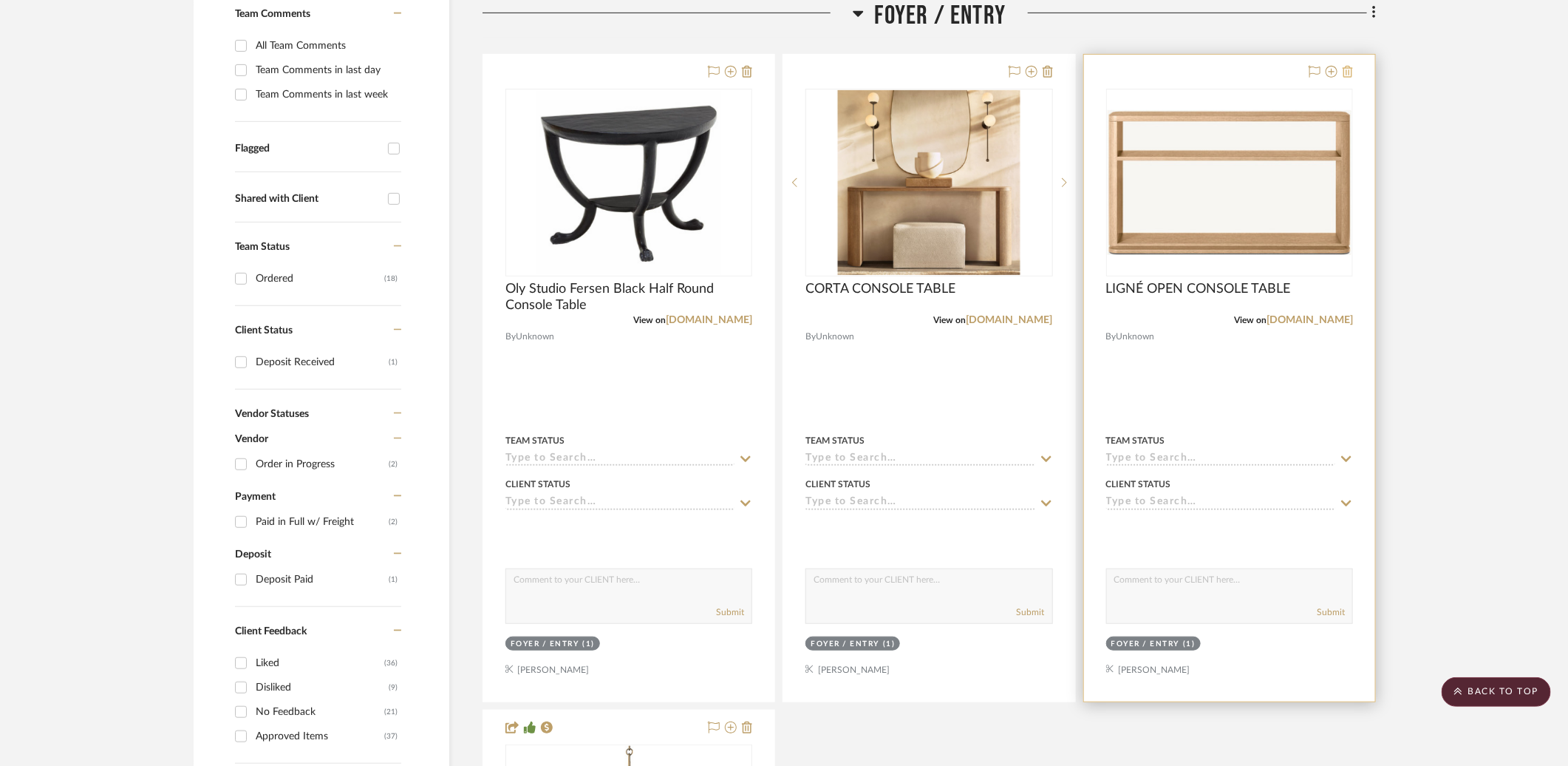 click 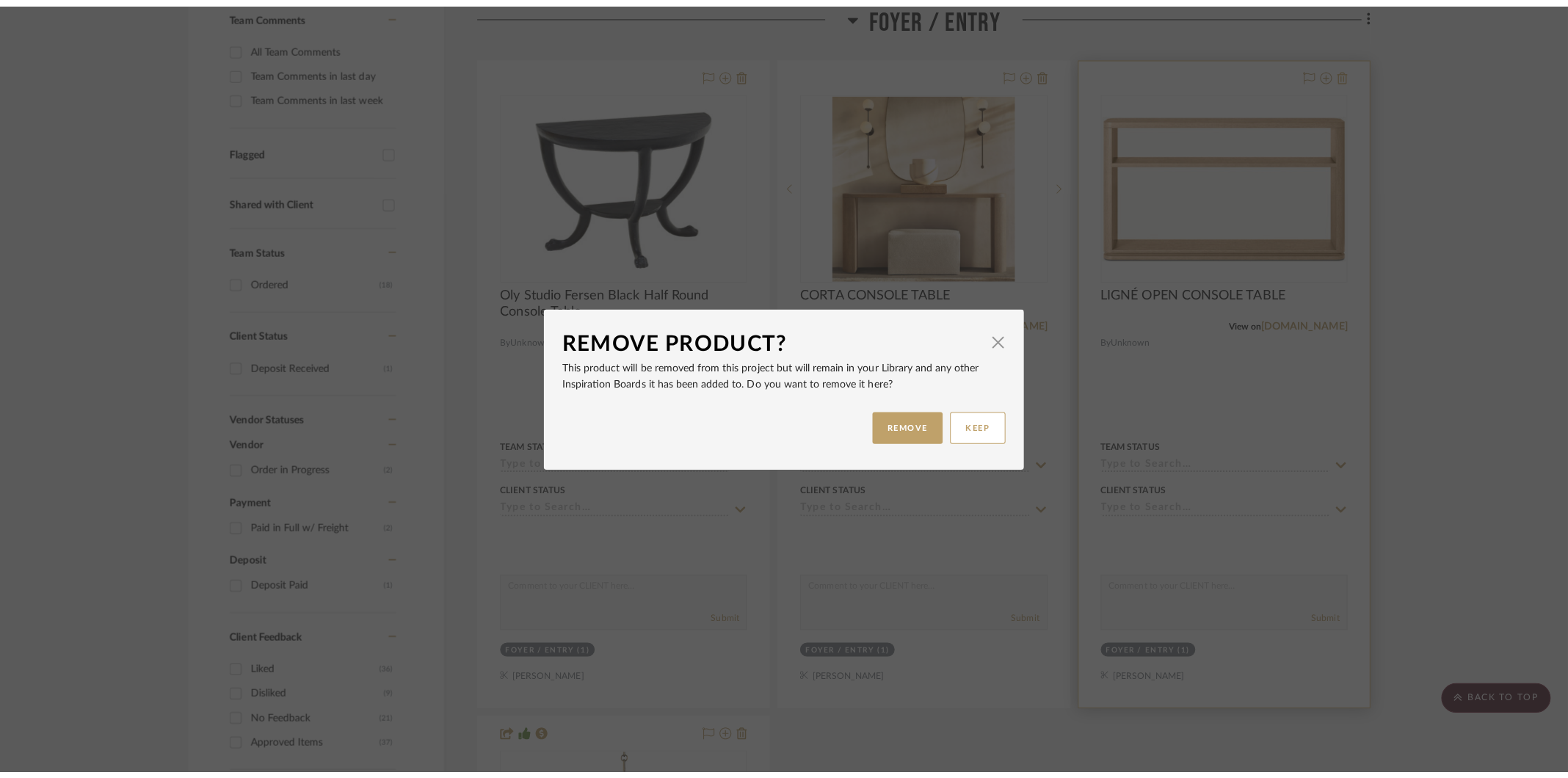 scroll, scrollTop: 0, scrollLeft: 0, axis: both 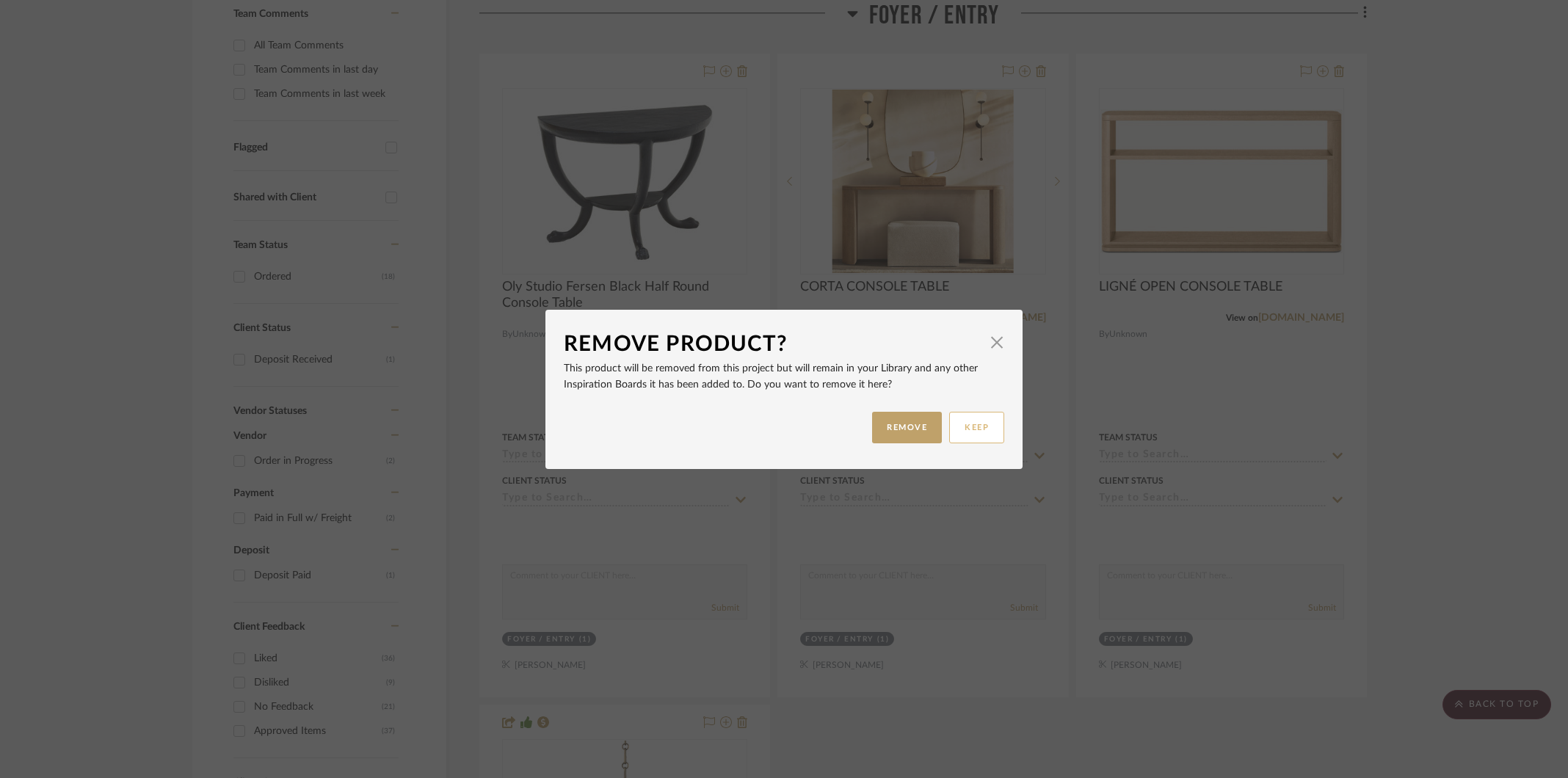 click on "KEEP" at bounding box center (976, 427) 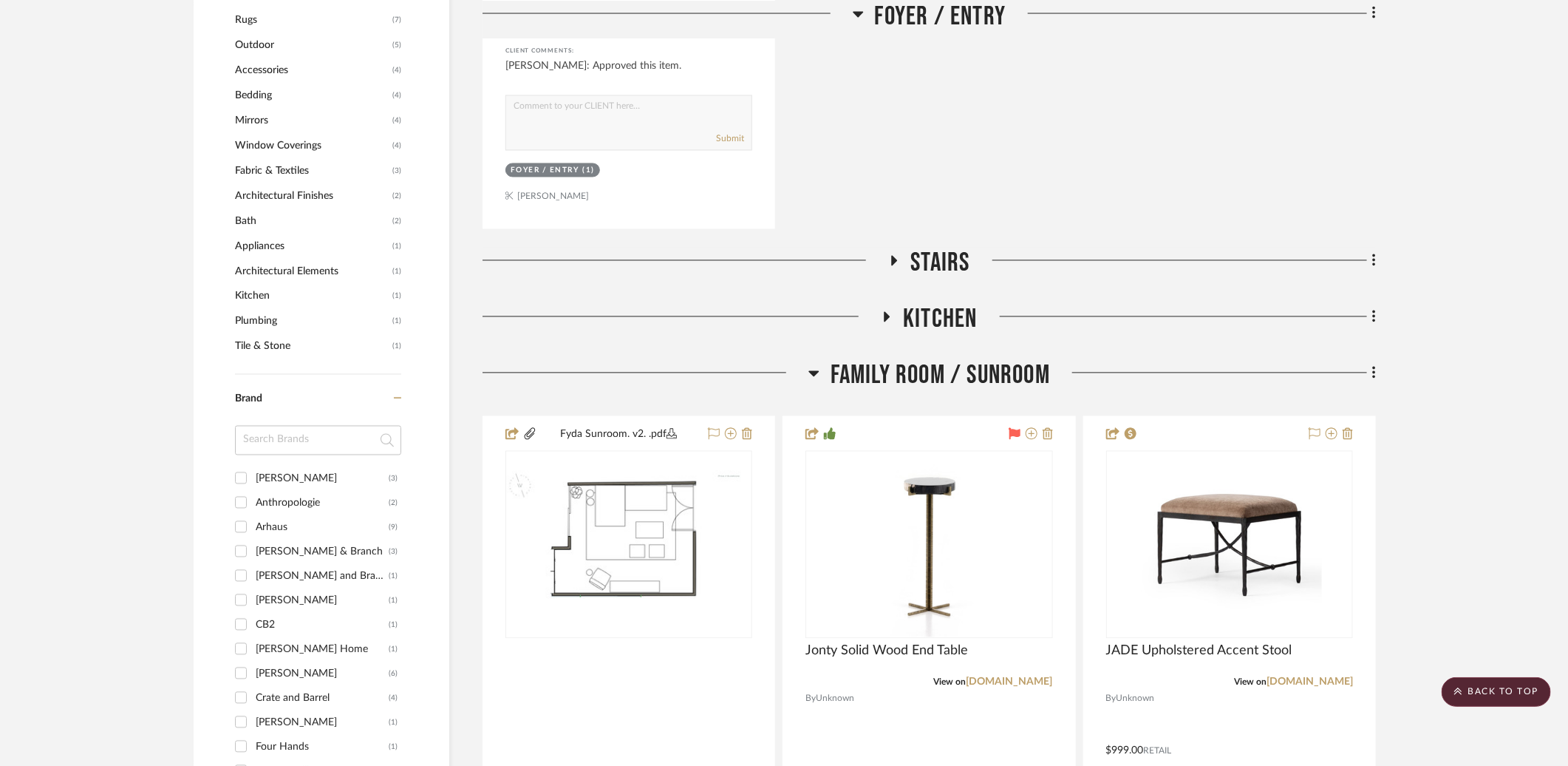 scroll, scrollTop: 1586, scrollLeft: 0, axis: vertical 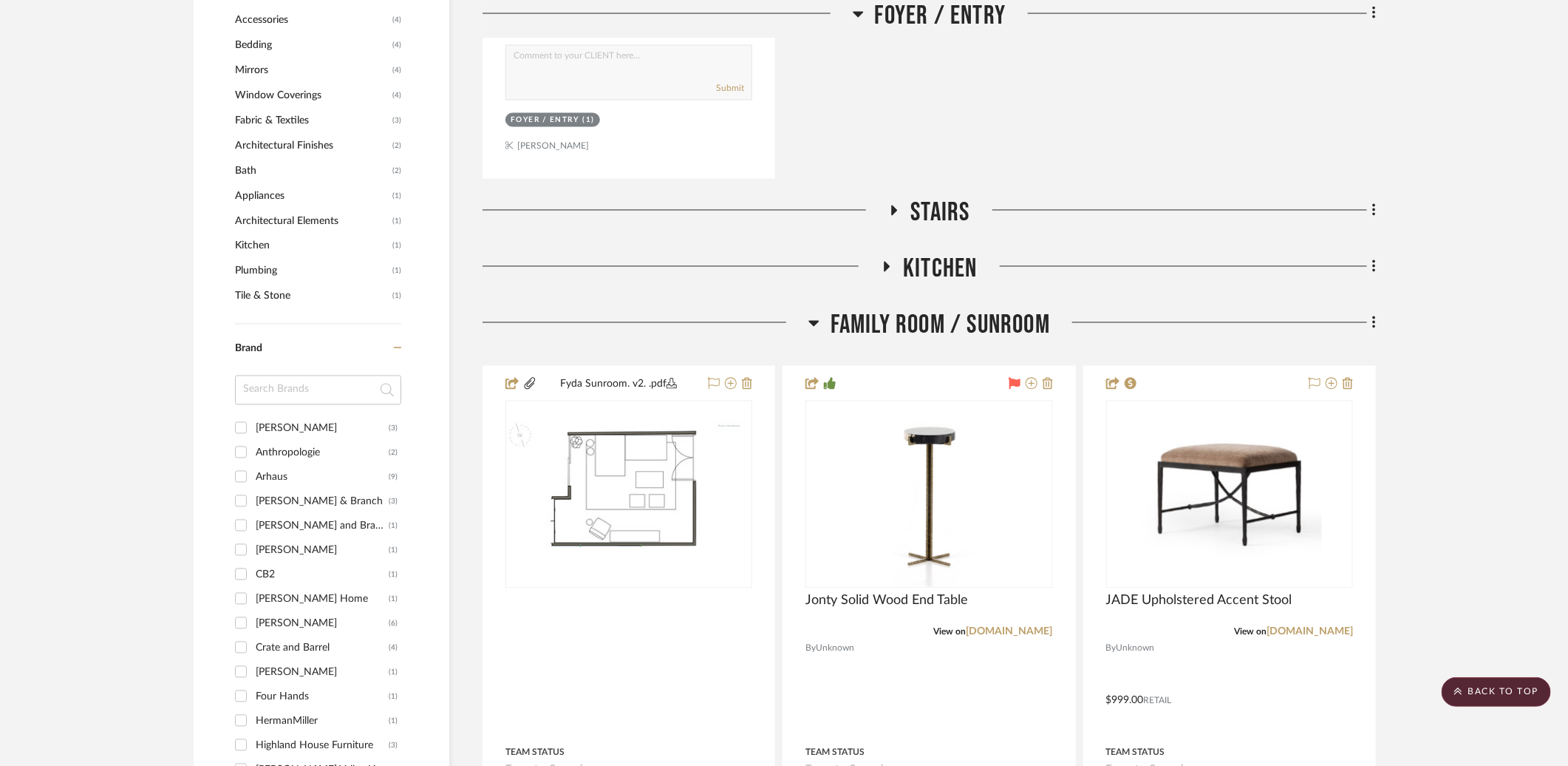 click on "Stairs" 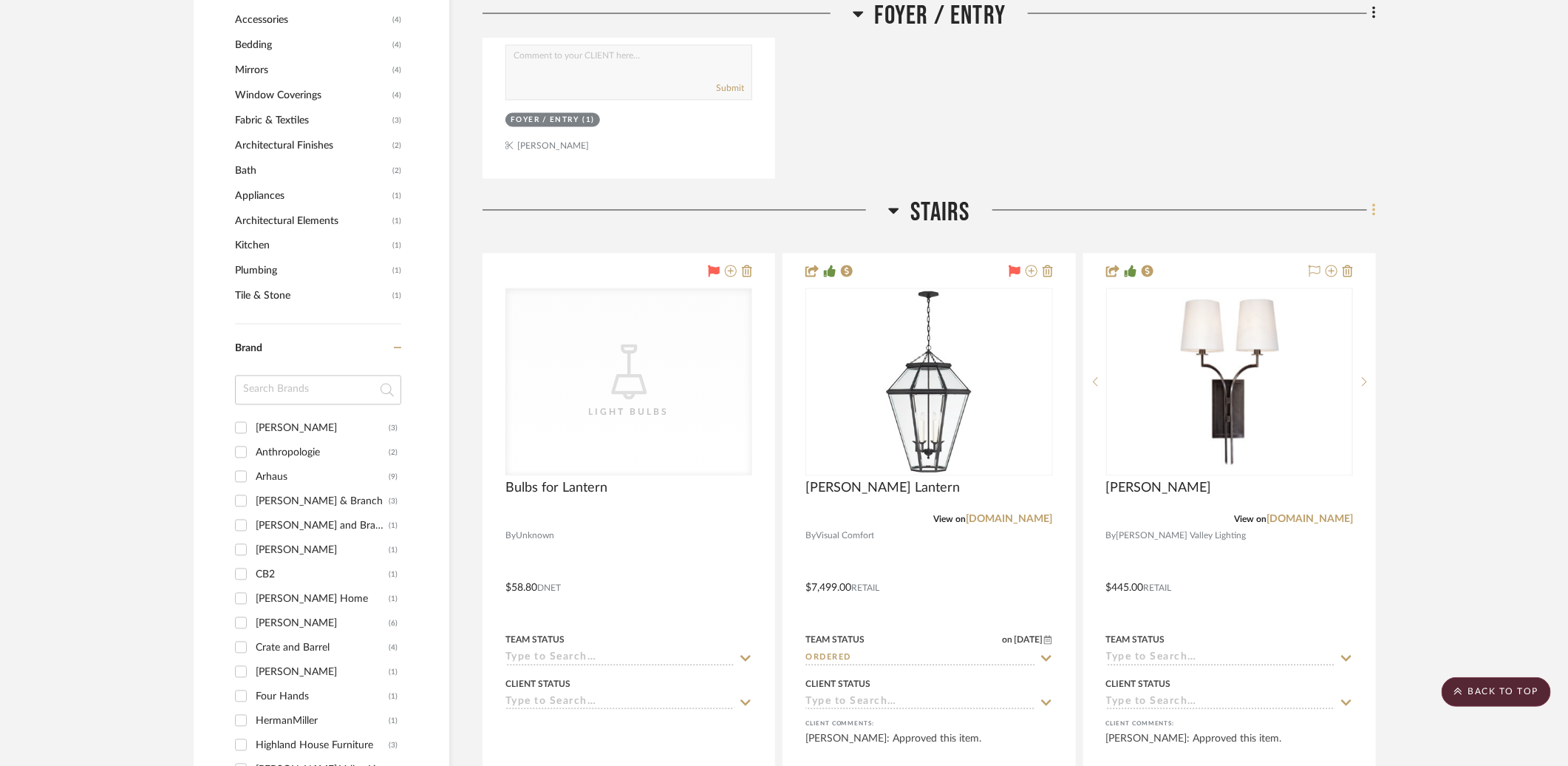 click 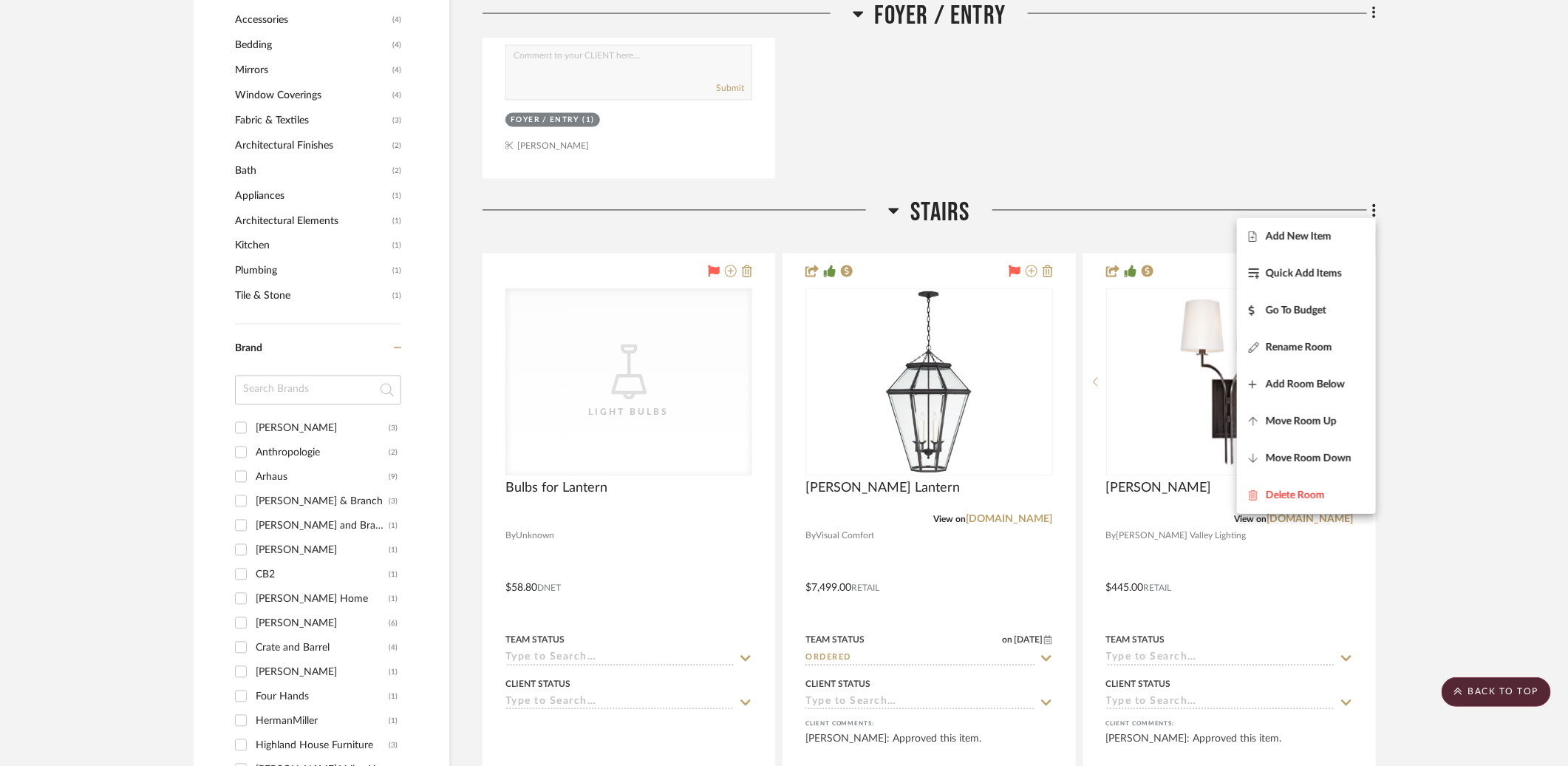 click at bounding box center (784, 383) 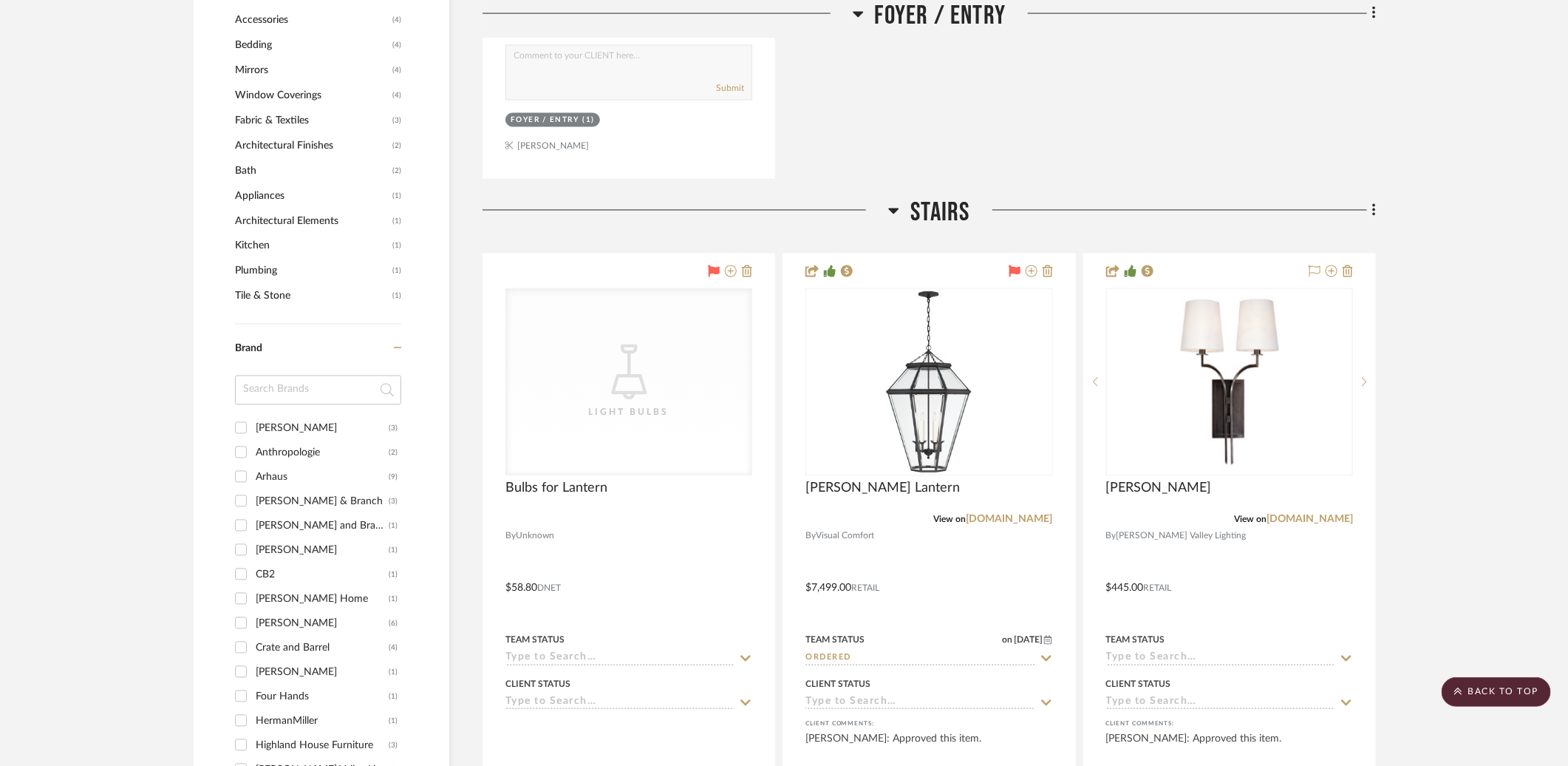 click on "Stairs" 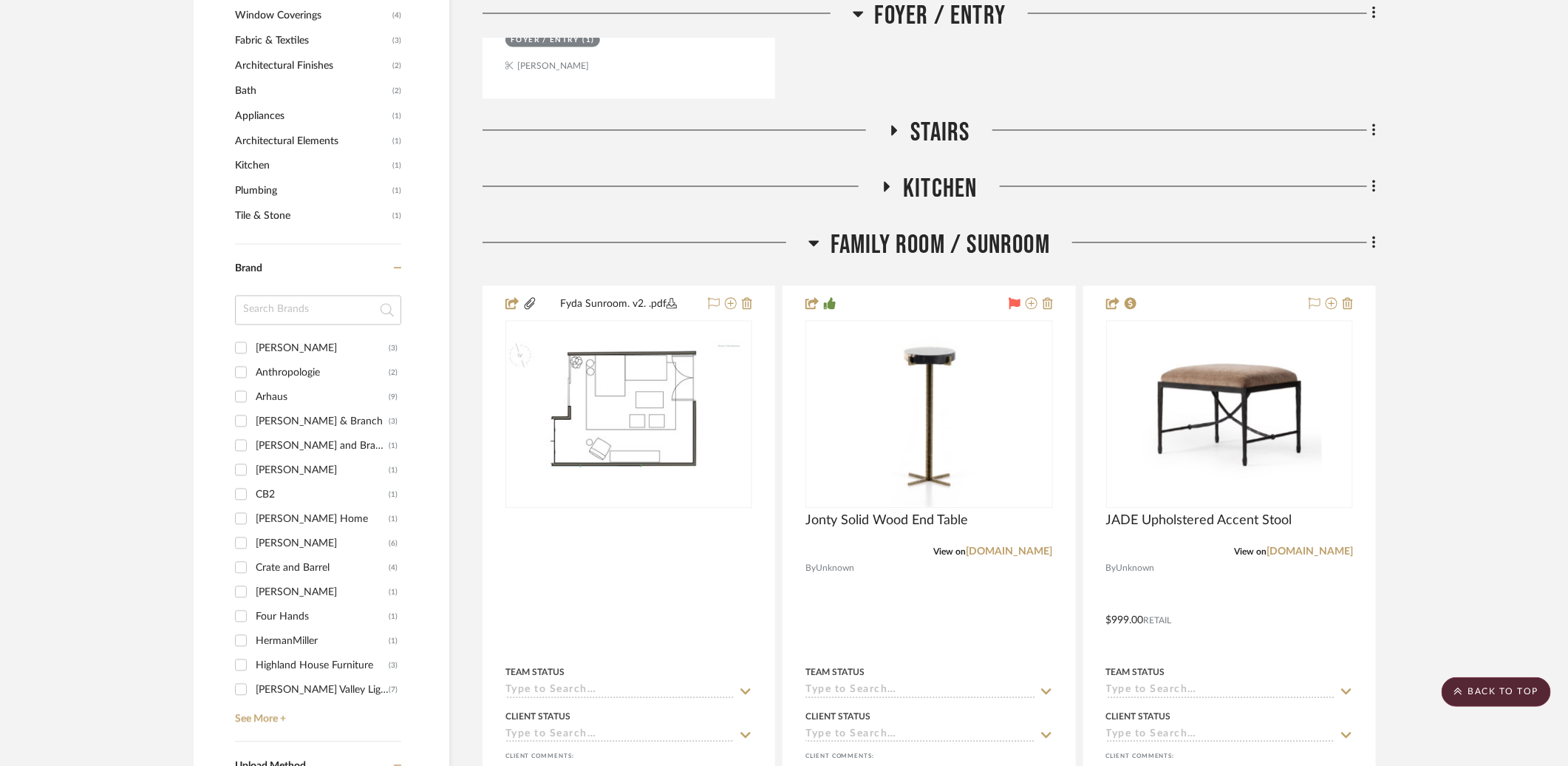 scroll, scrollTop: 1491, scrollLeft: 0, axis: vertical 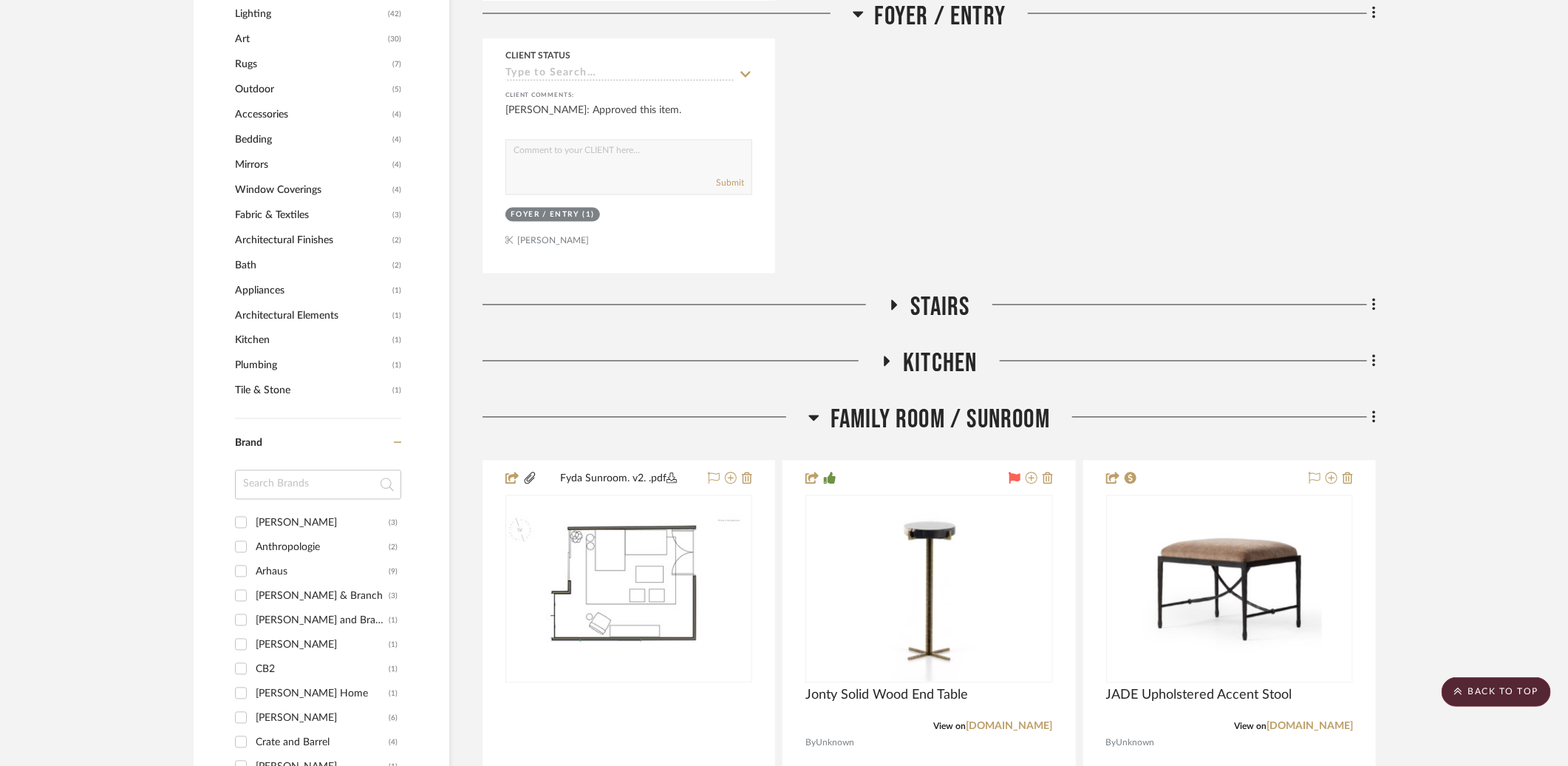 click on "Family Room / Sunroom" 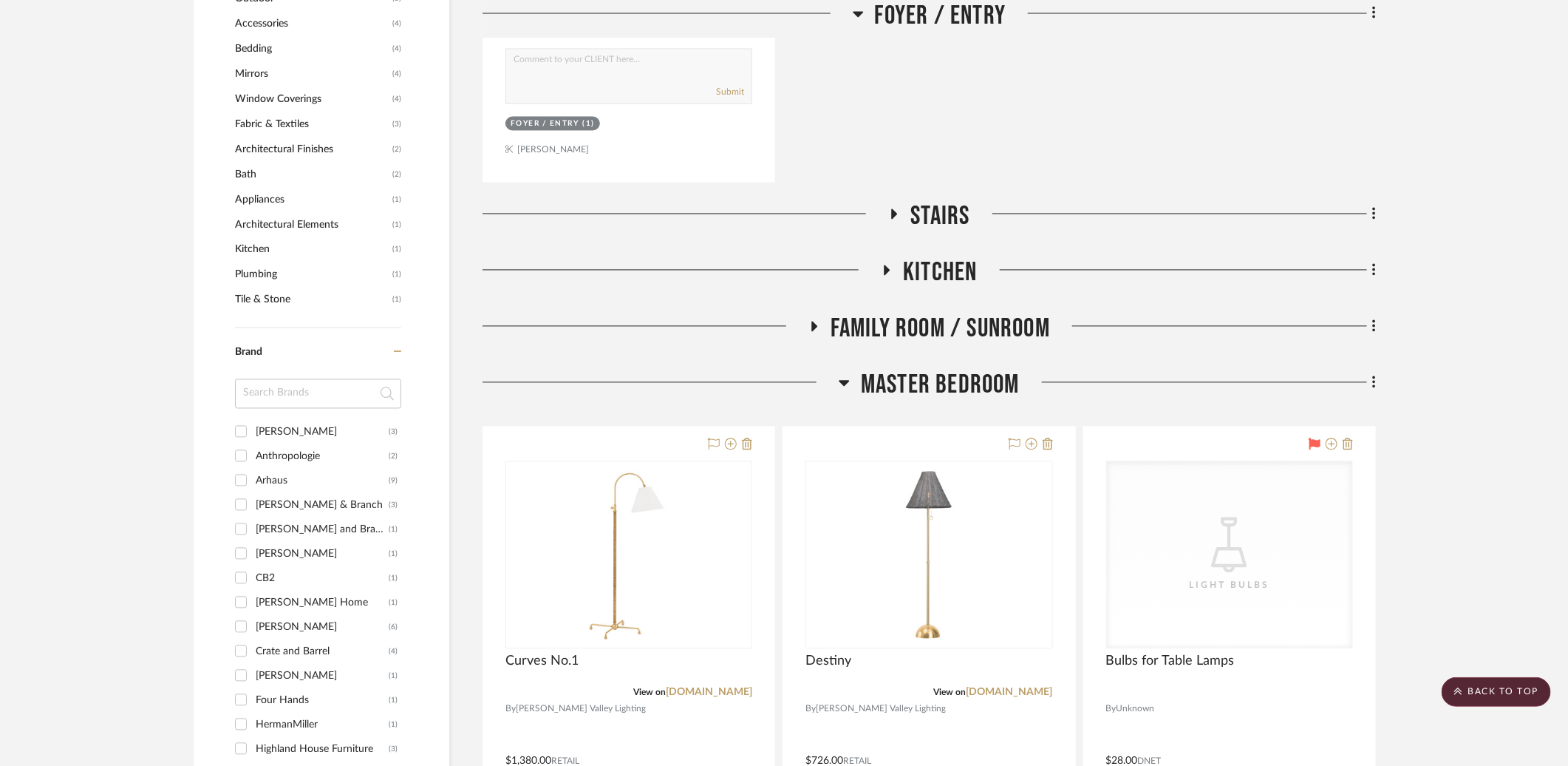 scroll, scrollTop: 1584, scrollLeft: 0, axis: vertical 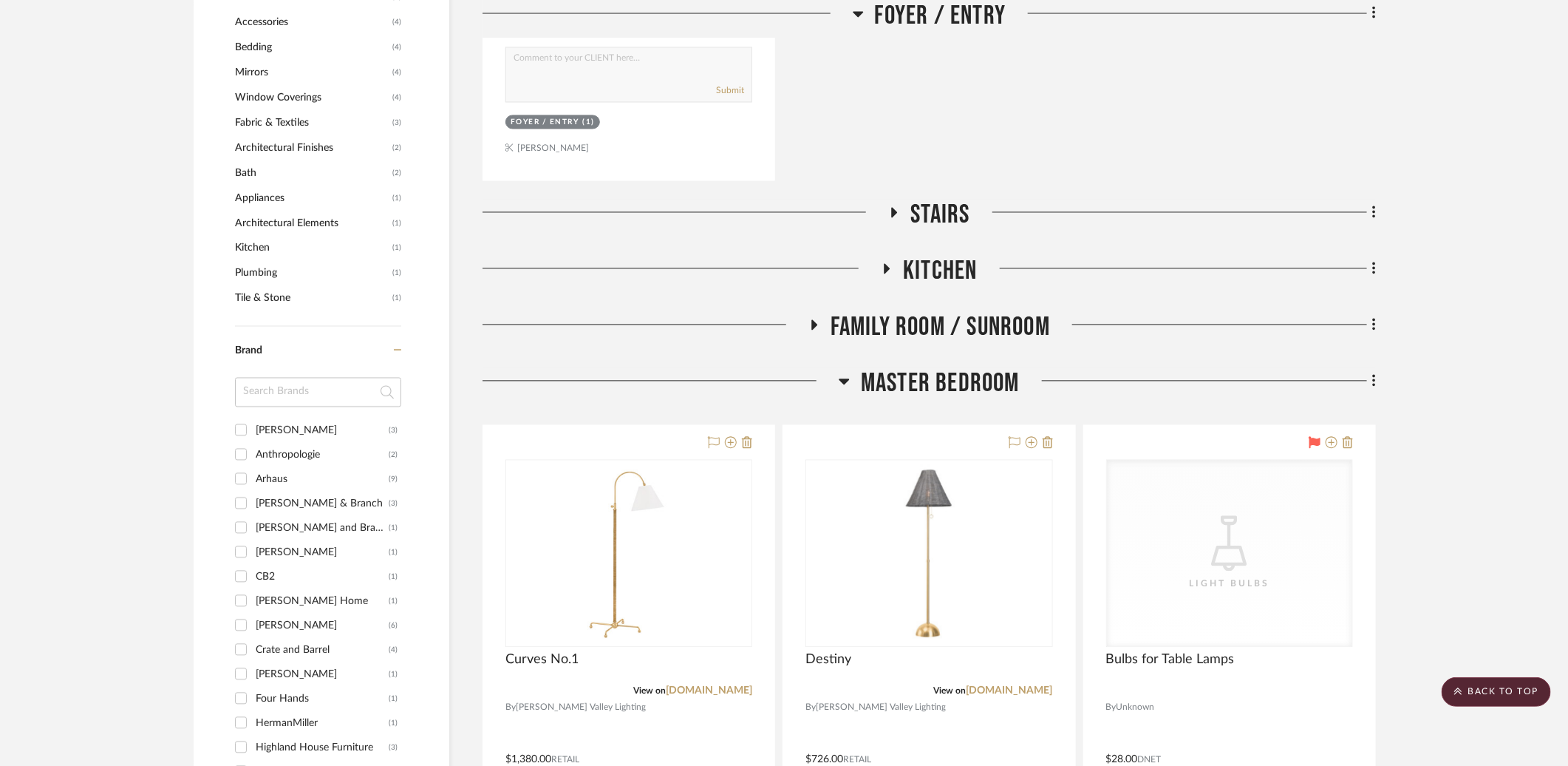 click on "Entire Project Foyer / Entry  Oly Studio Fersen Black Half Round Console Table  View on  kathykuohome.com  By  Unknown
Team Status Client Status client Comments:  Submit   Foyer / Entry  (1)    Ashley Furno  CORTA CONSOLE TABLE  View on  rh.com  By  Unknown
Team Status Client Status client Comments:  Submit   Foyer / Entry  (1)    Ashley Furno  LIGNÉ OPEN CONSOLE TABLE  View on  rh.com  By  Unknown
Team Status Client Status client Comments:  Submit   Foyer / Entry  (1)    Ashley Furno  Latham  View on  hvlgroup.com  By  Hudson Valley Lighting
$781.00  Retail  Team Status Client Status client Comments:  Jamie Hackbarth: Approved this item.   Submit   Foyer / Entry  (1)    Ashley Furno Stairs Kitchen Family Room / Sunroom Master Bedroom  Curves No.1  View on  hvlgroup.com  By  Hudson Valley Lighting
$1,380.00  Retail  Team Status Client Status client Comments:  Submit   Master Bedroom  (1)    Ashley Furno  Destiny  View on  hvlgroup.com  By  Hudson Valley Lighting
$726.00 (1)" 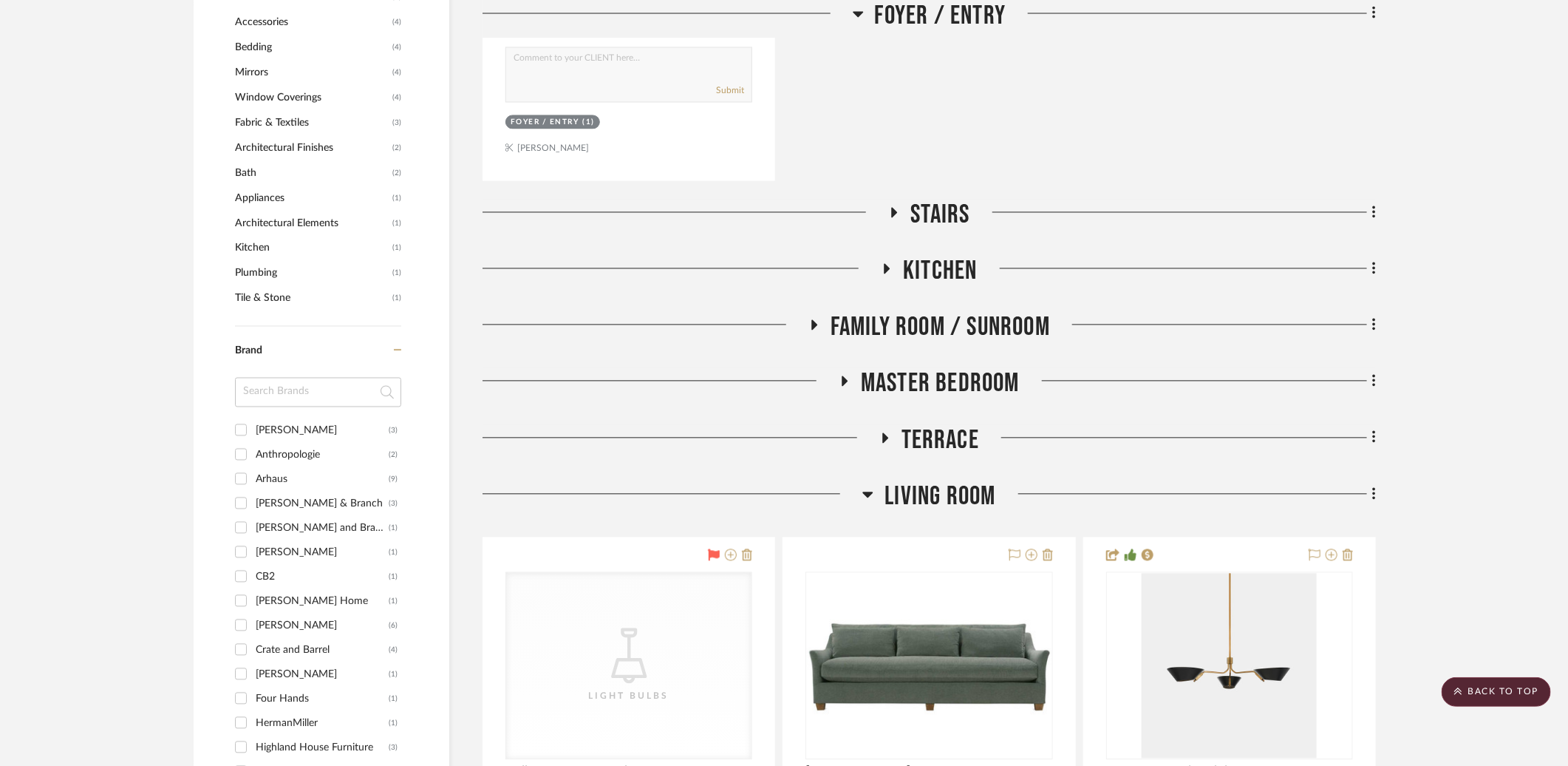 click on "Living Room" 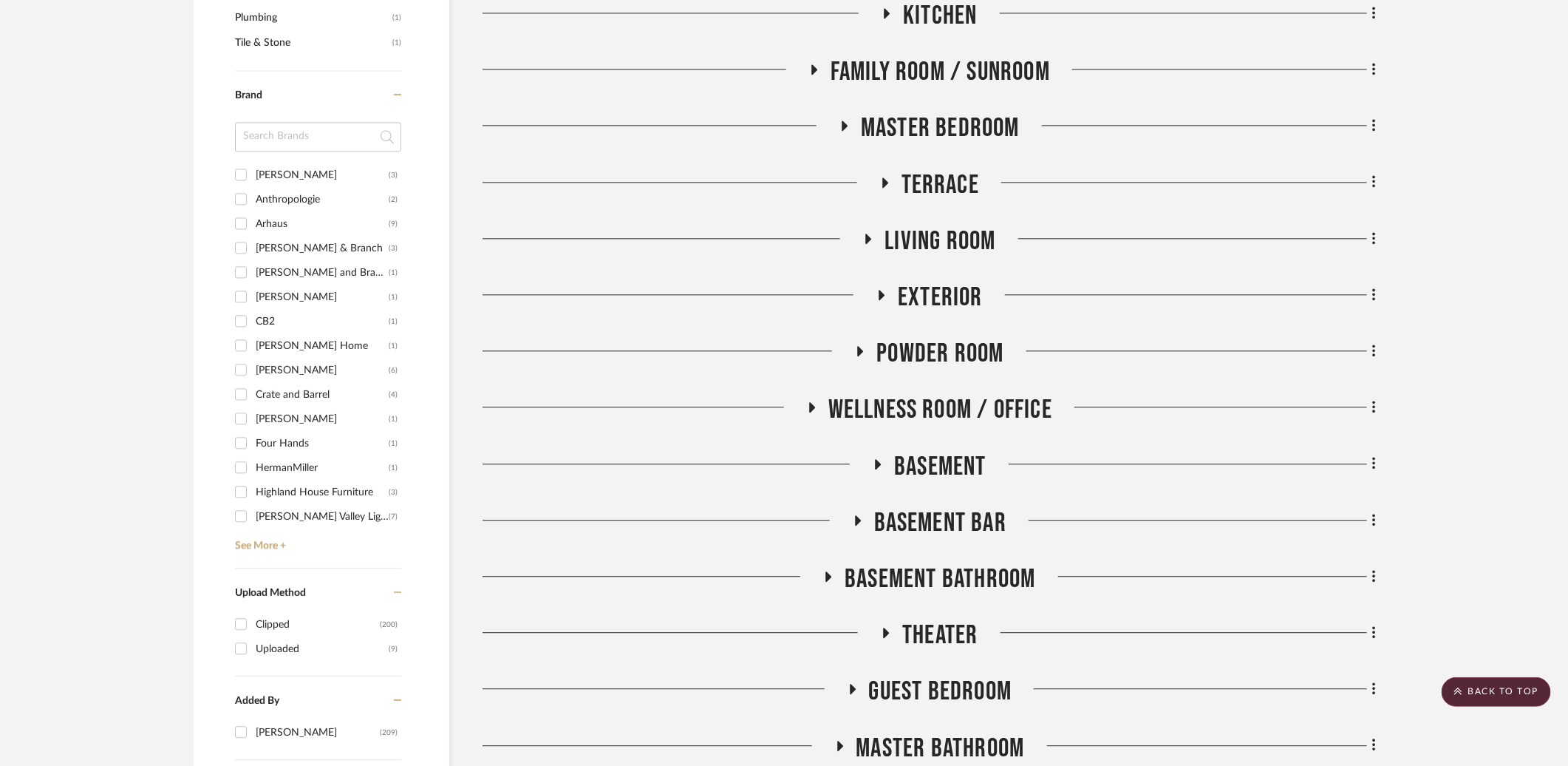 scroll, scrollTop: 1852, scrollLeft: 0, axis: vertical 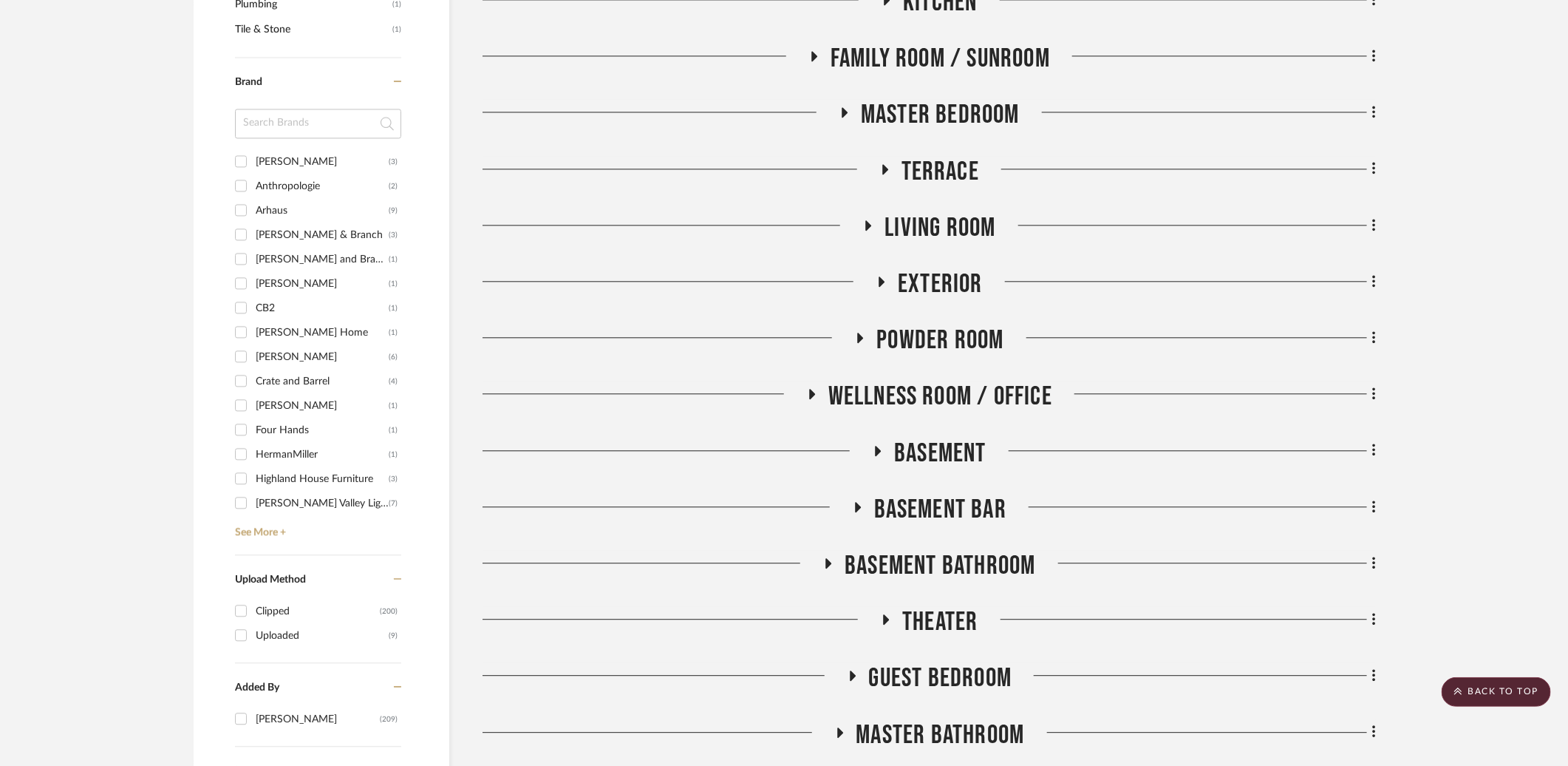click on "Powder Room" 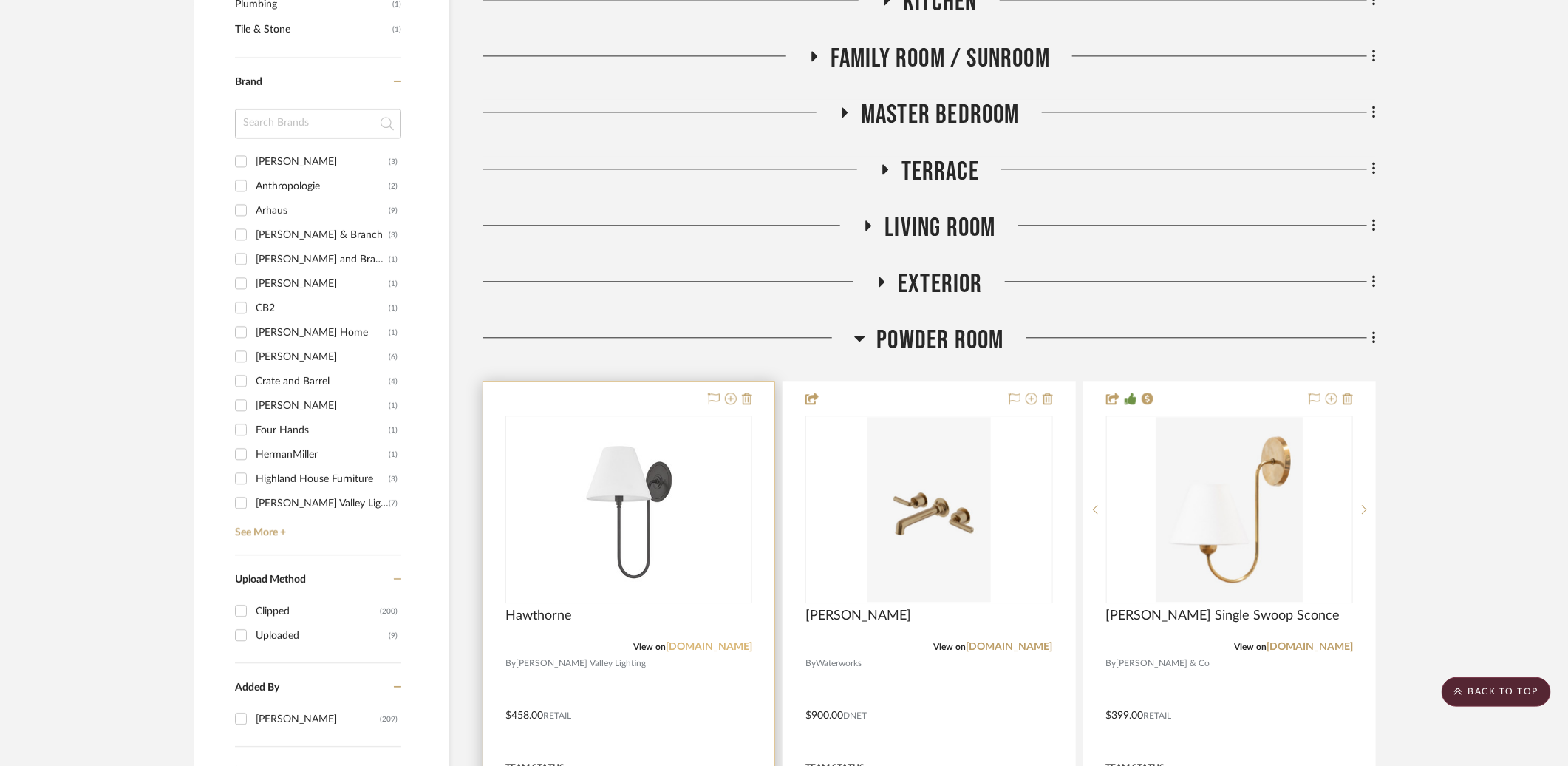 click on "hvlgroup.com" at bounding box center (709, 647) 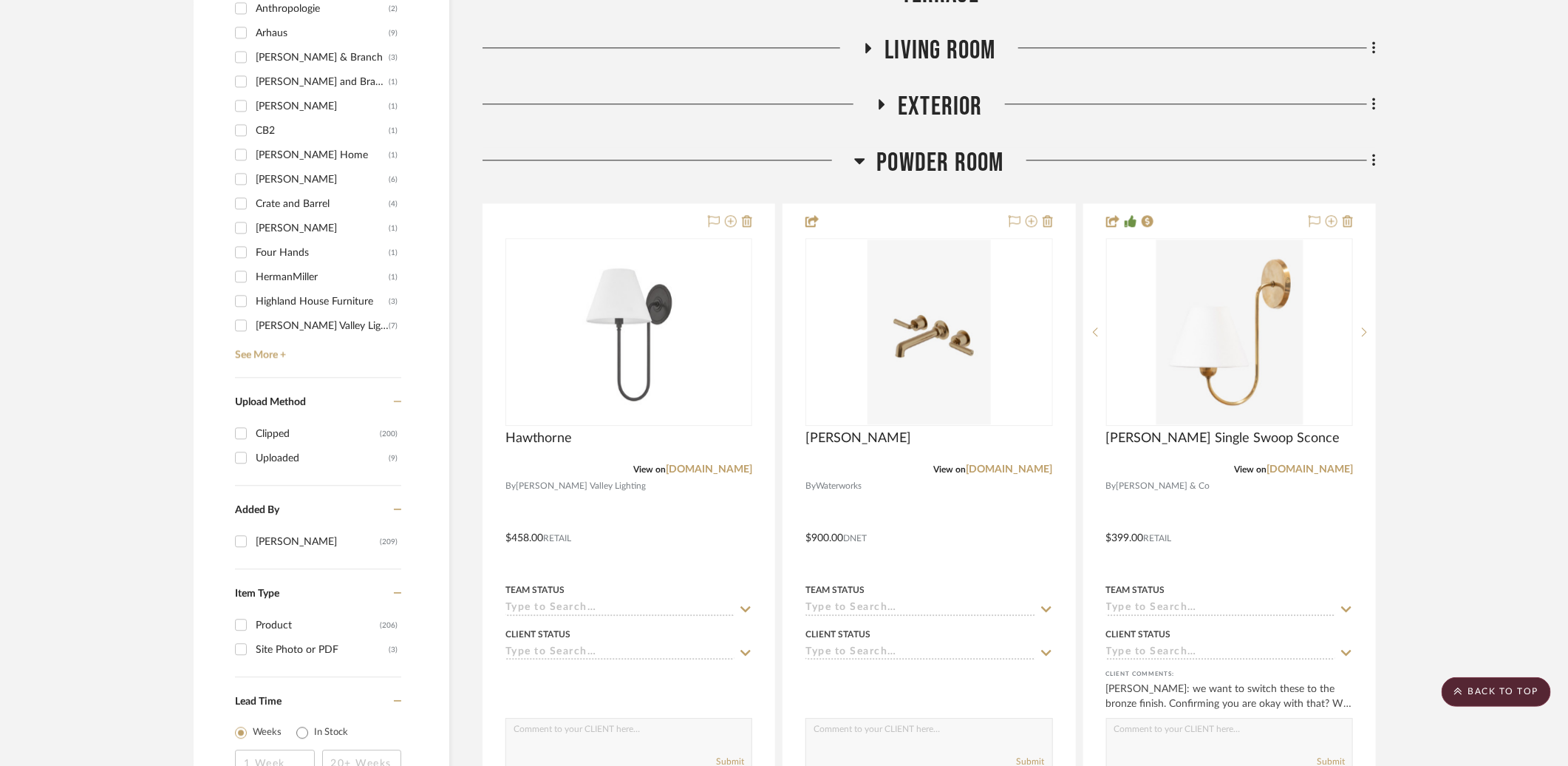 scroll, scrollTop: 1963, scrollLeft: 0, axis: vertical 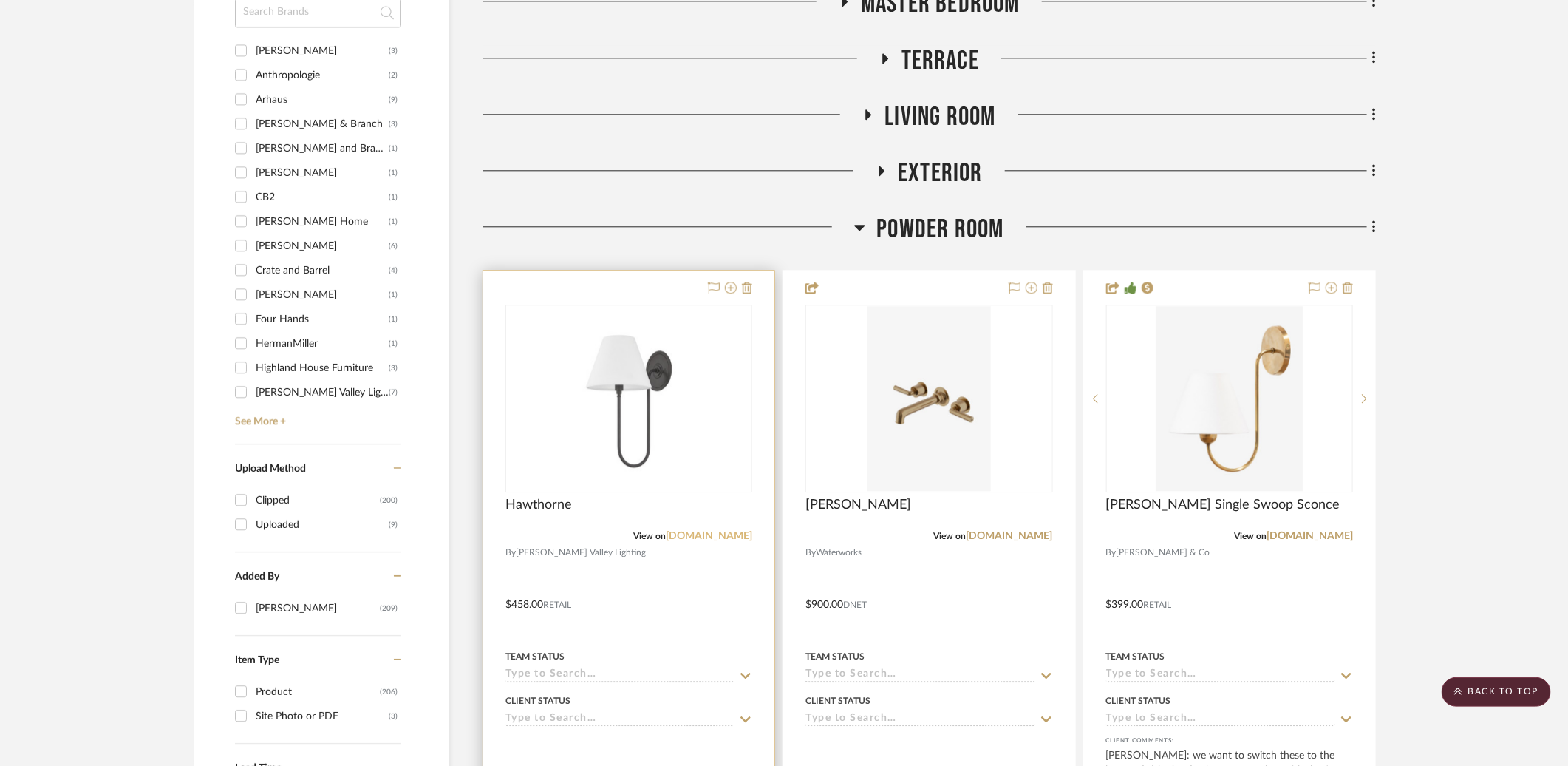 click on "hvlgroup.com" at bounding box center [709, 536] 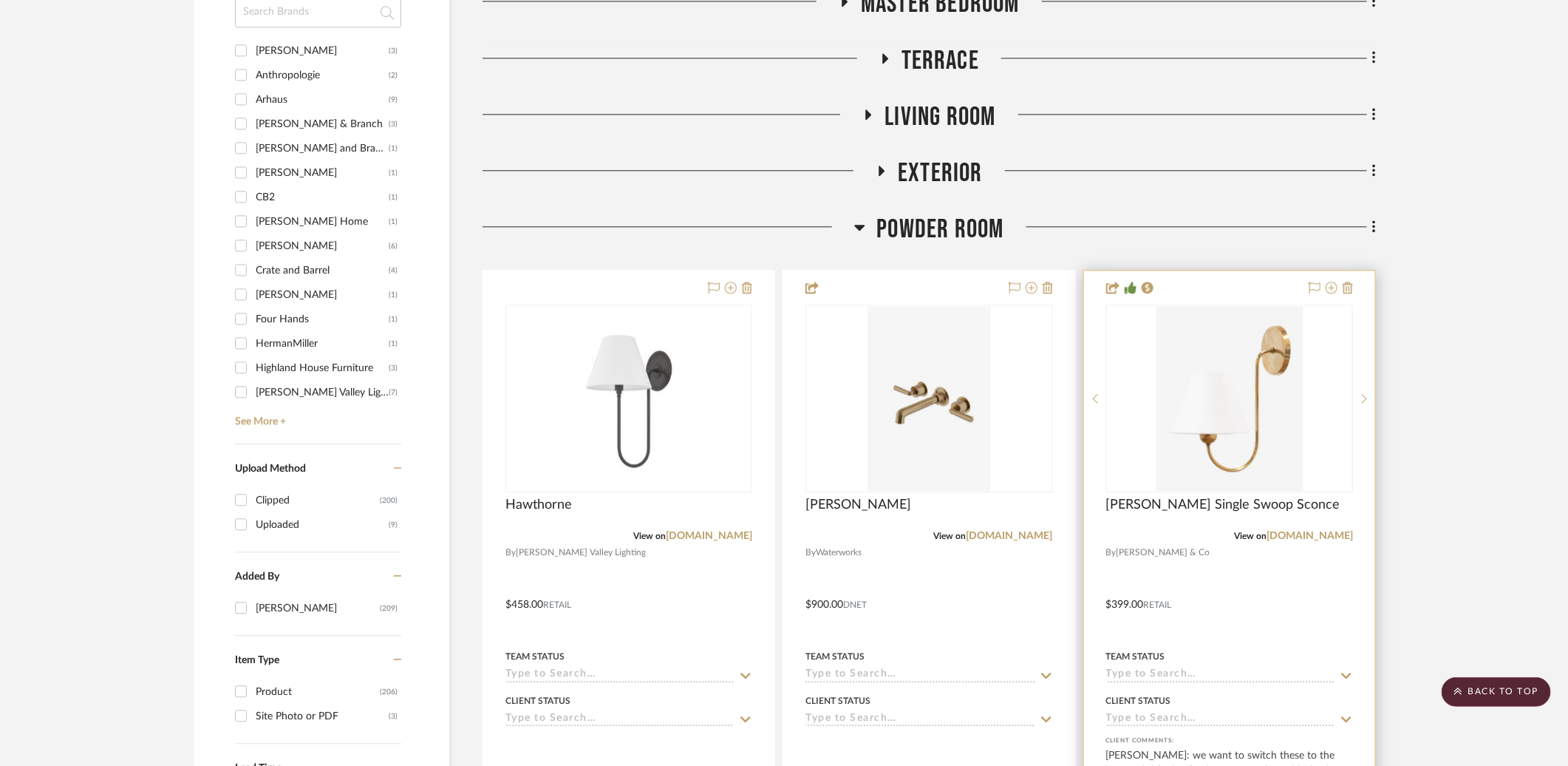 click on "Wainwright Single Swoop Sconce" at bounding box center [1230, 513] 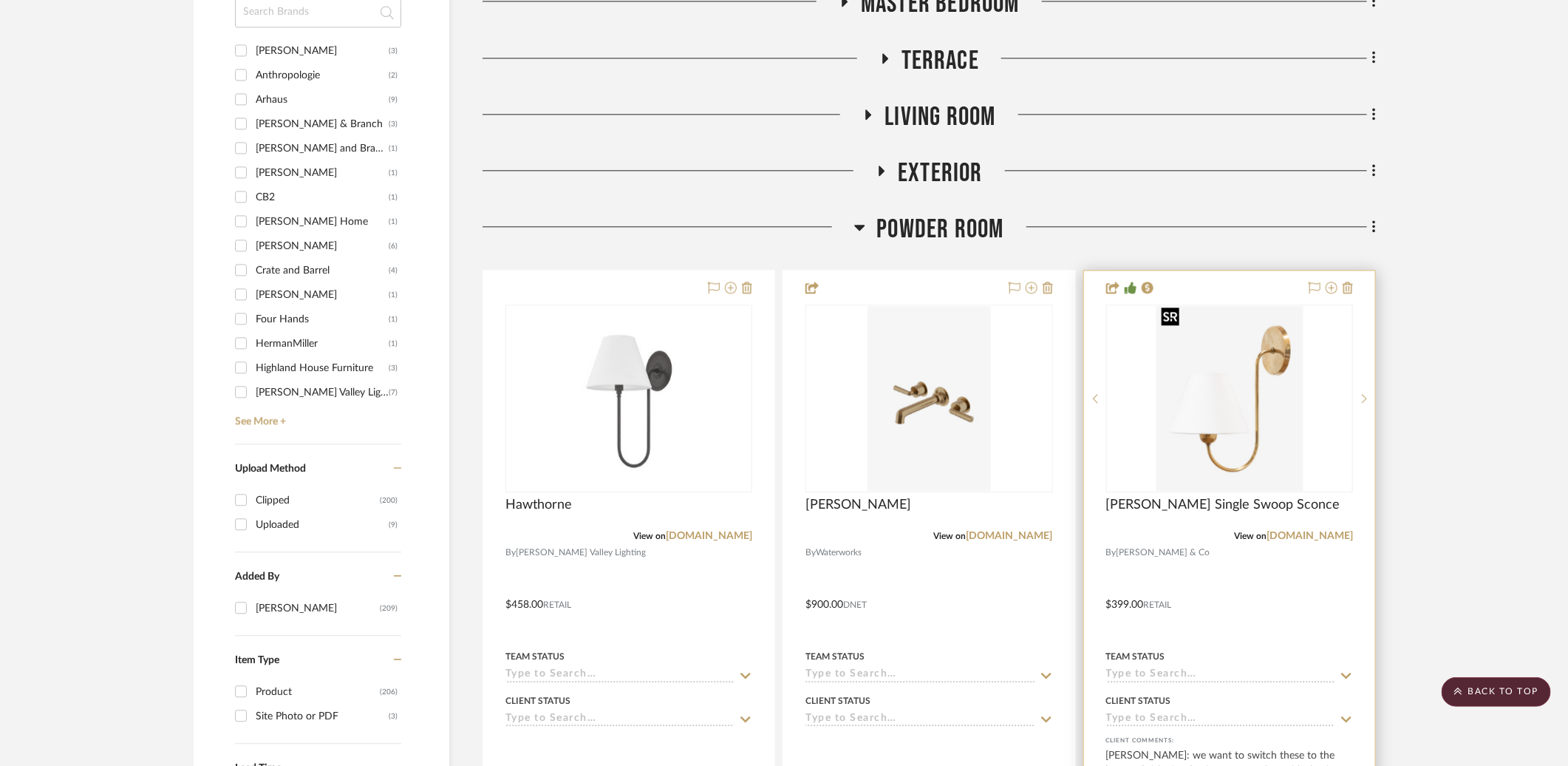 click at bounding box center (1229, 399) 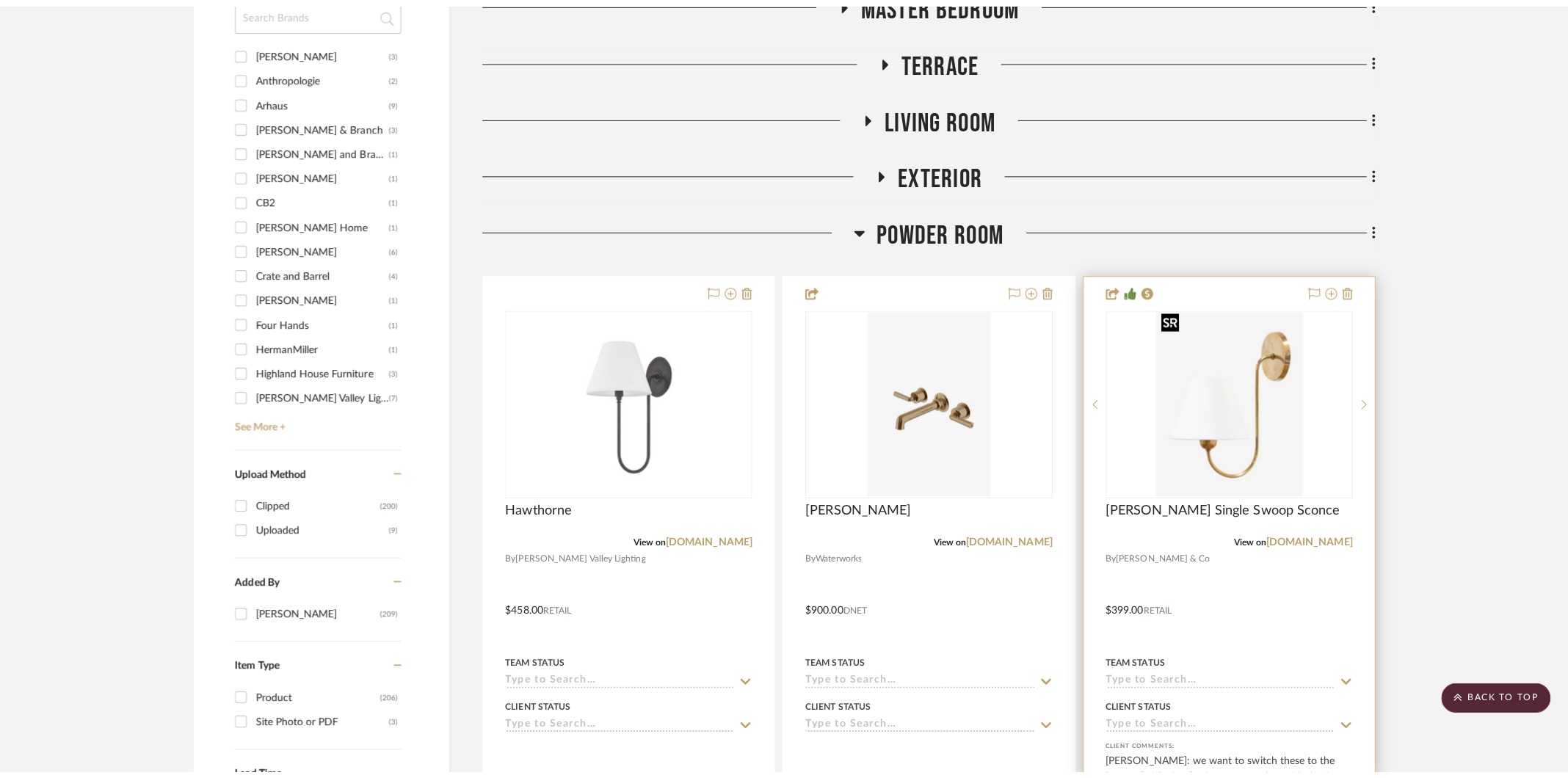 scroll, scrollTop: 0, scrollLeft: 0, axis: both 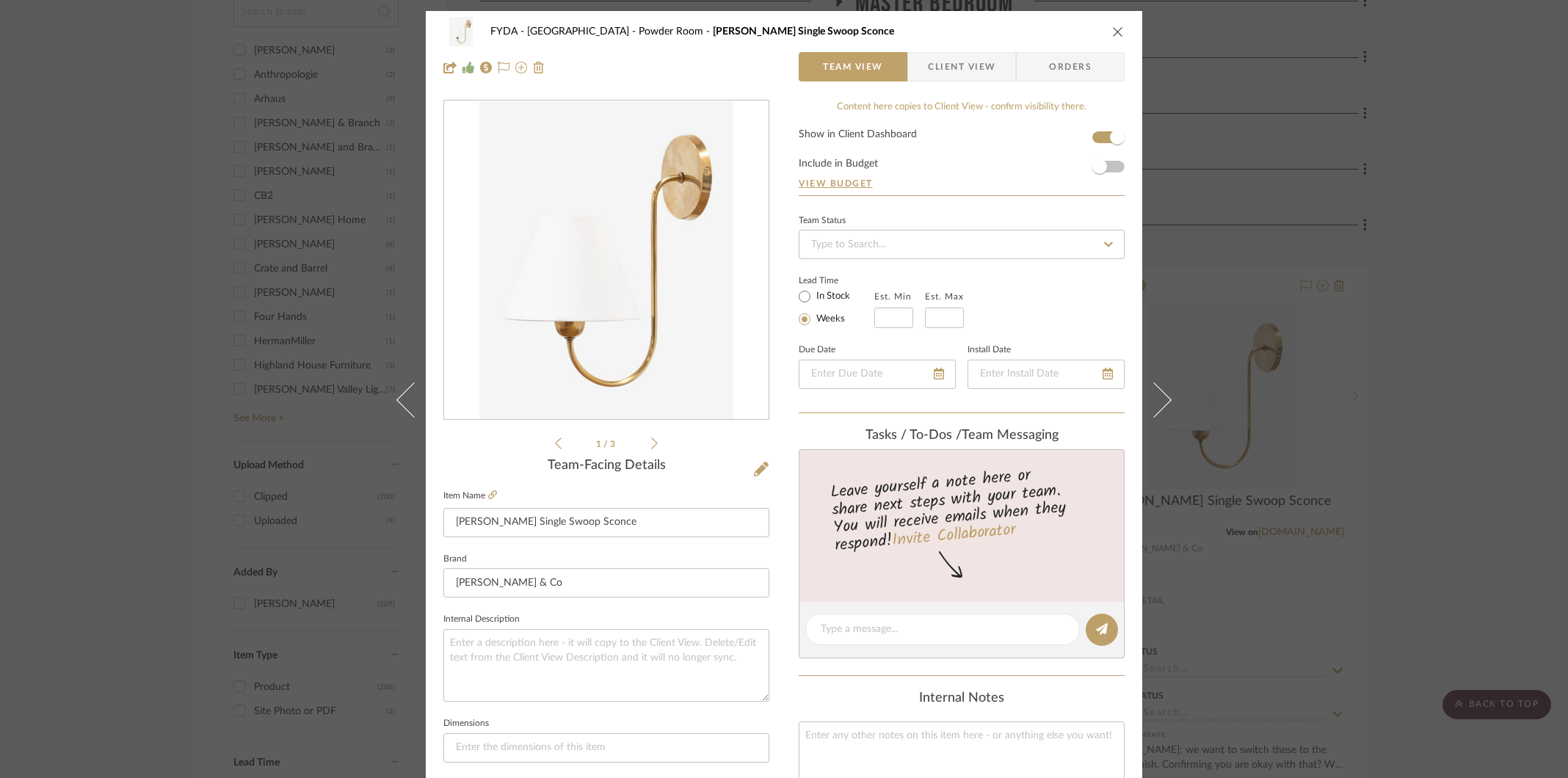 click on "Client View" at bounding box center [962, 67] 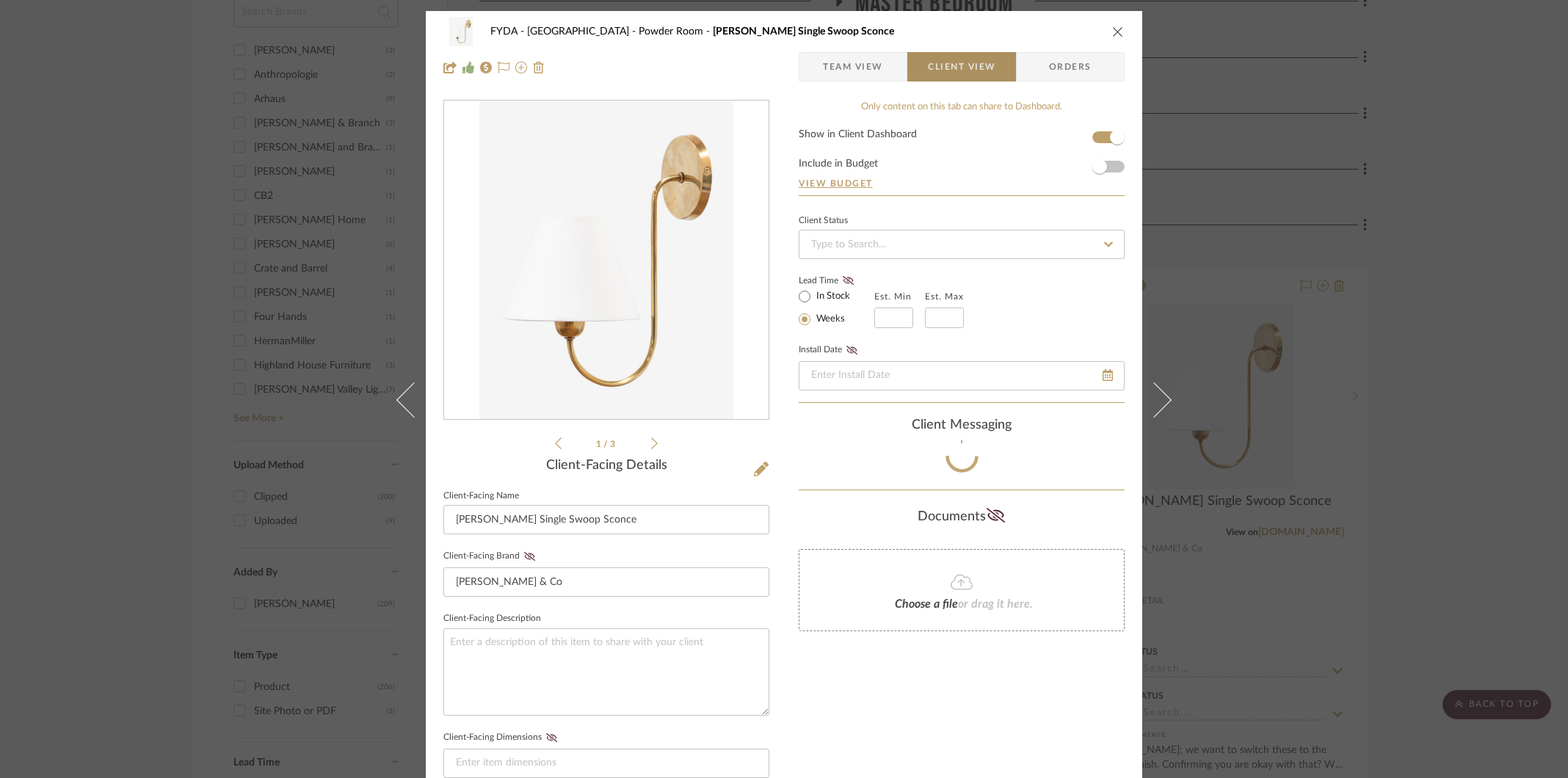 type 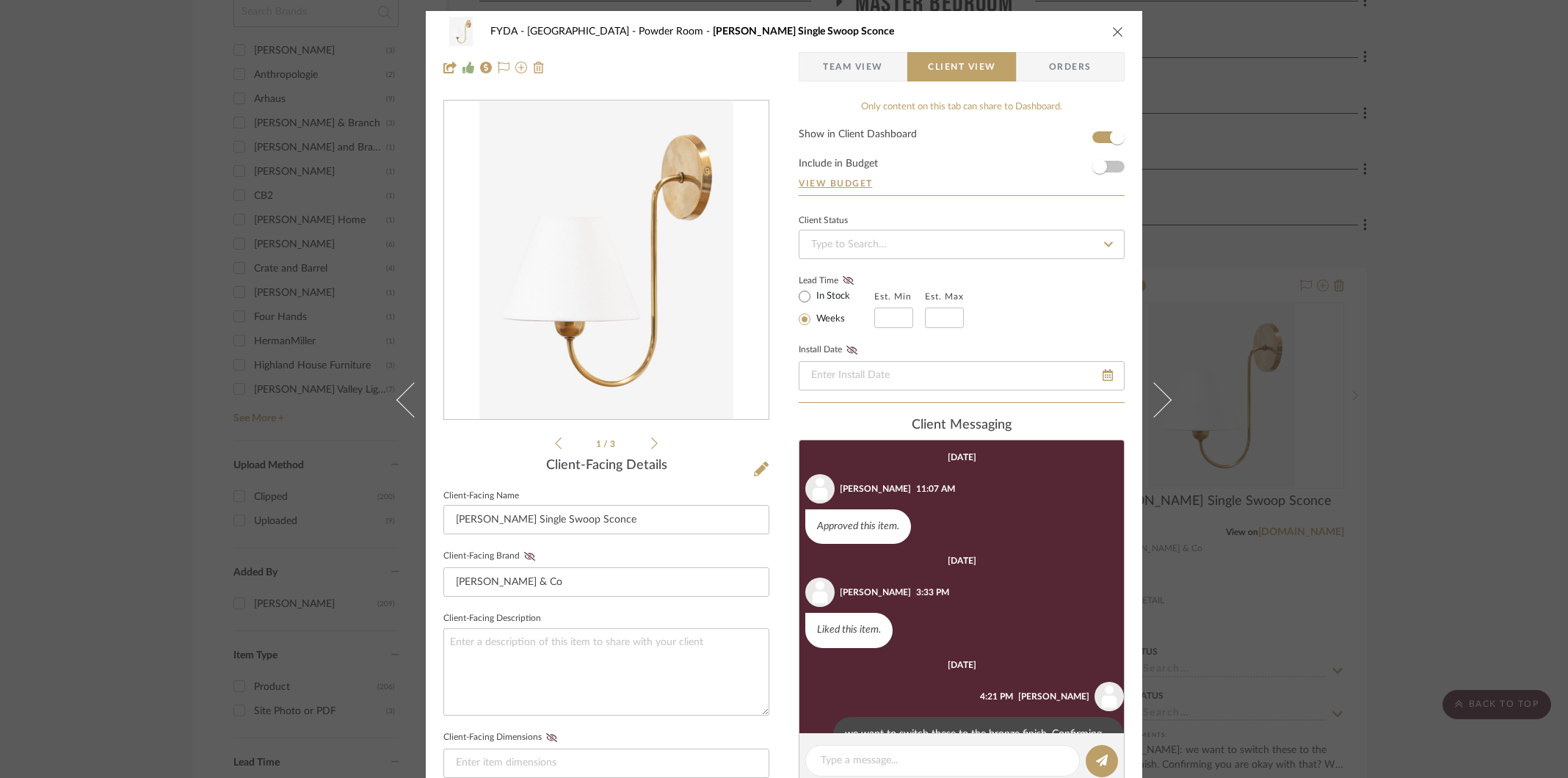 scroll, scrollTop: 61, scrollLeft: 0, axis: vertical 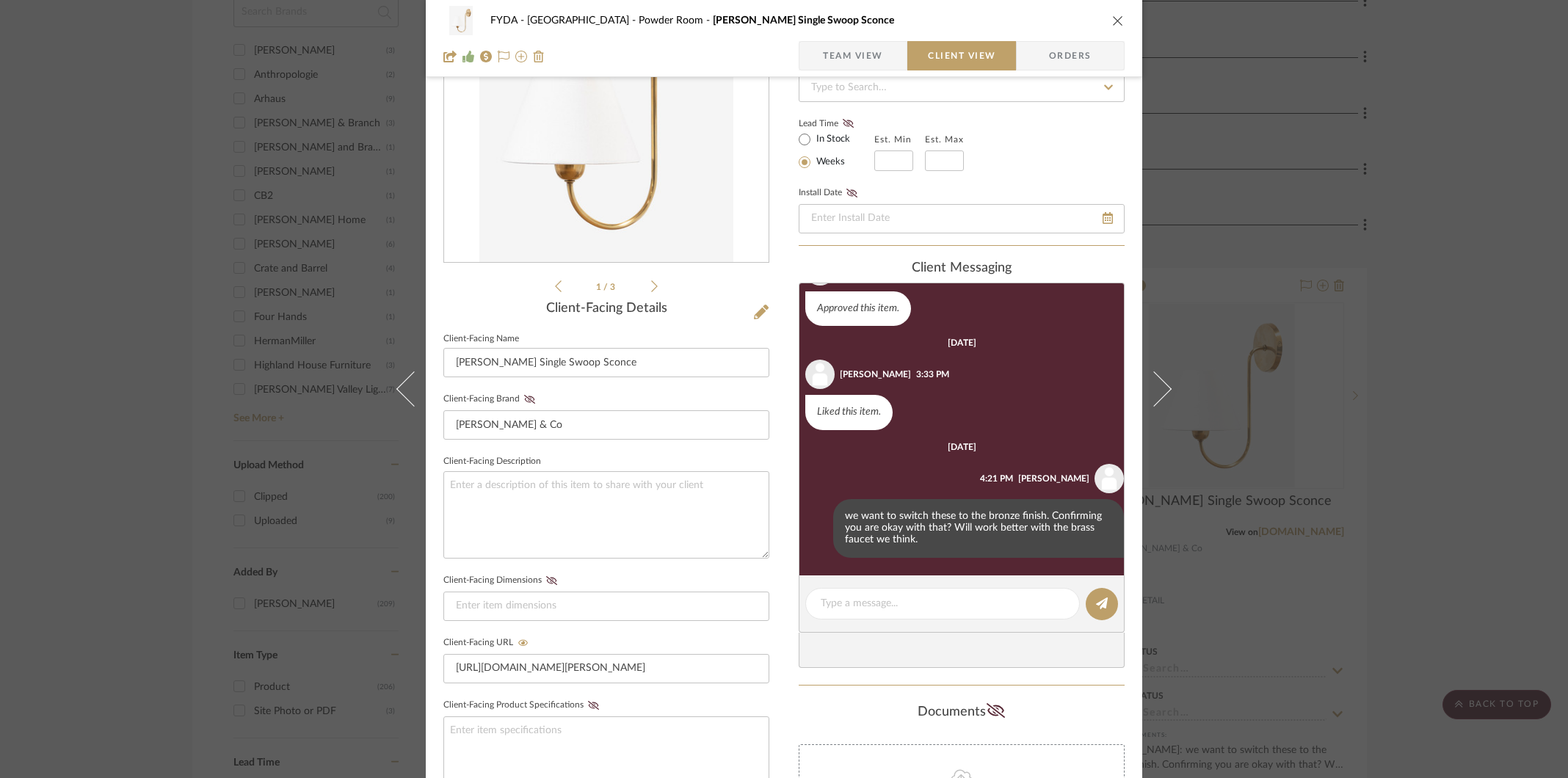 click on "FYDA - 655 City Park Powder Room Wainwright Single Swoop Sconce Team View Client View Orders 1 / 3  Client-Facing Details   Client-Facing Name  Wainwright Single Swoop Sconce  Client-Facing Brand  McGee & Co  Client-Facing Description   Client-Facing Dimensions   Client-Facing URL  https://www.mcgeeandco.com/products/wainwright-single-swoop-sconce?variant=39785797812299  Client-Facing Product Specifications   Export Tearsheet   Client Dashboard Pricing   Client Unit Price   $399.00      X  Quantity  2    Each      =  Subtotal   $798.00  Include Tax Include Shipping Total Client Price  (incl. tax)  $861.84  Only content on this tab can share to Dashboard.  Show in Client Dashboard   Include in Budget   View Budget  Client Status  Lead Time  In Stock Weeks  Est. Min   Est. Max   Install Date  client Messaging June 27th, 2025  Jamie Hackbarth   11:07 AM  Approved this item. June 29th, 2025  Brian Fyda   3:33 PM  Liked this item. July 16th, 2025  Ashley Furno   4:21 PM   Documents  Choose a file" at bounding box center [784, 389] 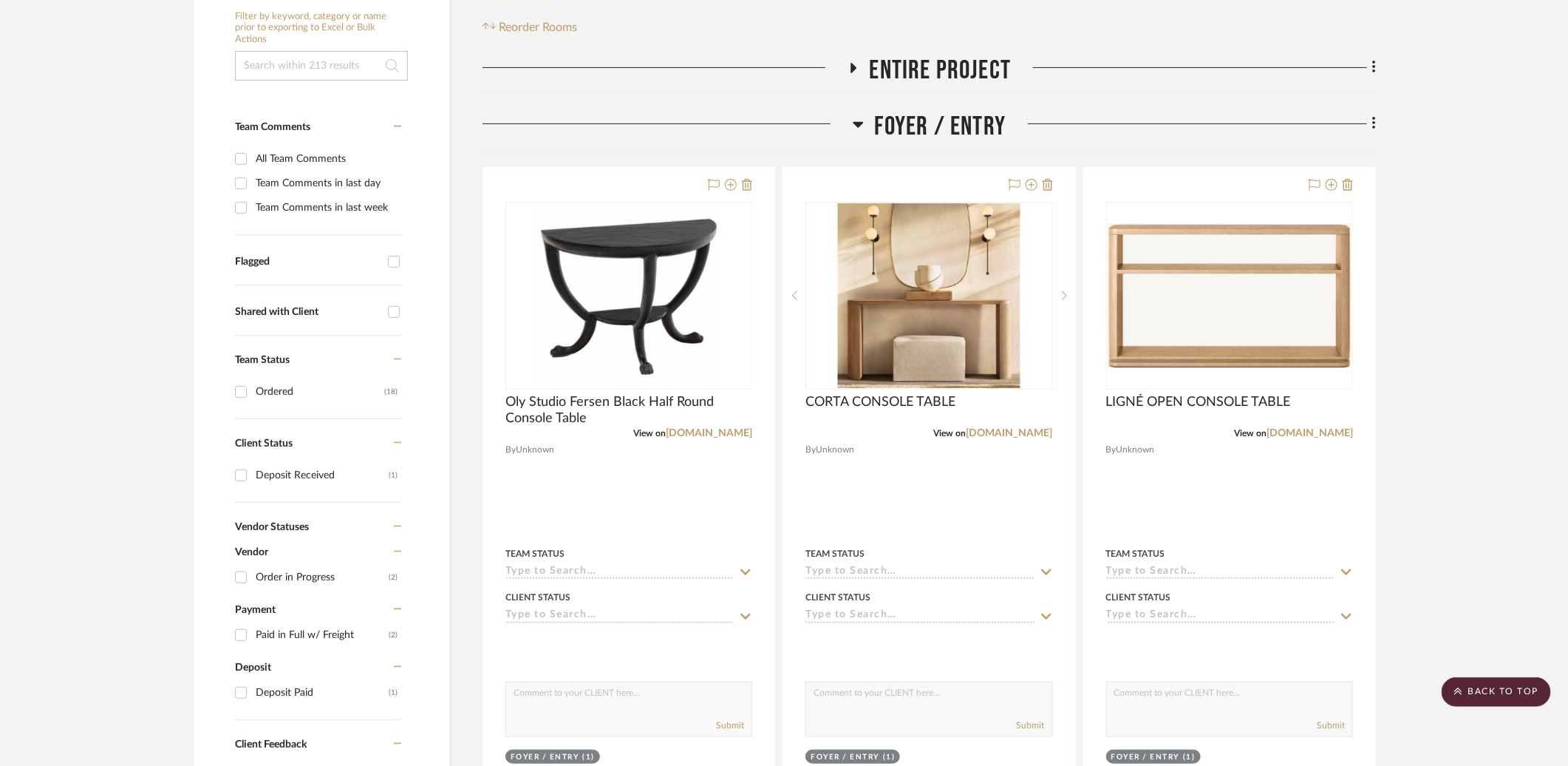 scroll, scrollTop: 169, scrollLeft: 0, axis: vertical 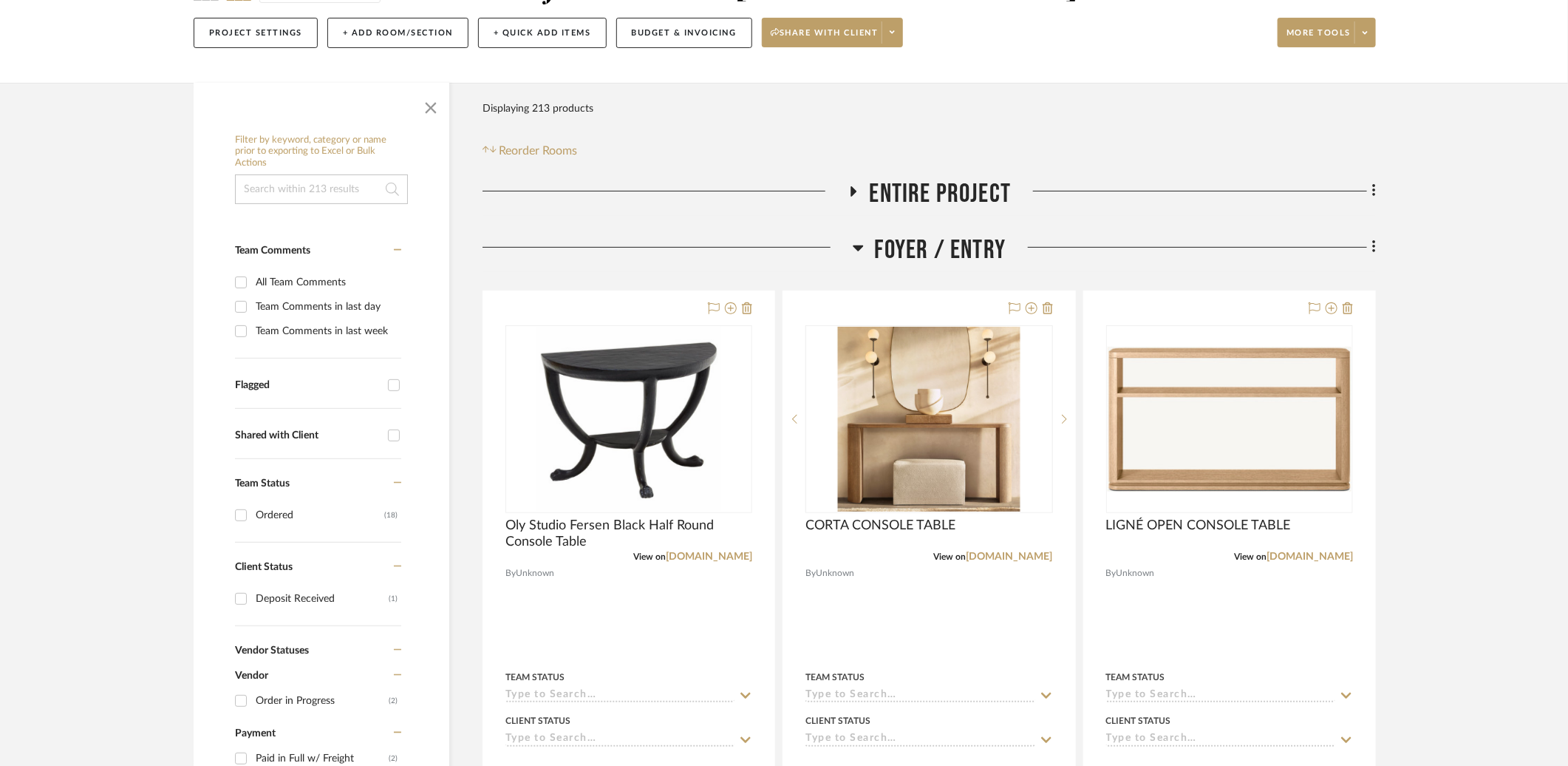 click on "Entire Project" 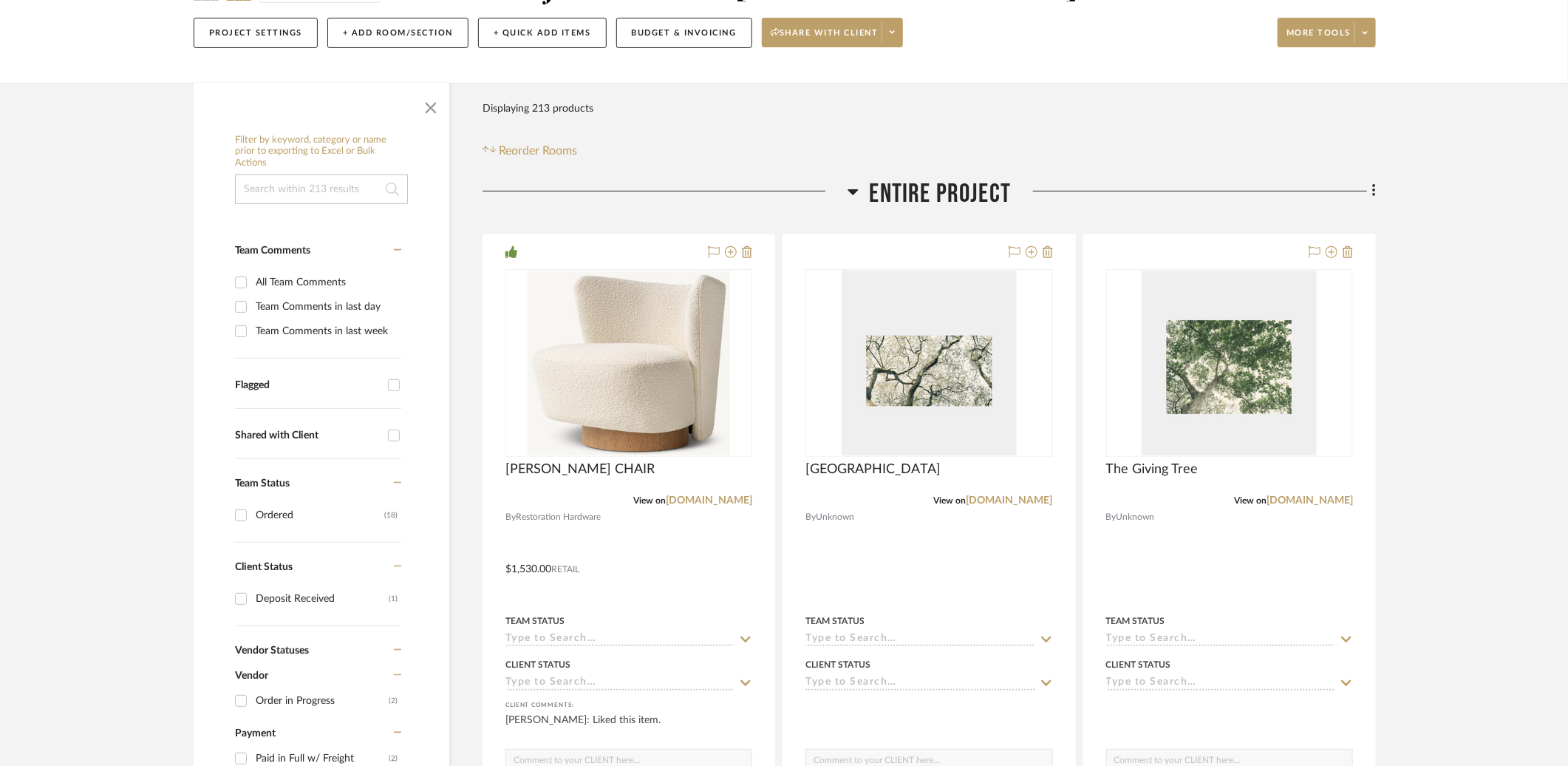 click on "Entire Project" 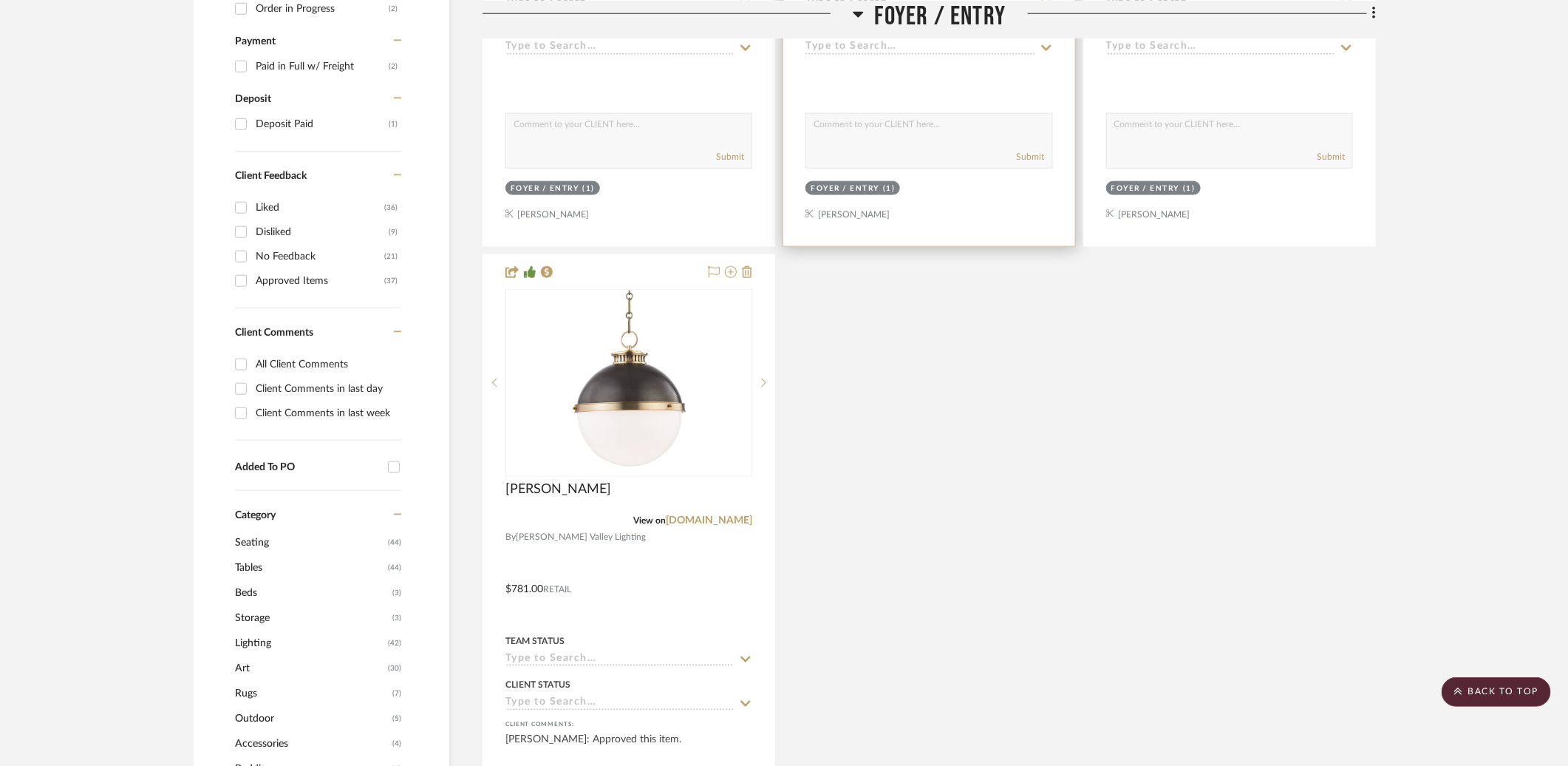 scroll, scrollTop: 865, scrollLeft: 0, axis: vertical 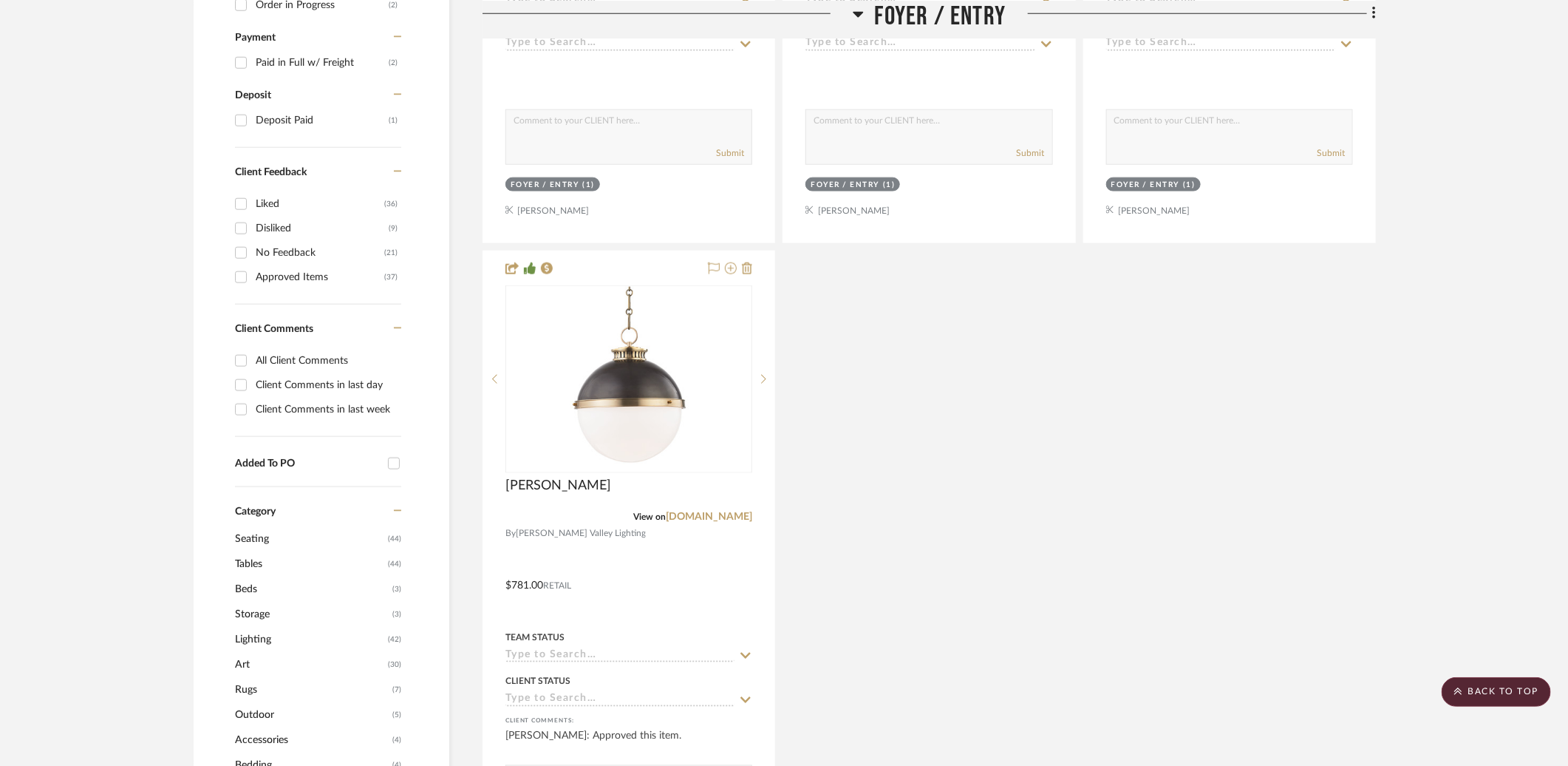 click on "Foyer / Entry" 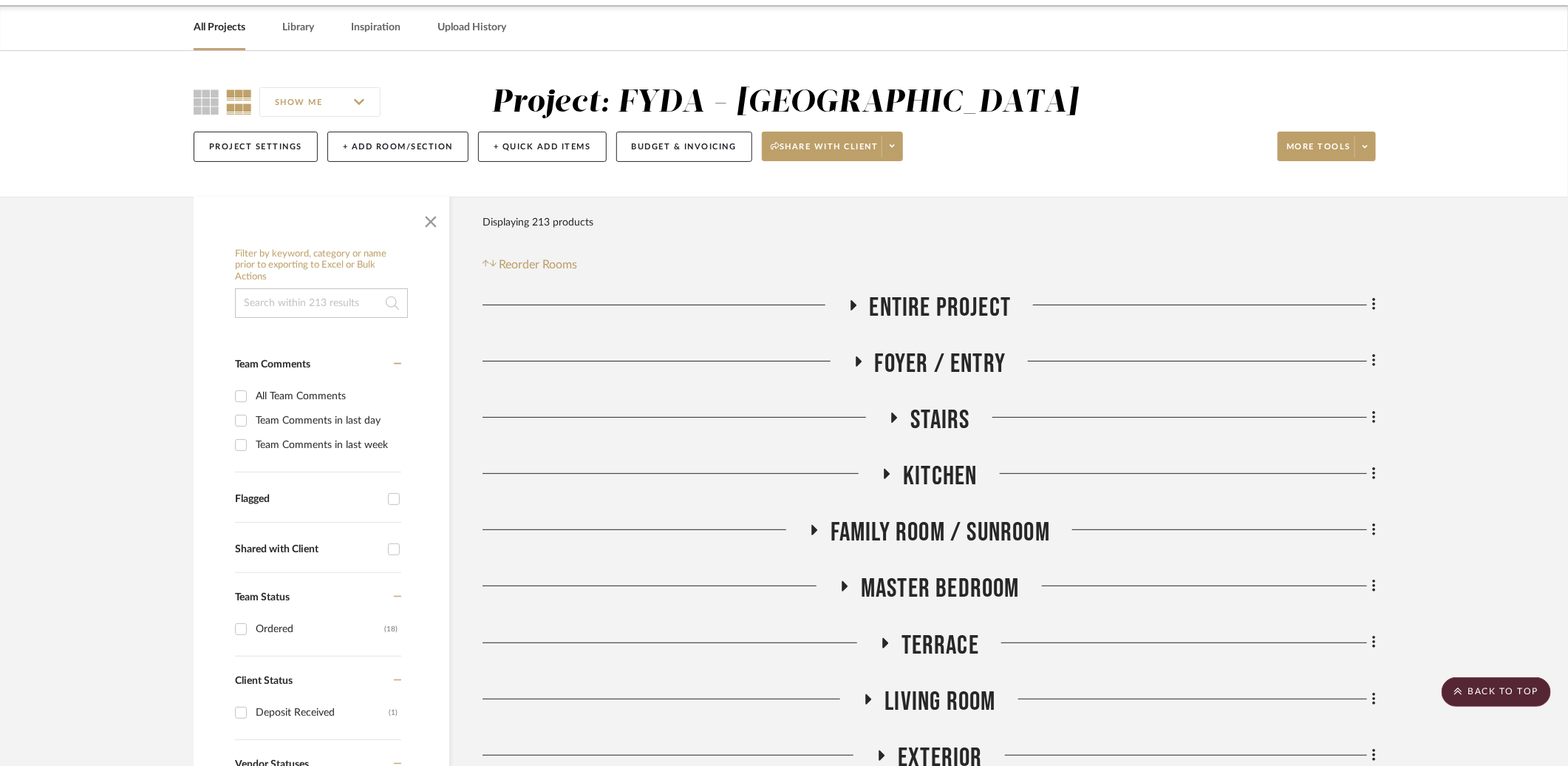 scroll, scrollTop: 0, scrollLeft: 0, axis: both 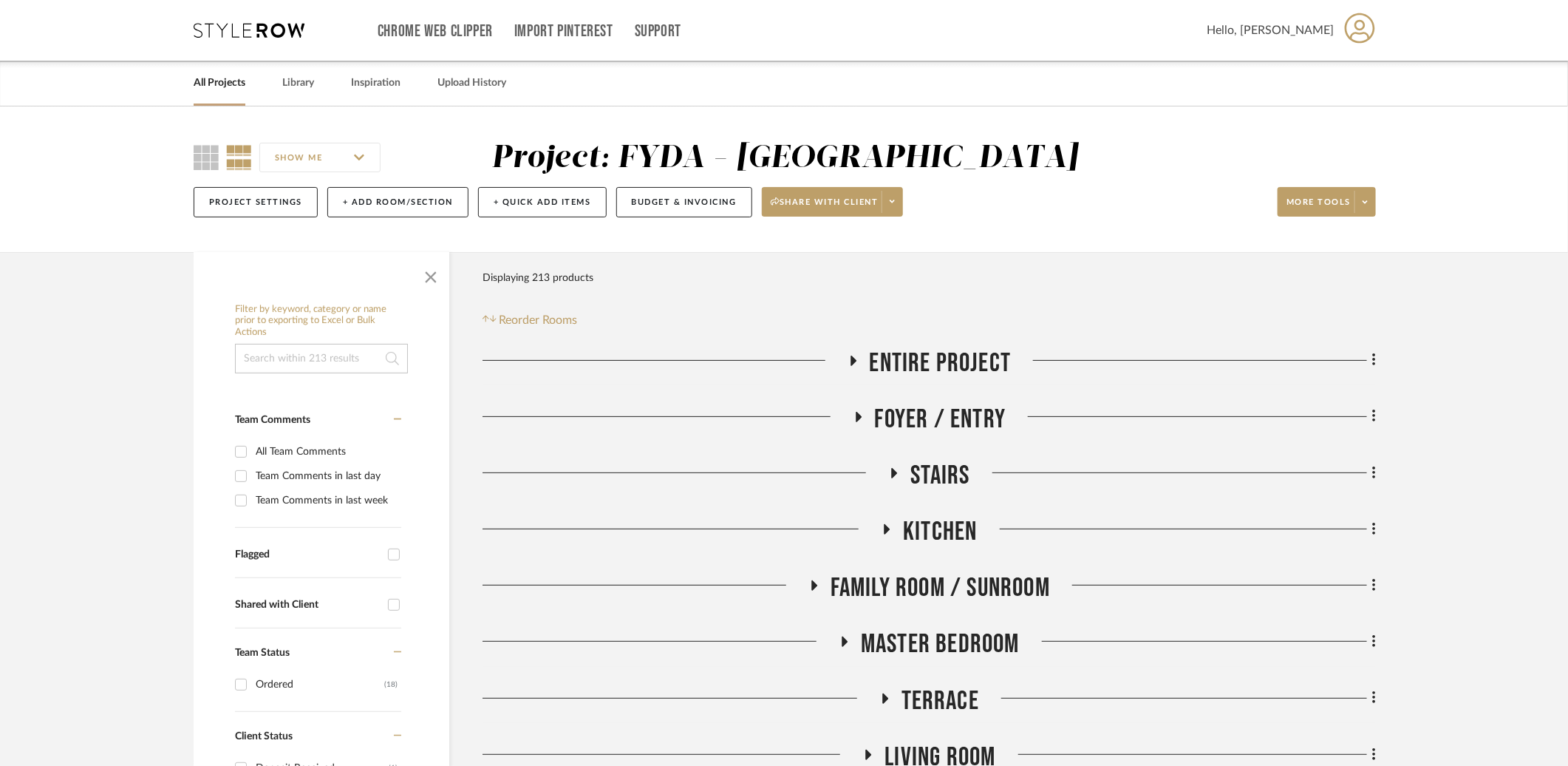 click on "Entire Project Foyer / Entry Stairs Kitchen Family Room / Sunroom Master Bedroom Terrace Living Room Exterior Powder Room  Hawthorne  View on  hvlgroup.com  By  Hudson Valley Lighting
$458.00  Retail  Team Status Client Status client Comments:  Submit   Powder Room  (1)    Ashley Furno  Henry  View on  waterworks.com  By  Waterworks
$900.00  DNET  Team Status Client Status client Comments:  Submit   Powder Room  (1)    Ashley Furno  Wainwright Single Swoop Sconce  View on  mcgeeandco.com  By  McGee & Co
$399.00  Retail  Team Status Client Status client Comments:  Ashley Furno: we want to switch these to the bronze finish. Confirming you are okay with that?  Will work better with the brass faucet we think.   Submit   Powder Room  (2)    Ashley Furno  Beverly Wall Mirror  View on  stofferhome.com  By  Stoffer Home
$445.00  DNET  Team Status Client Status client Comments:  Brian Fyda: Approved this item.   Submit   Powder Room  (1)    Ashley Furno  Manila Hemp  View on By
(1)" 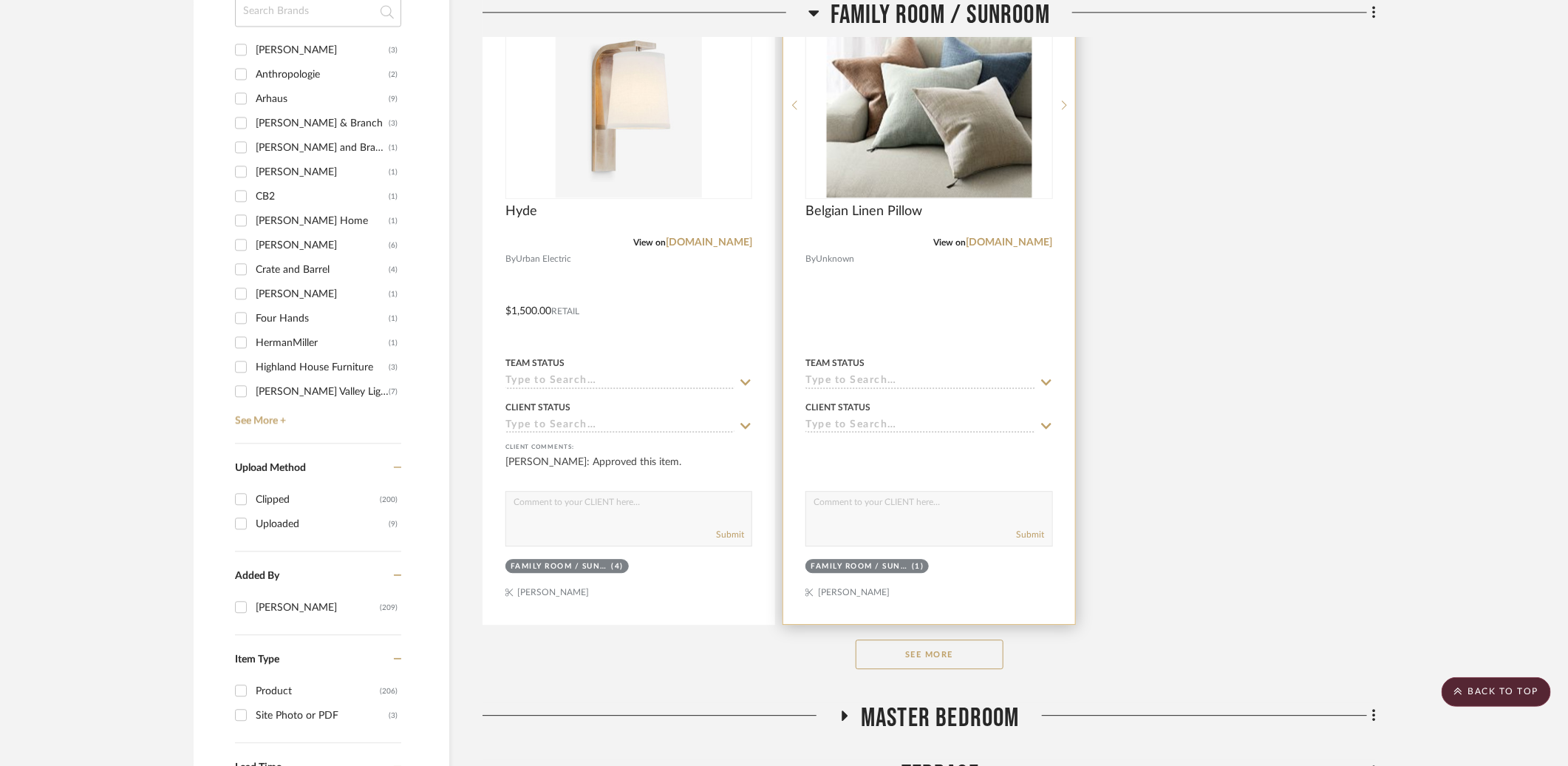 scroll, scrollTop: 1972, scrollLeft: 0, axis: vertical 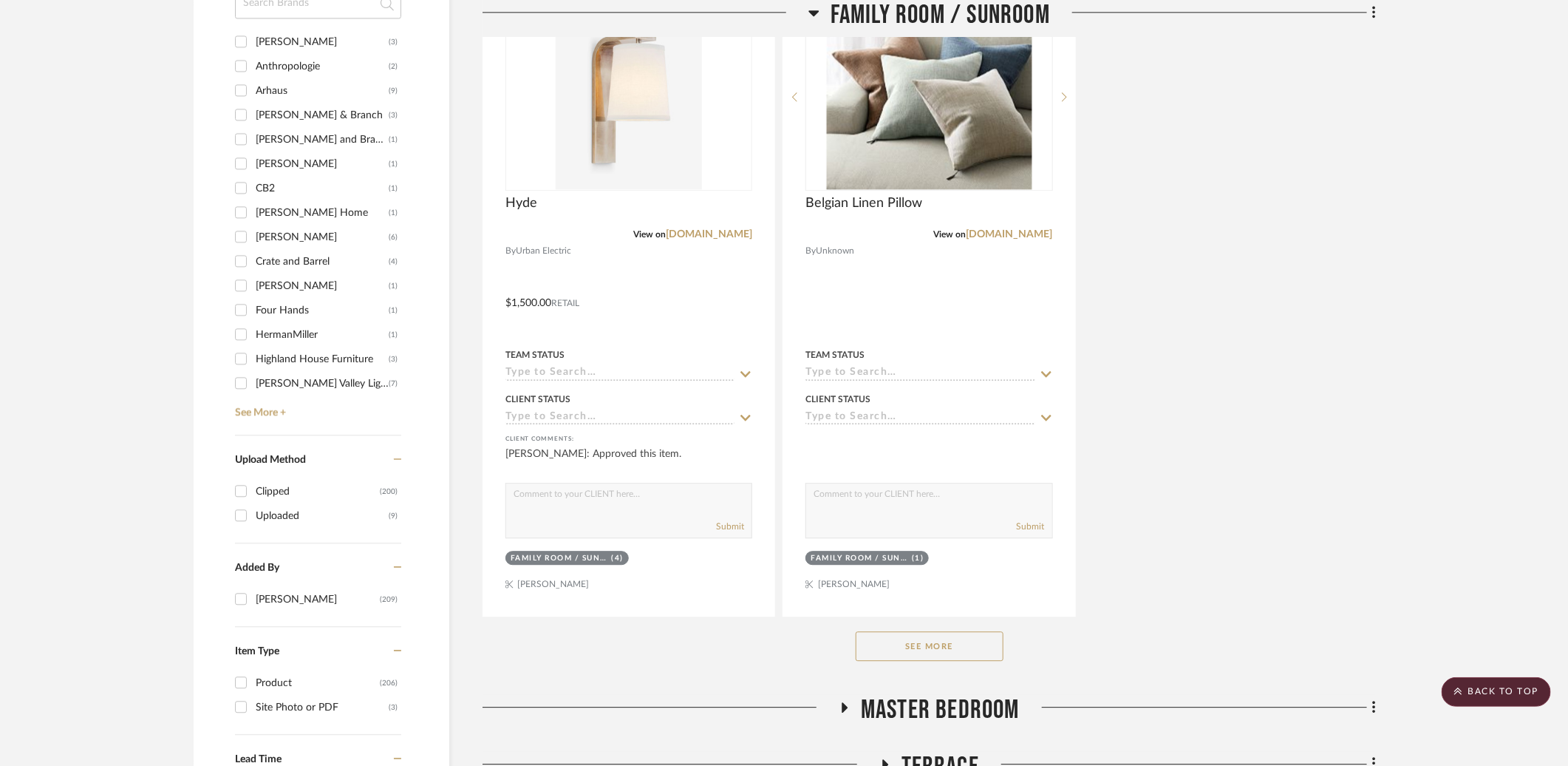 click on "See More" 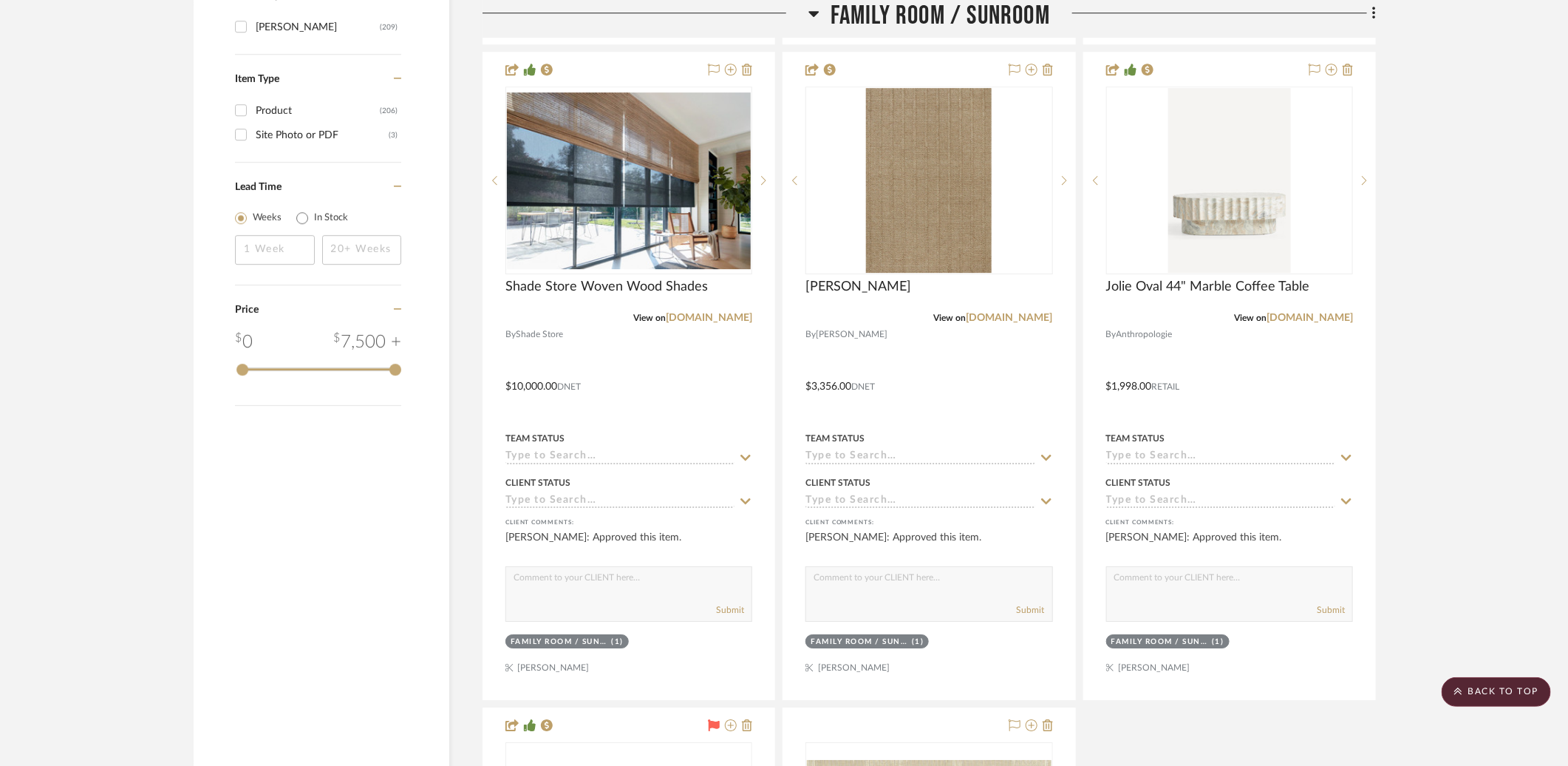 scroll, scrollTop: 2551, scrollLeft: 0, axis: vertical 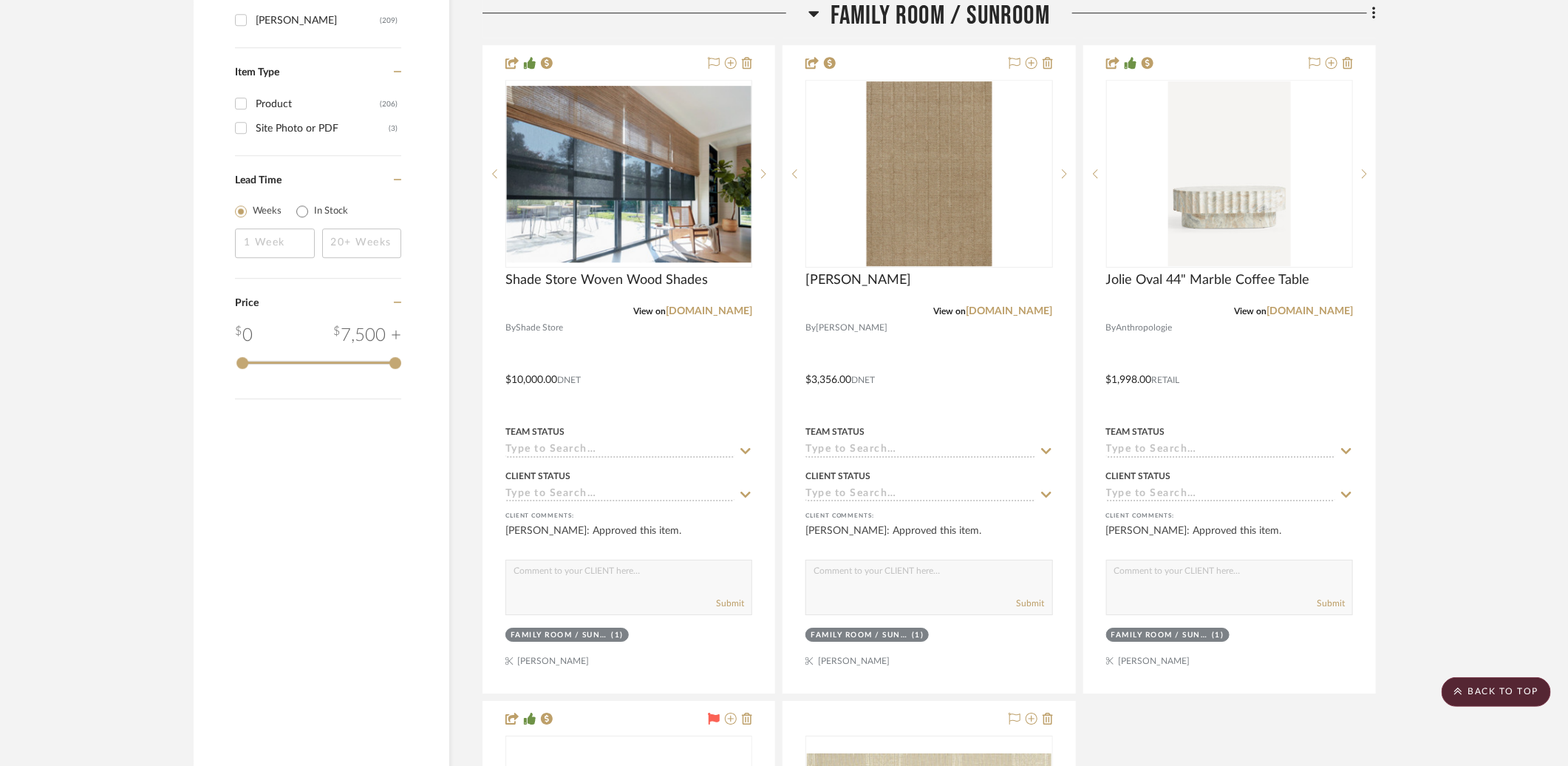 click on "Family Room / Sunroom" 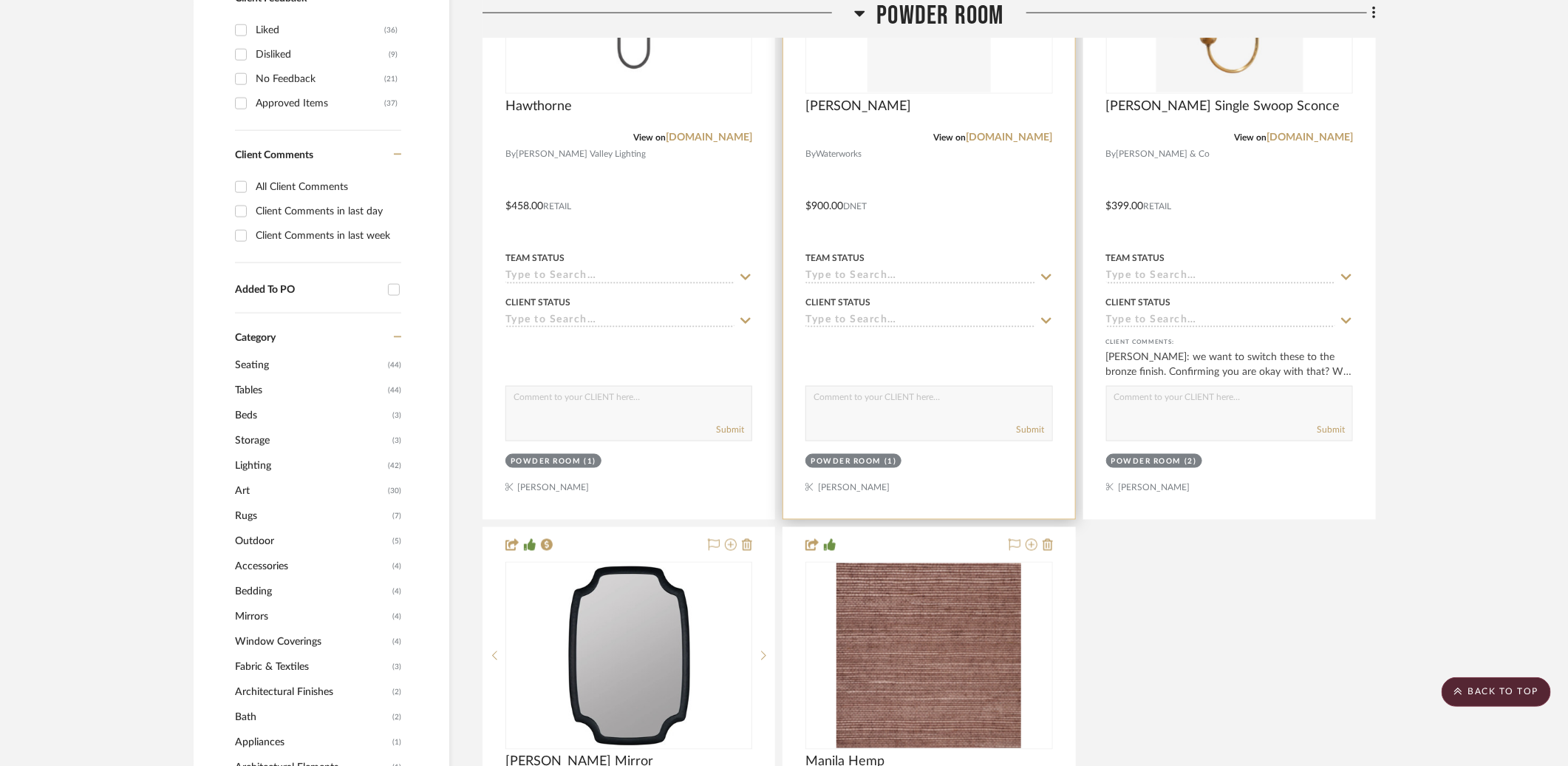scroll, scrollTop: 1012, scrollLeft: 0, axis: vertical 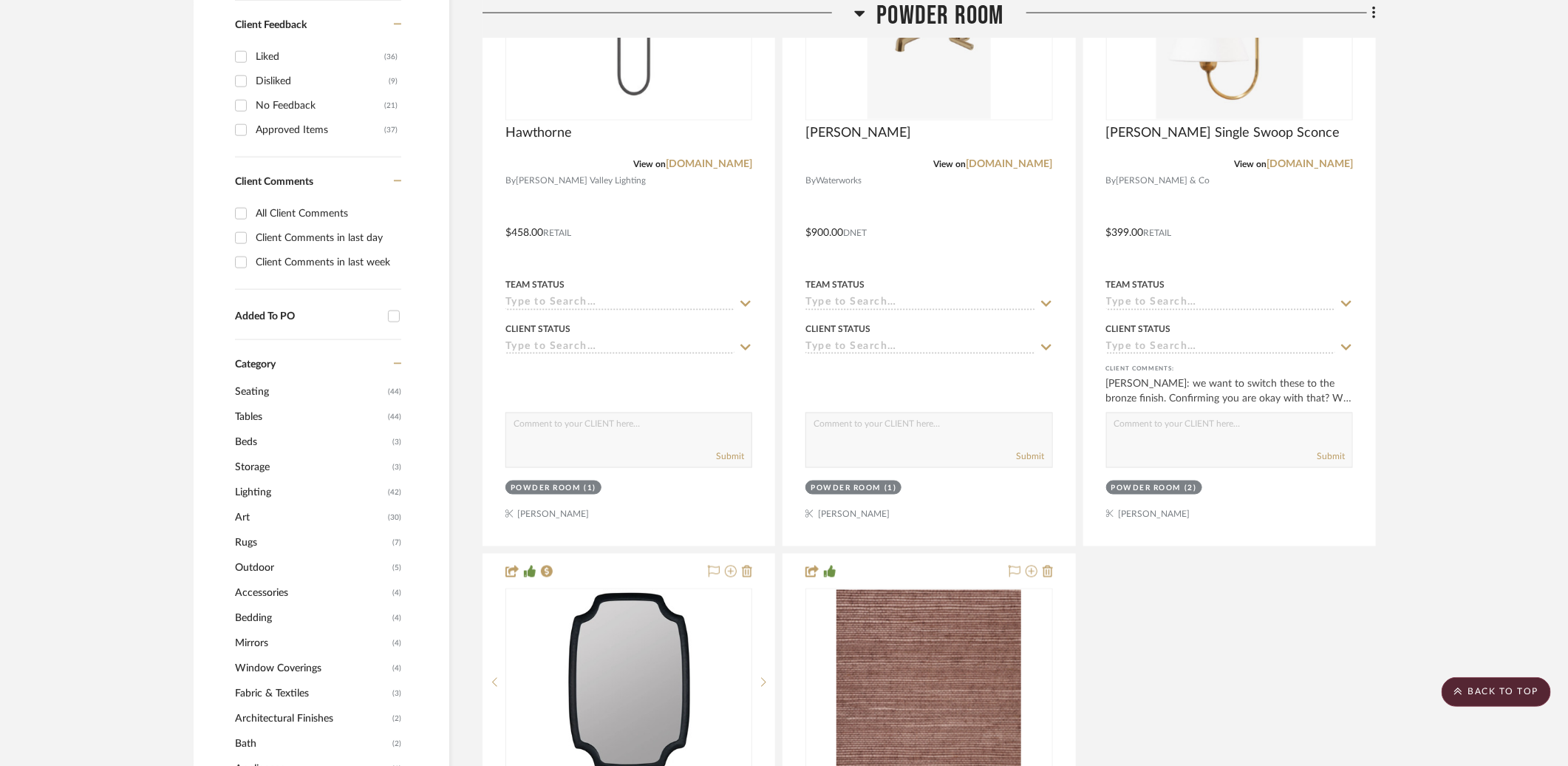click on "Powder Room" 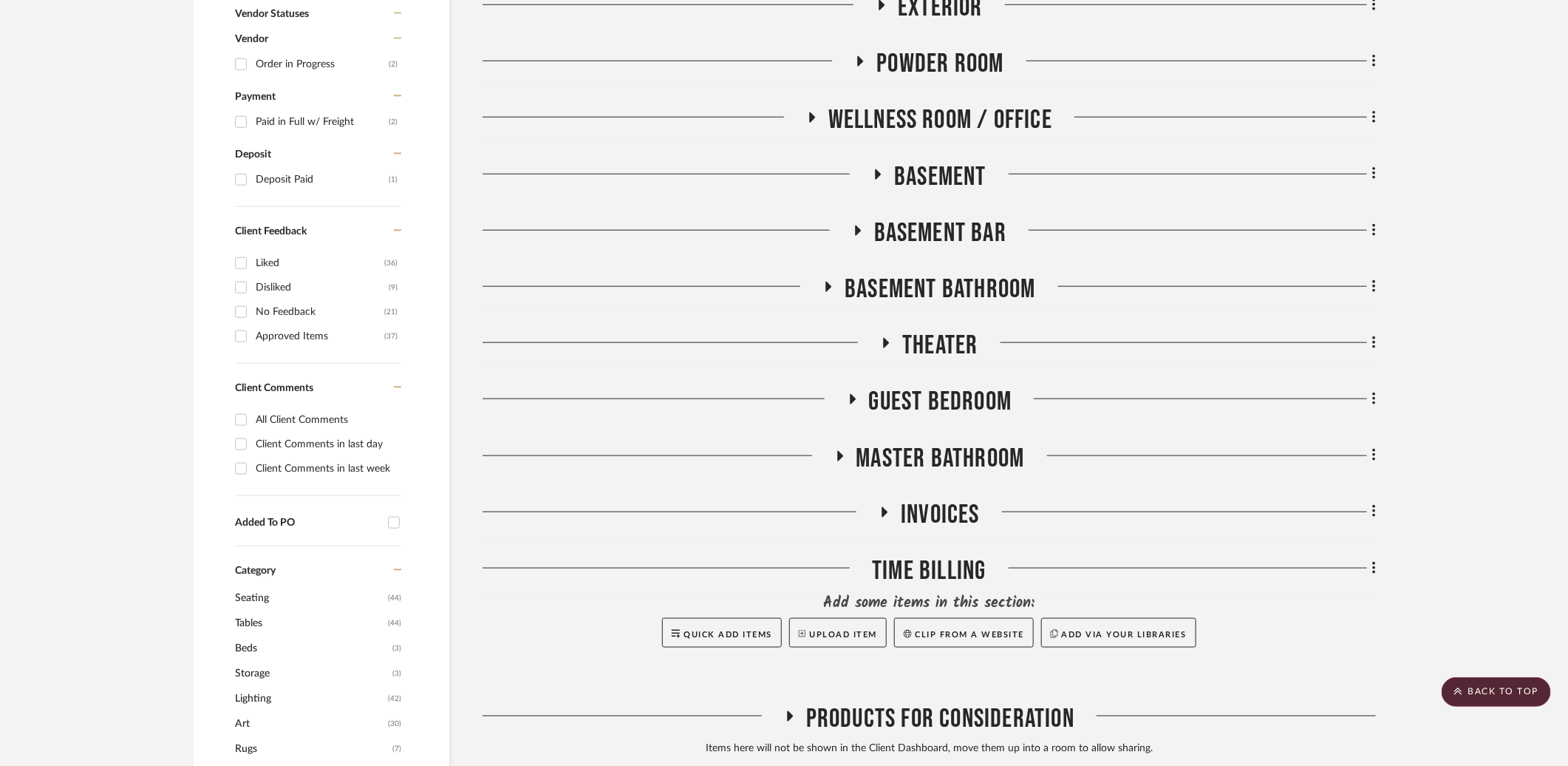 scroll, scrollTop: 861, scrollLeft: 0, axis: vertical 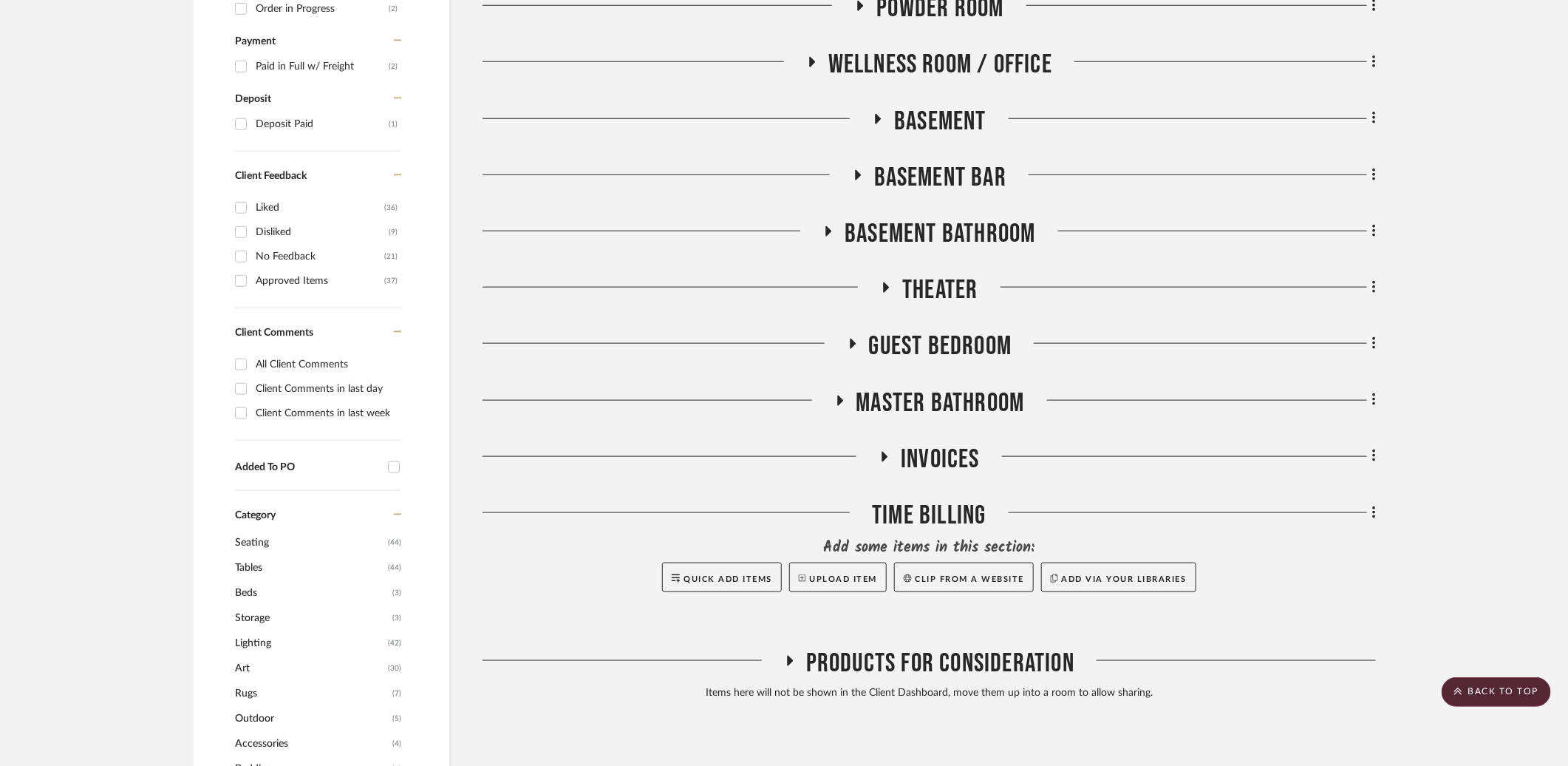 click on "Guest Bedroom" 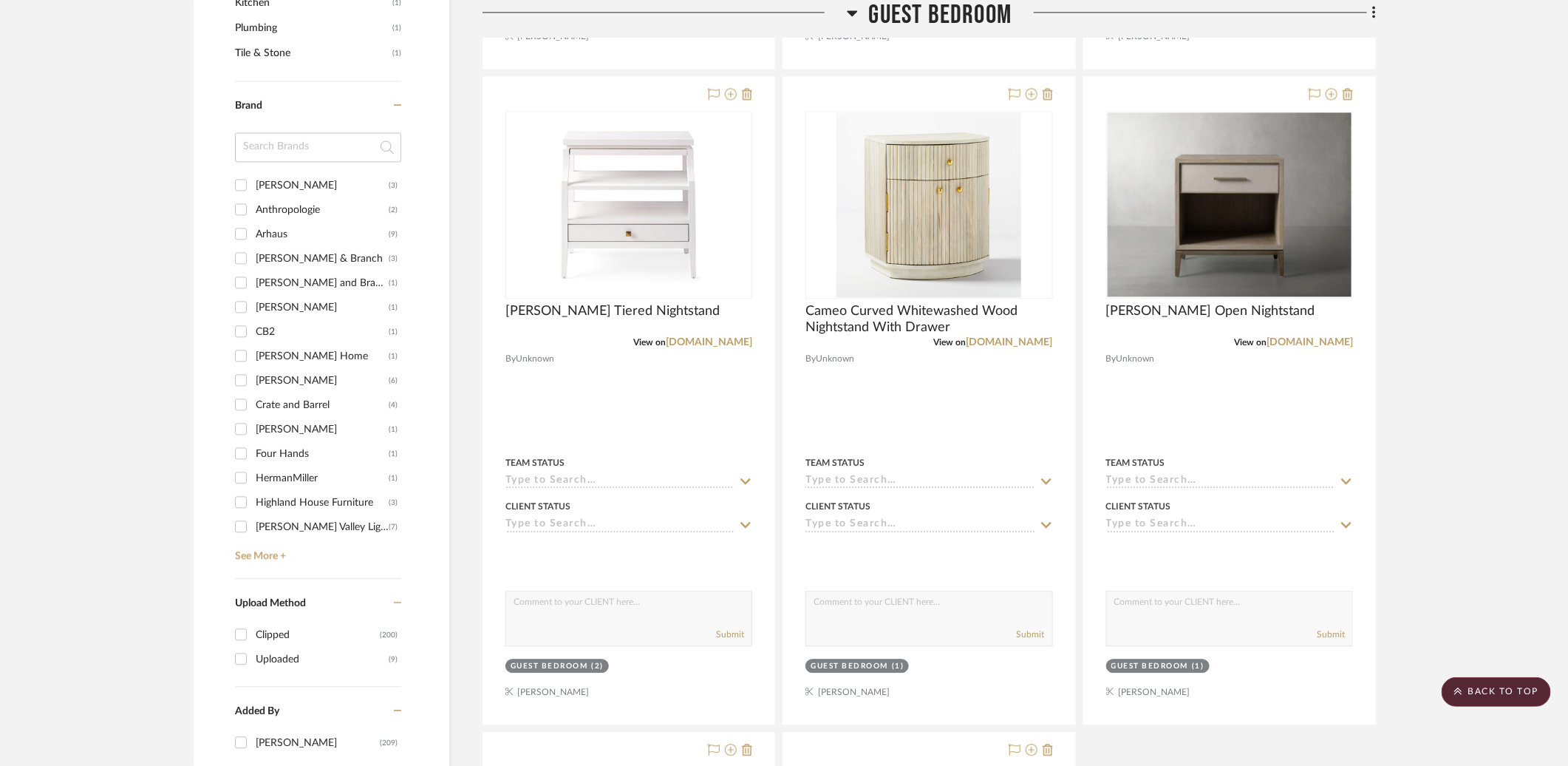 scroll, scrollTop: 1820, scrollLeft: 0, axis: vertical 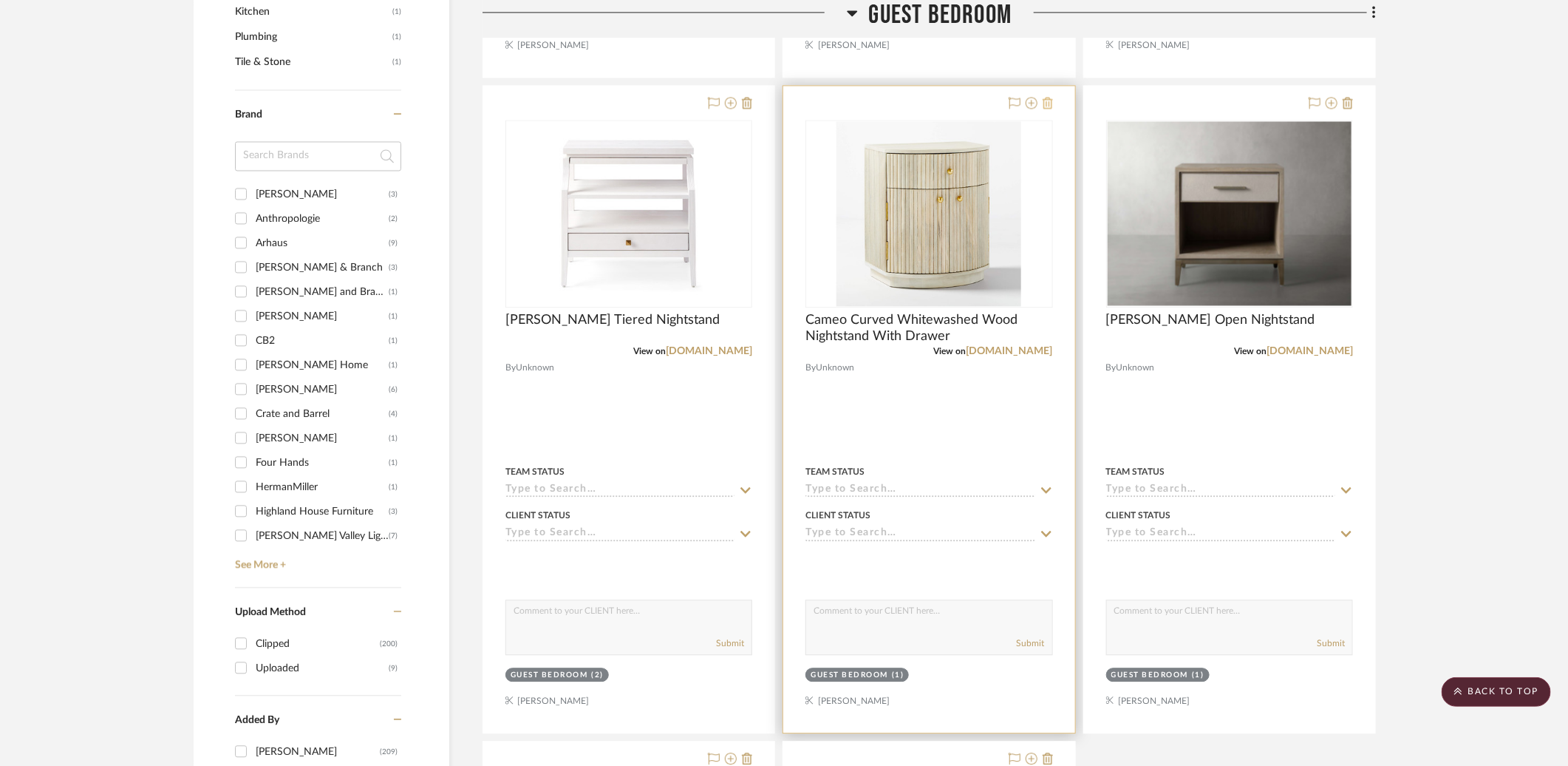 click 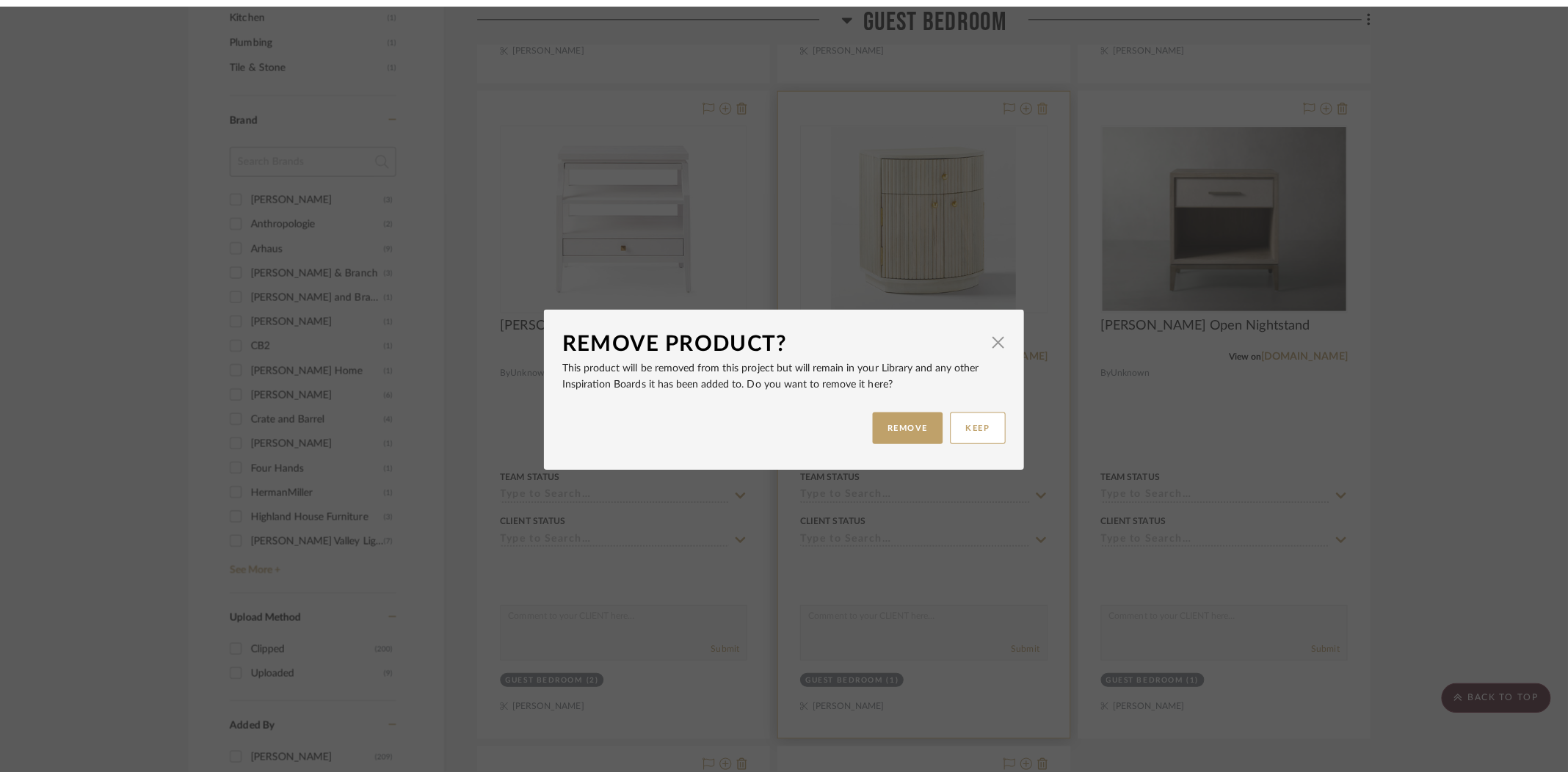 scroll, scrollTop: 0, scrollLeft: 0, axis: both 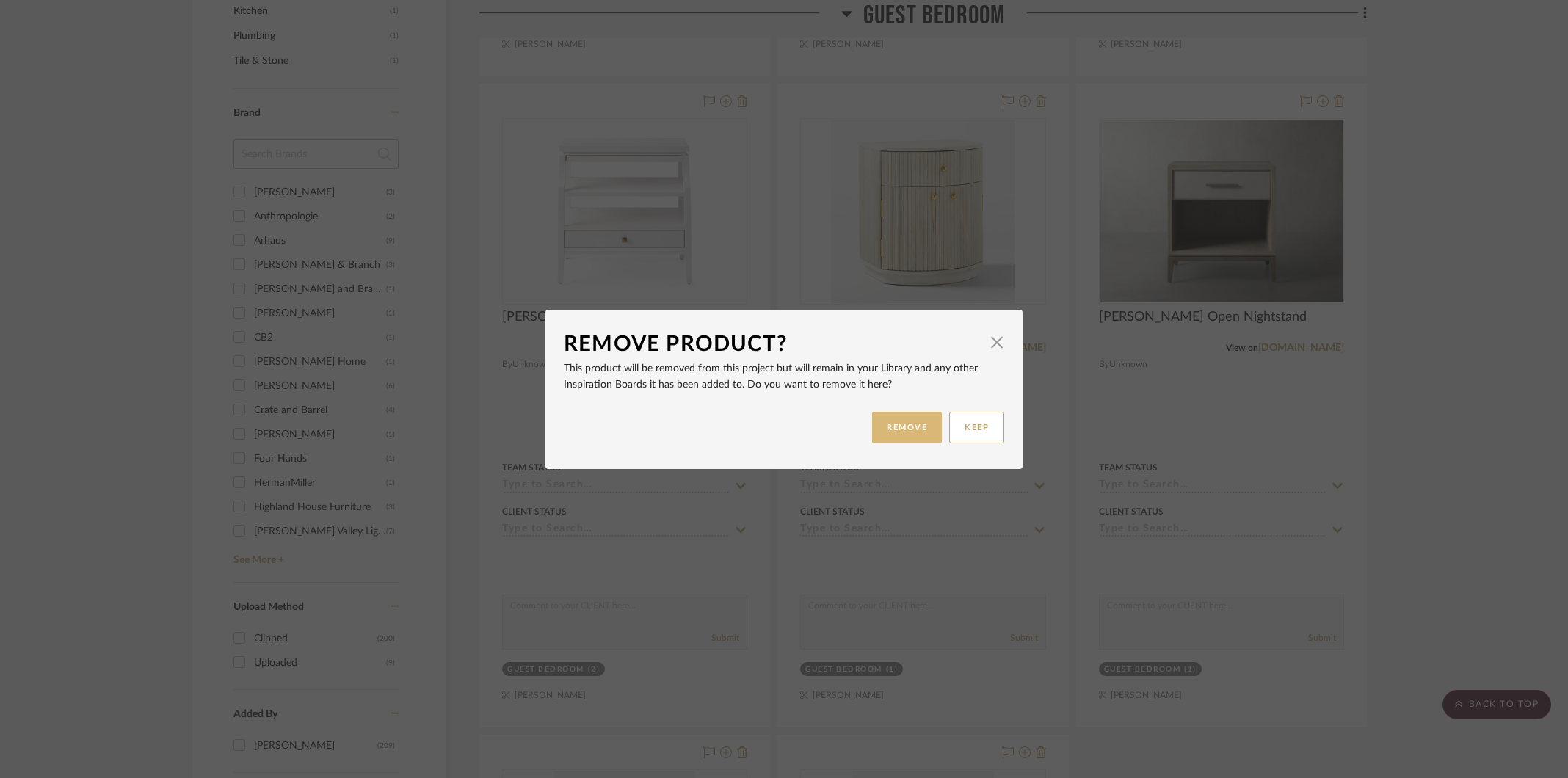 click on "REMOVE" at bounding box center [907, 427] 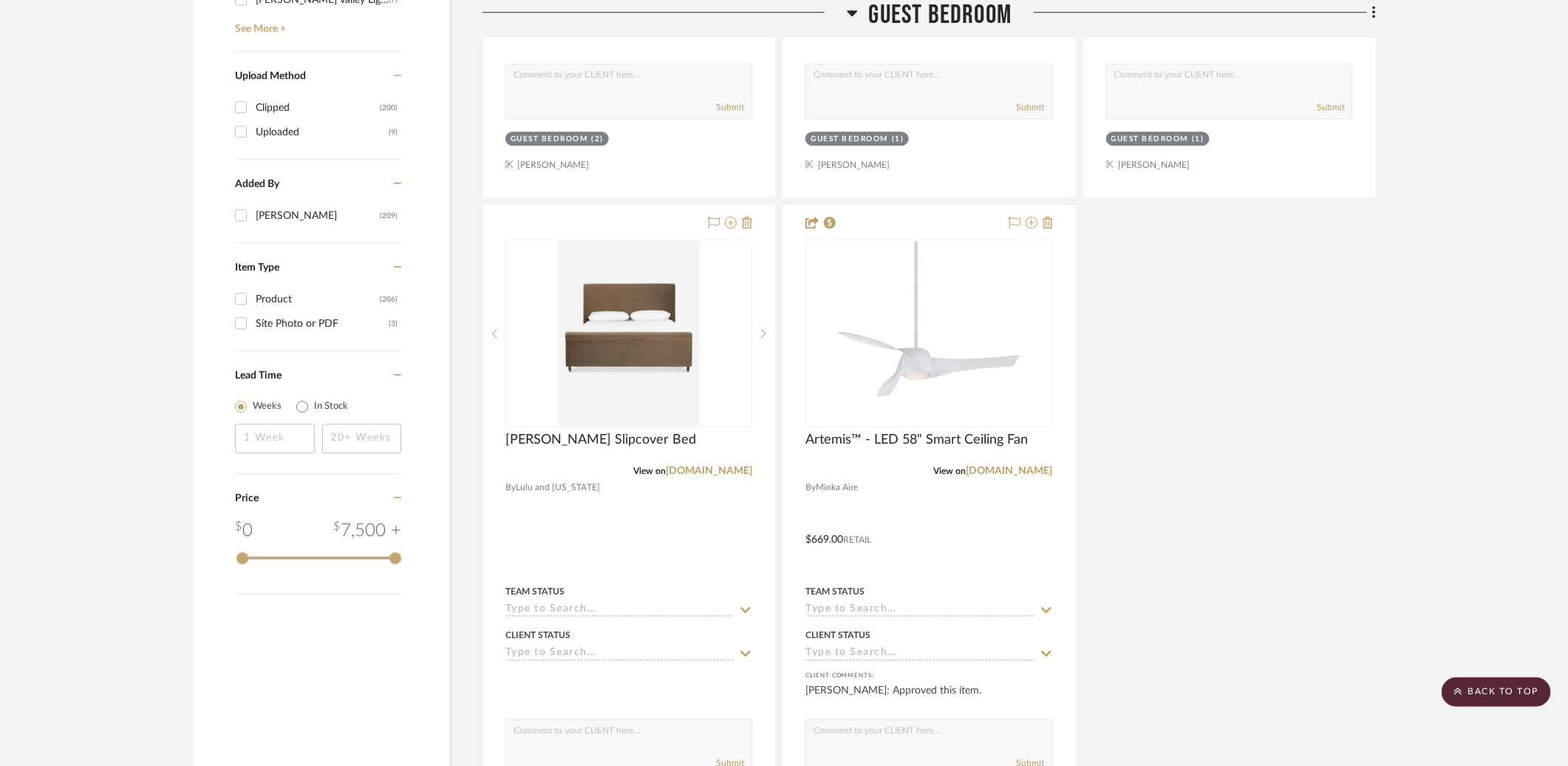 scroll, scrollTop: 2356, scrollLeft: 0, axis: vertical 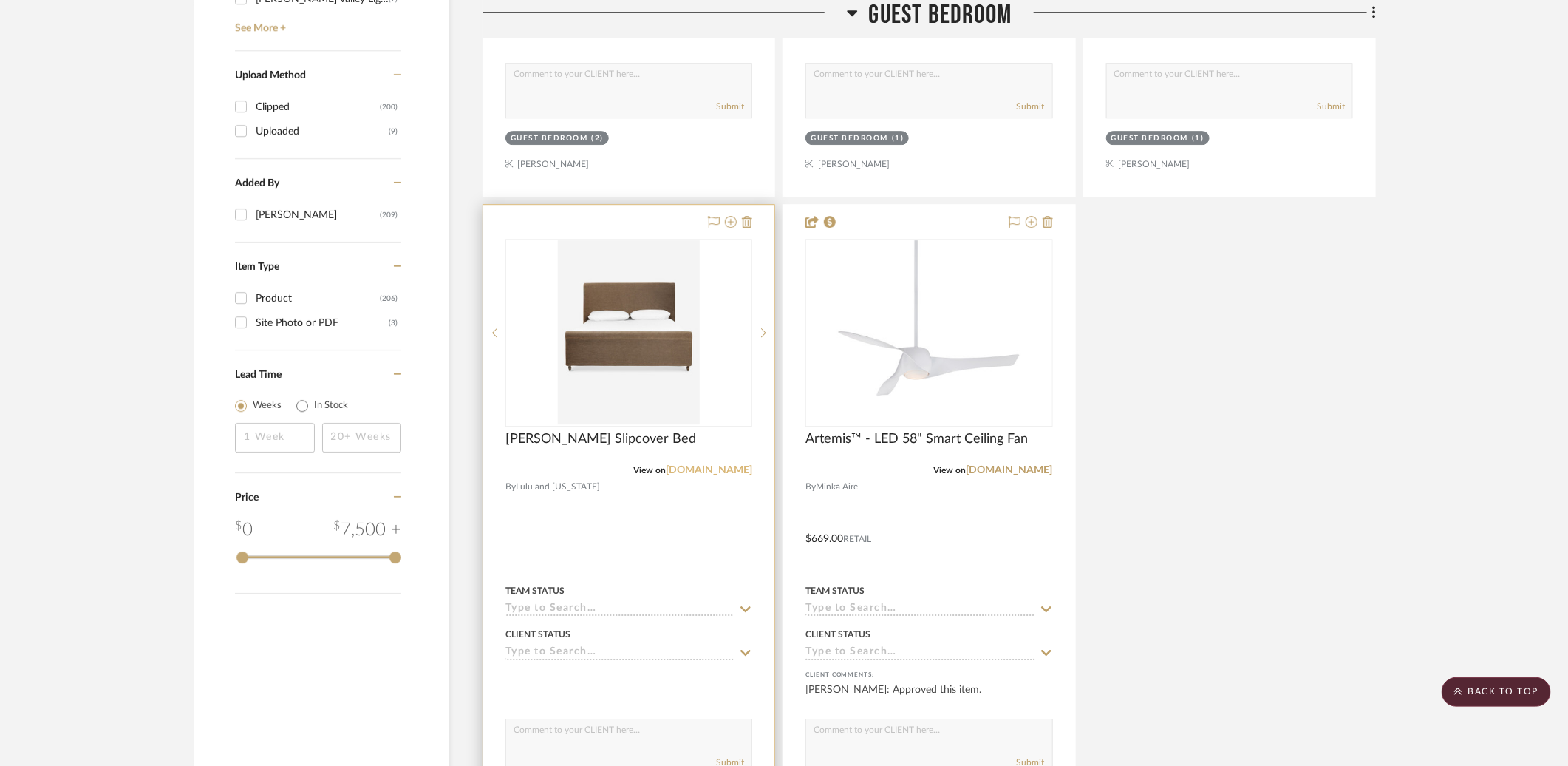 click on "luluandgeorgia.com" at bounding box center [709, 470] 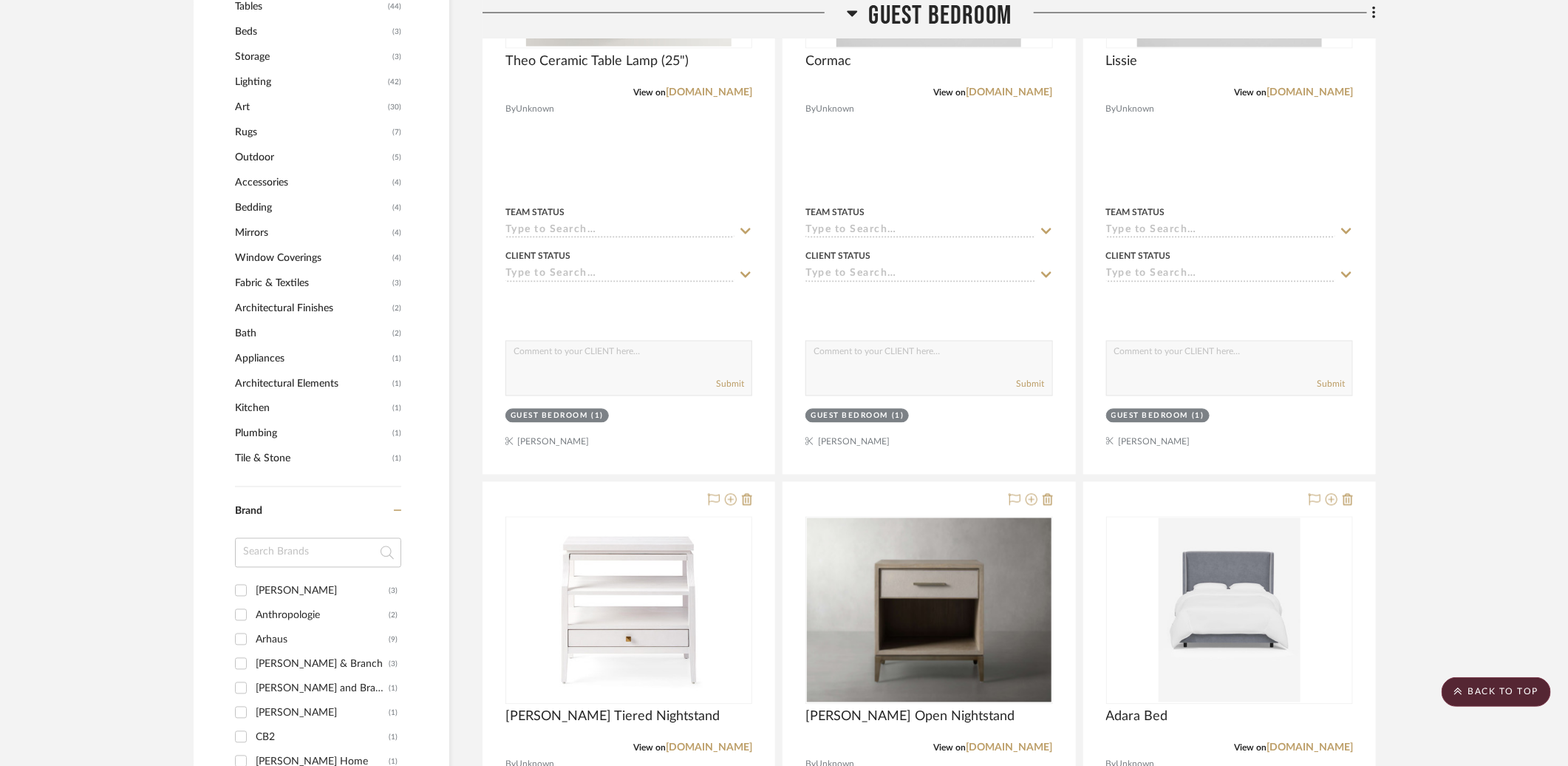 scroll, scrollTop: 1659, scrollLeft: 0, axis: vertical 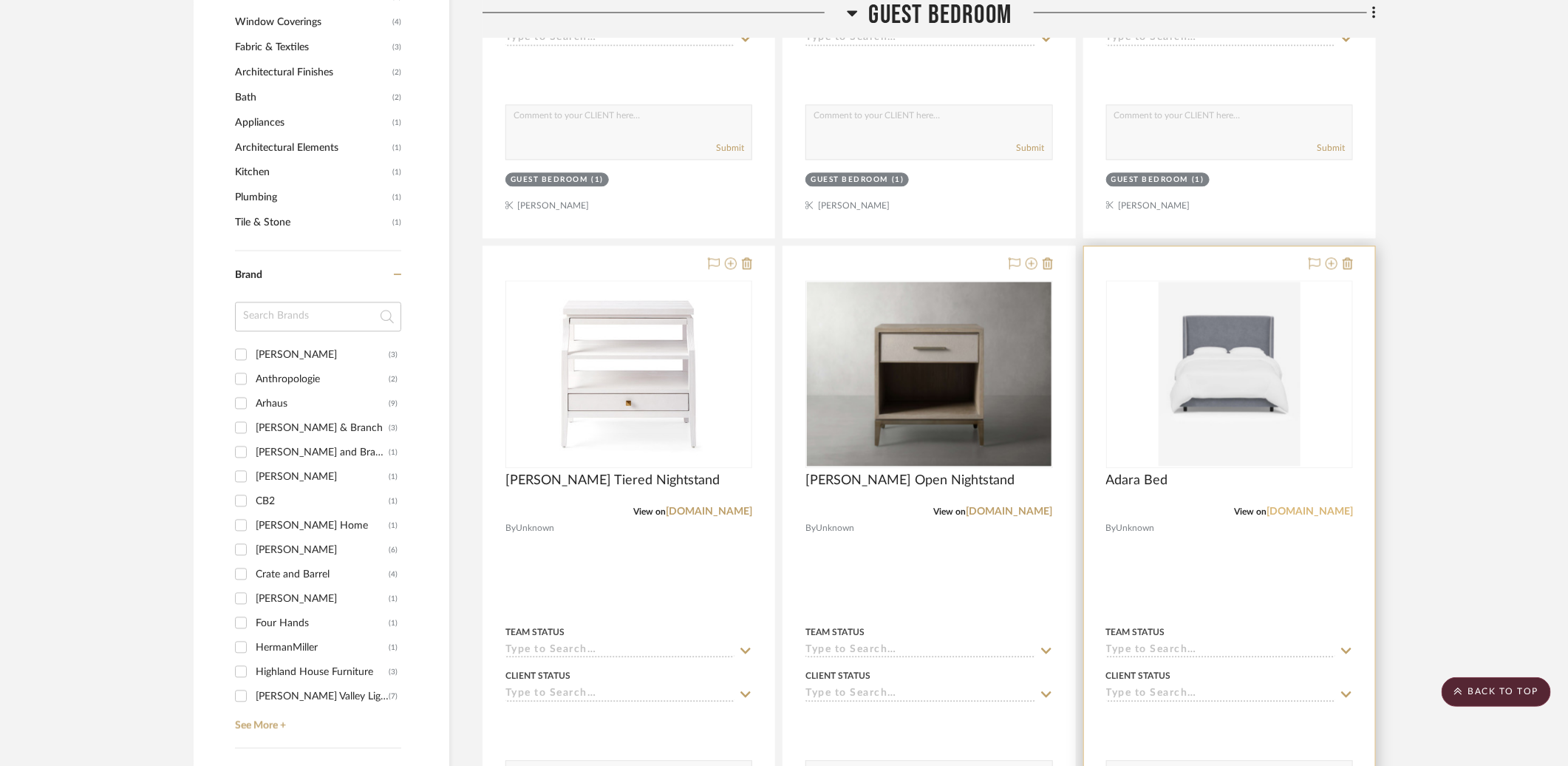 click on "luluandgeorgia.com" at bounding box center (1309, 512) 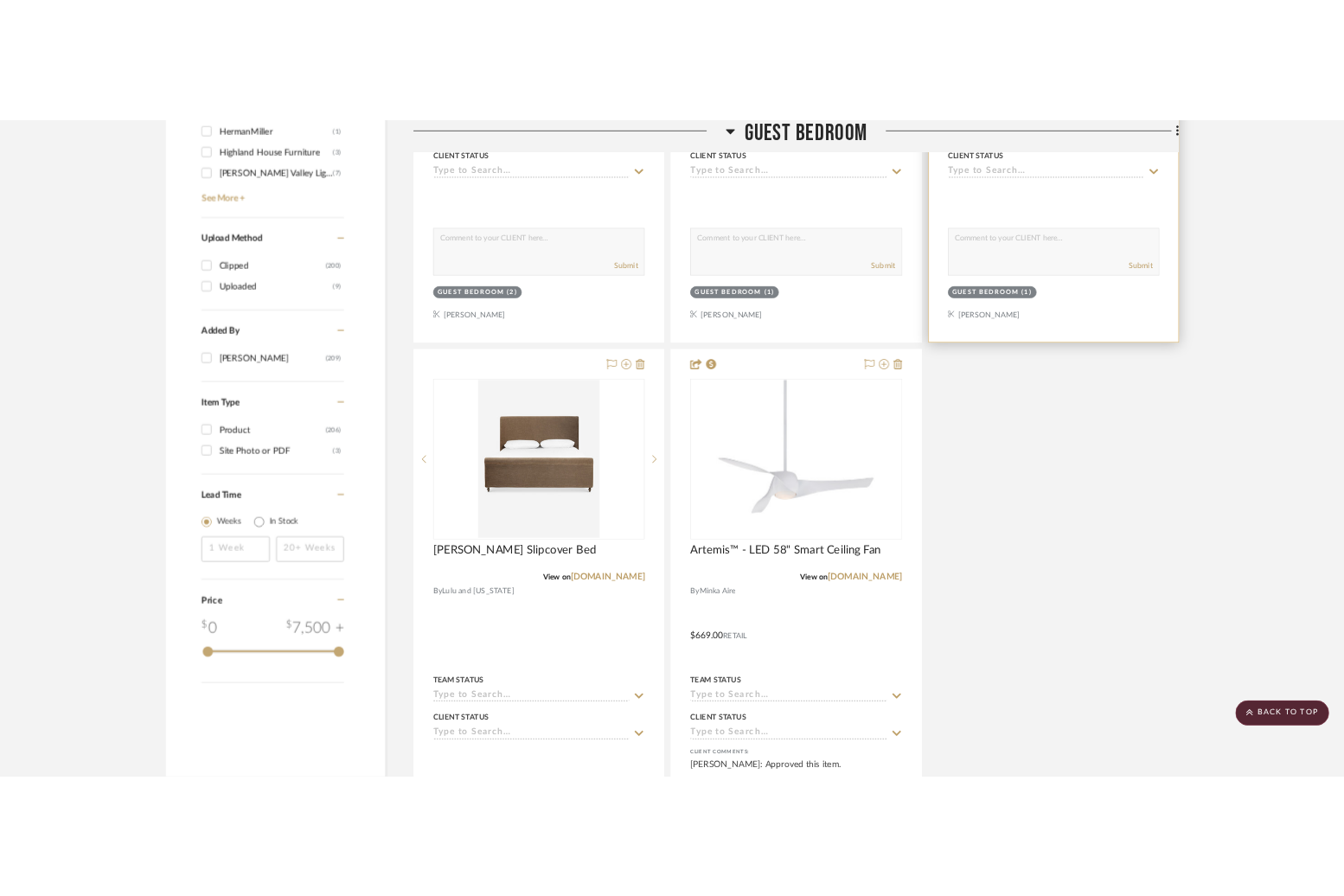 scroll, scrollTop: 2686, scrollLeft: 0, axis: vertical 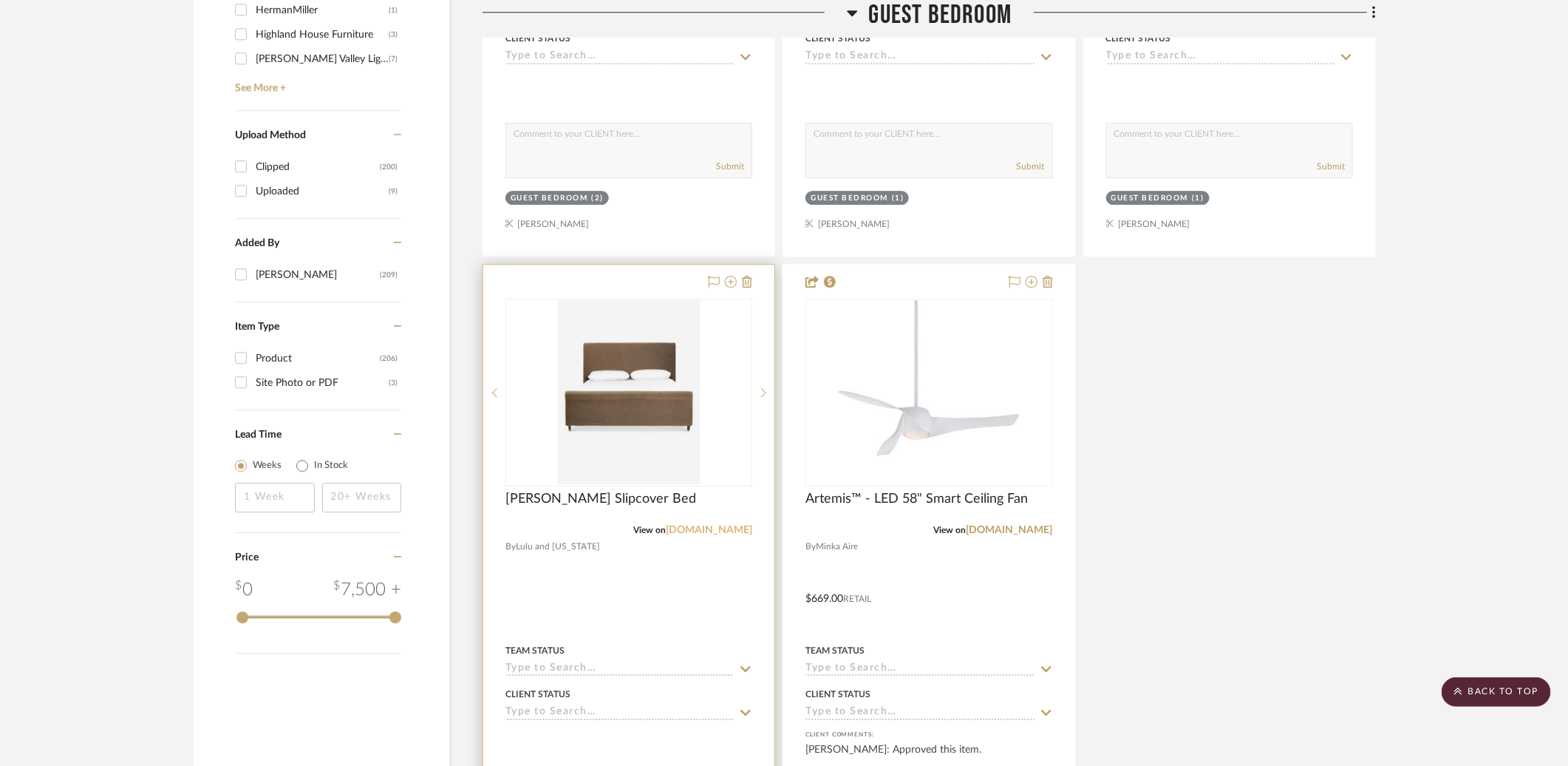 click on "luluandgeorgia.com" at bounding box center [709, 530] 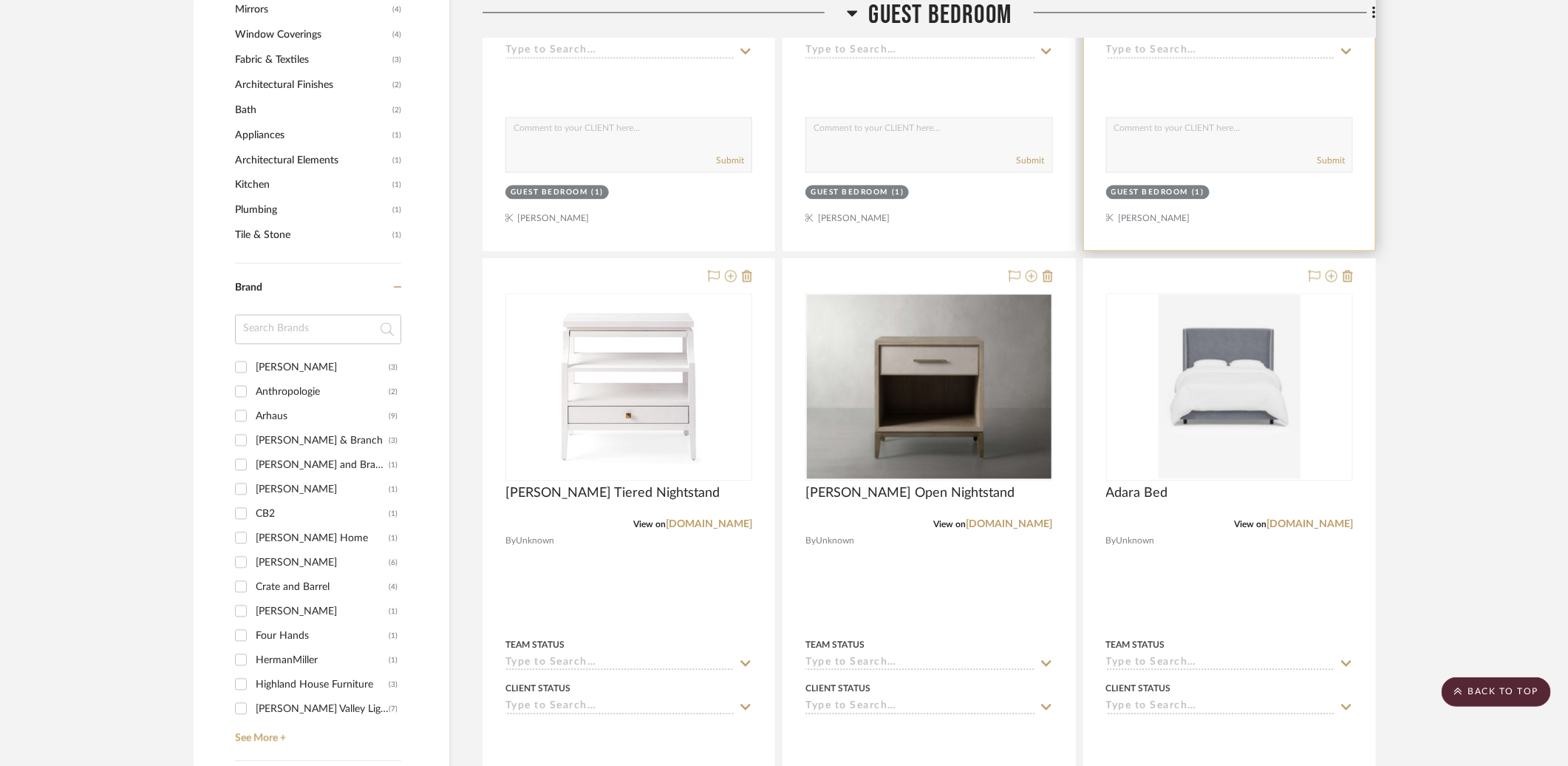 scroll, scrollTop: 1653, scrollLeft: 0, axis: vertical 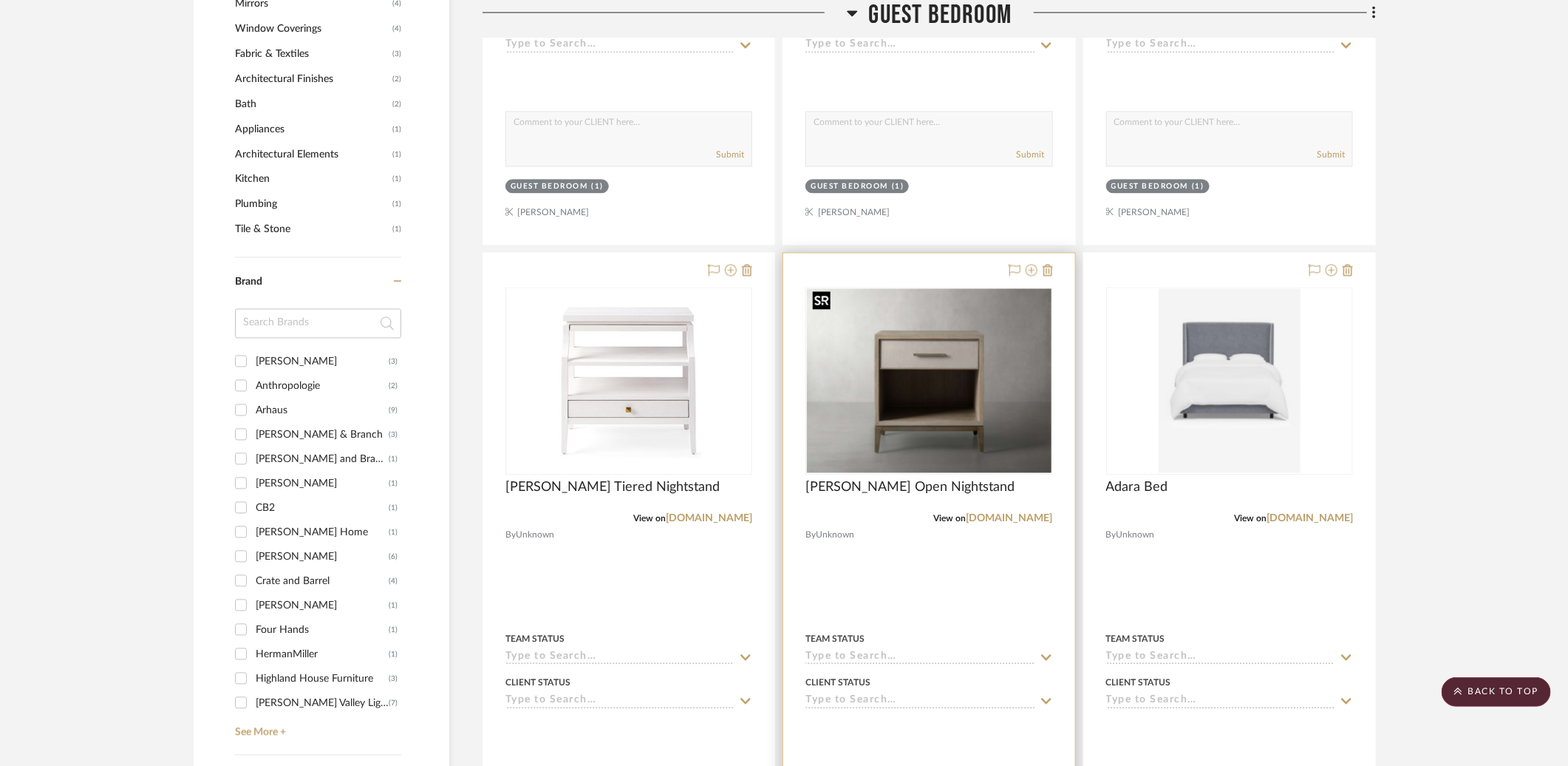 click at bounding box center (929, 380) 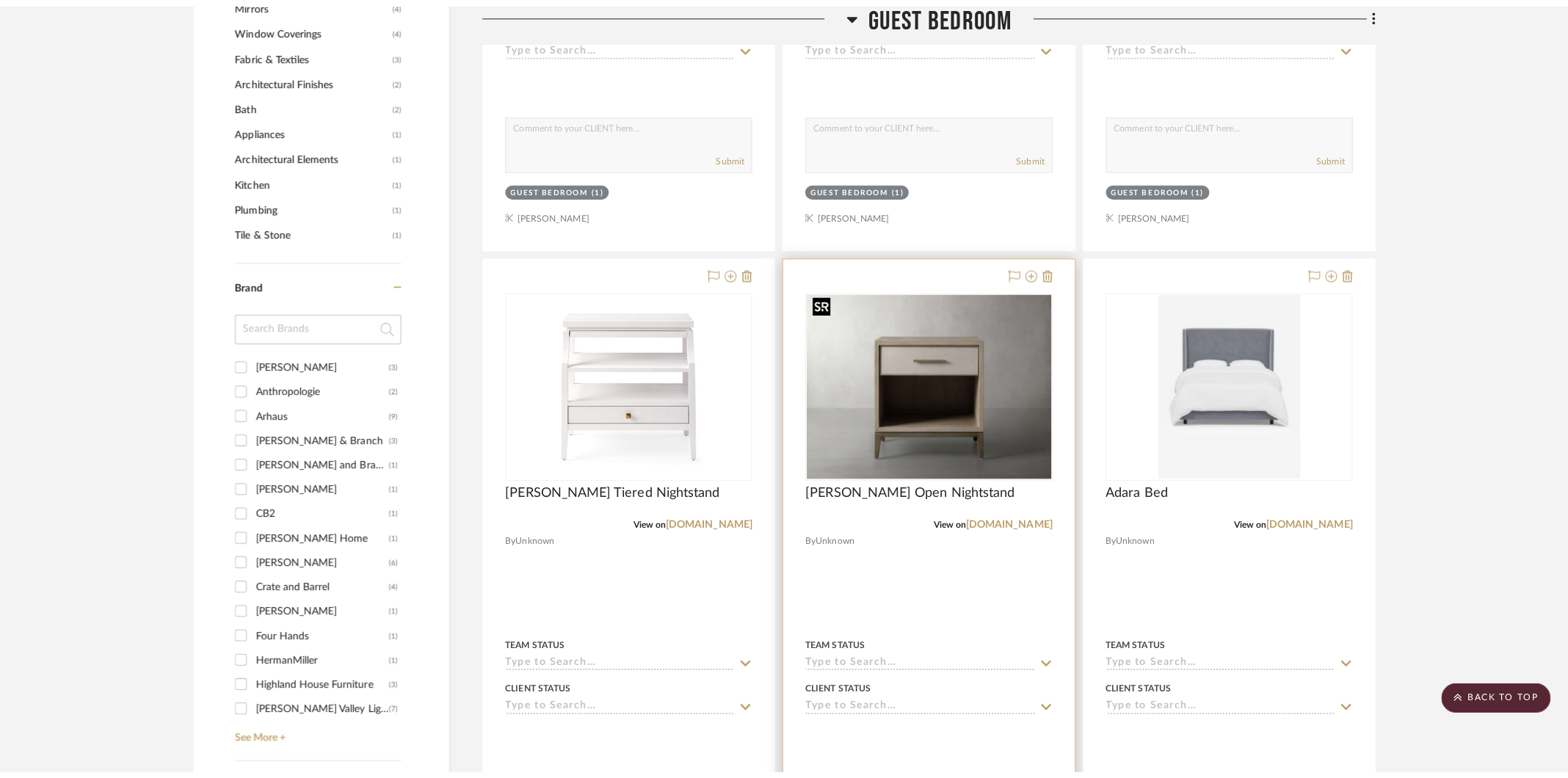 scroll, scrollTop: 0, scrollLeft: 0, axis: both 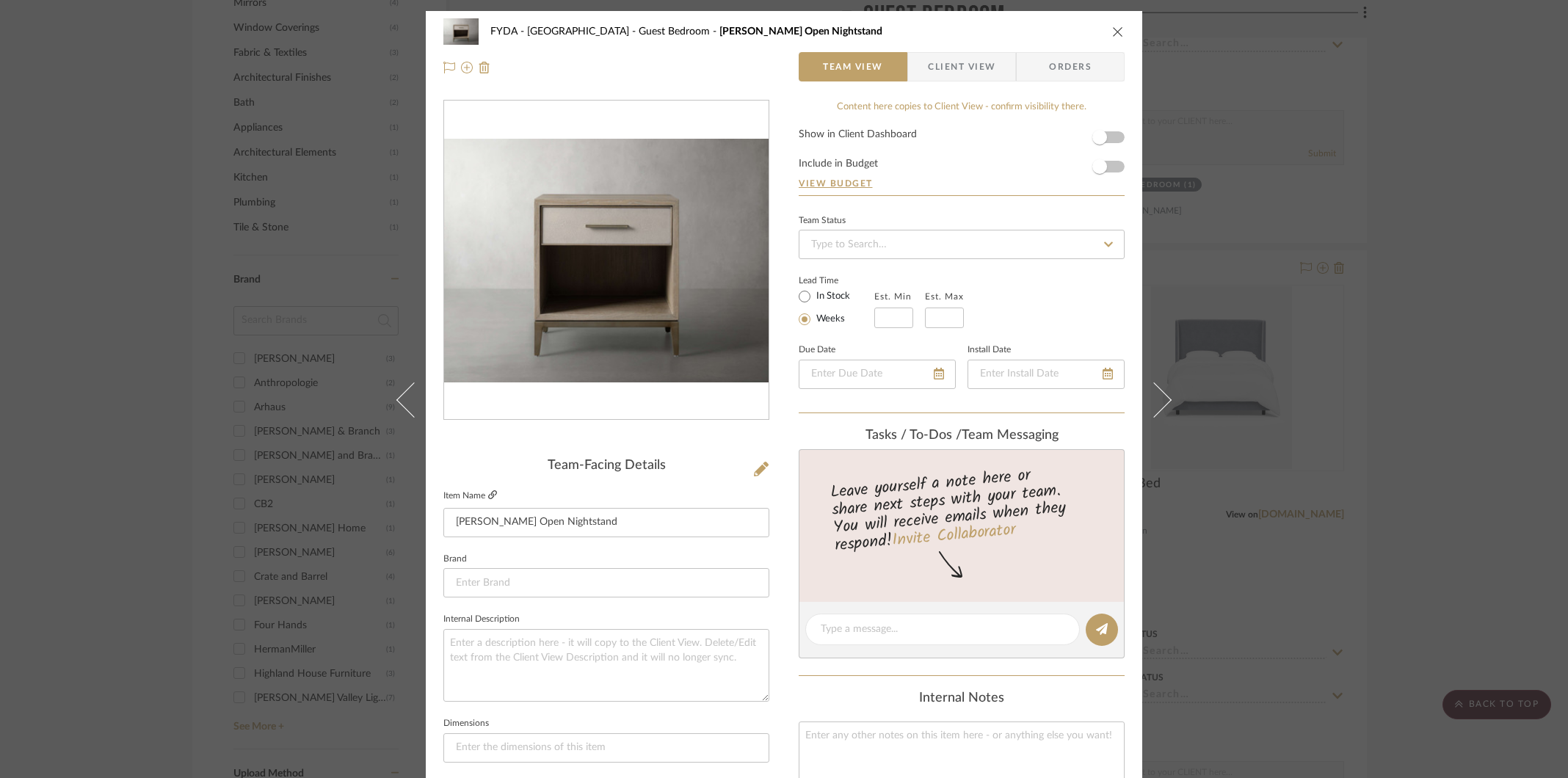 click 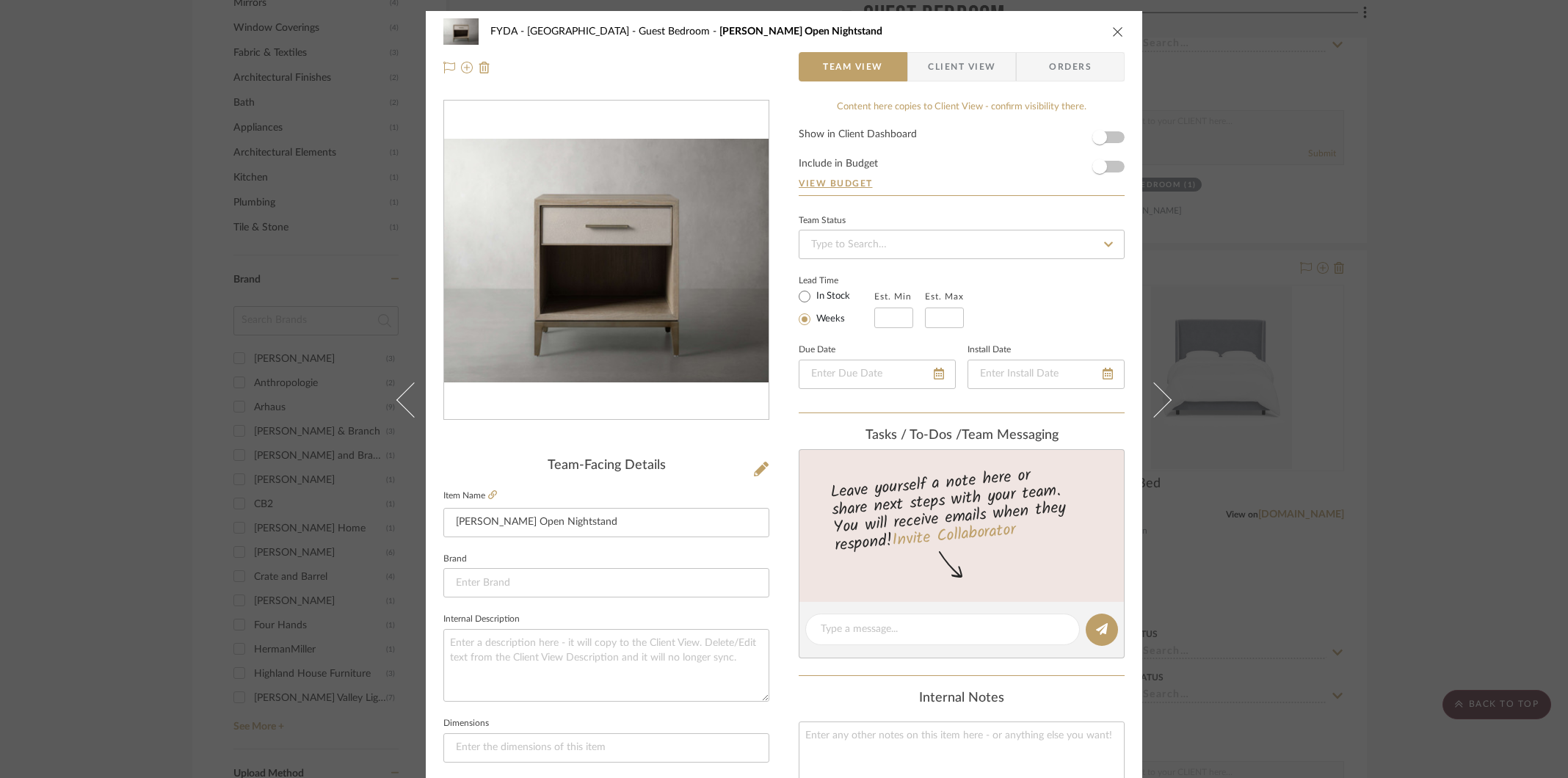click at bounding box center (1118, 32) 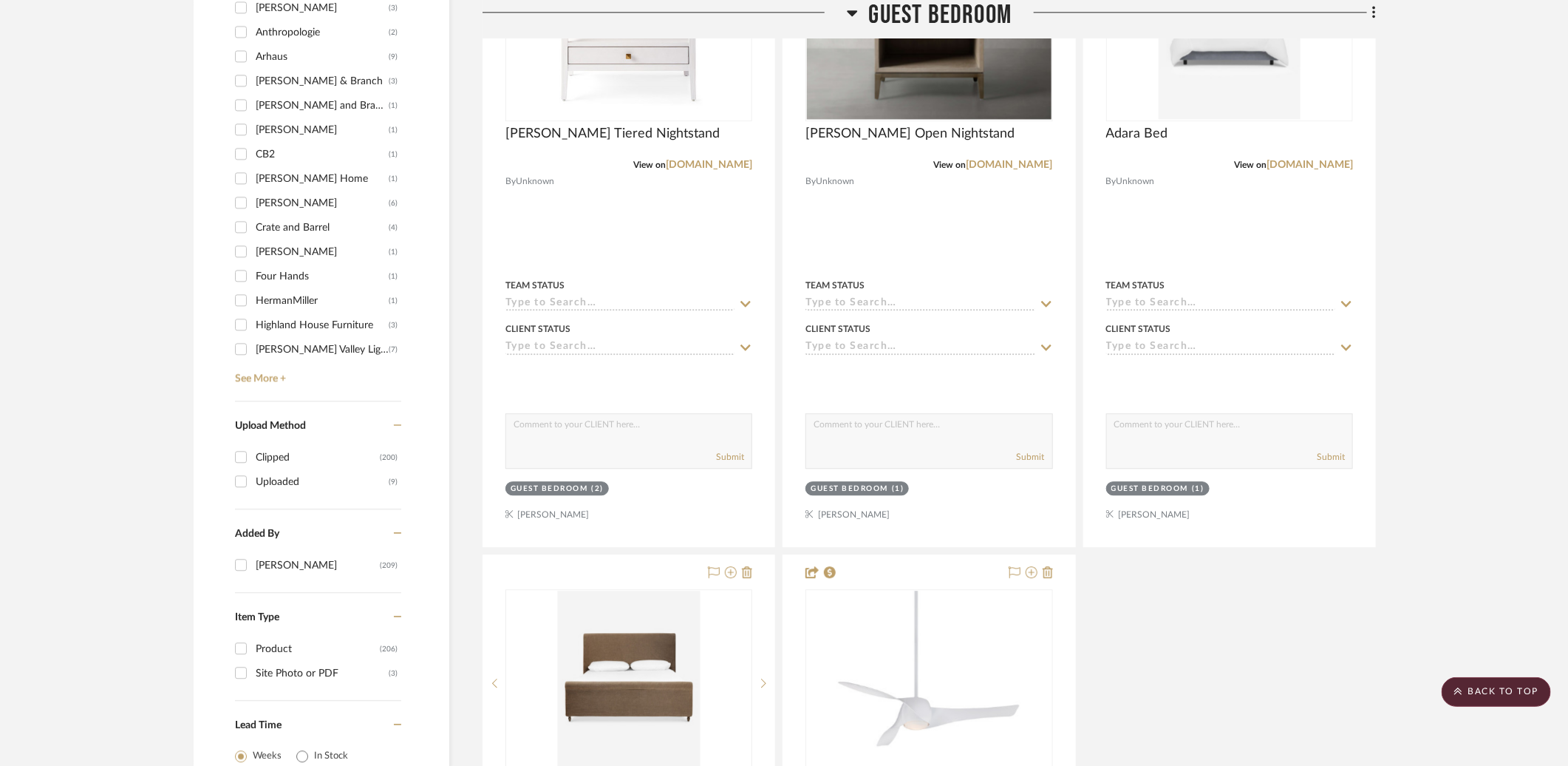 scroll, scrollTop: 2039, scrollLeft: 0, axis: vertical 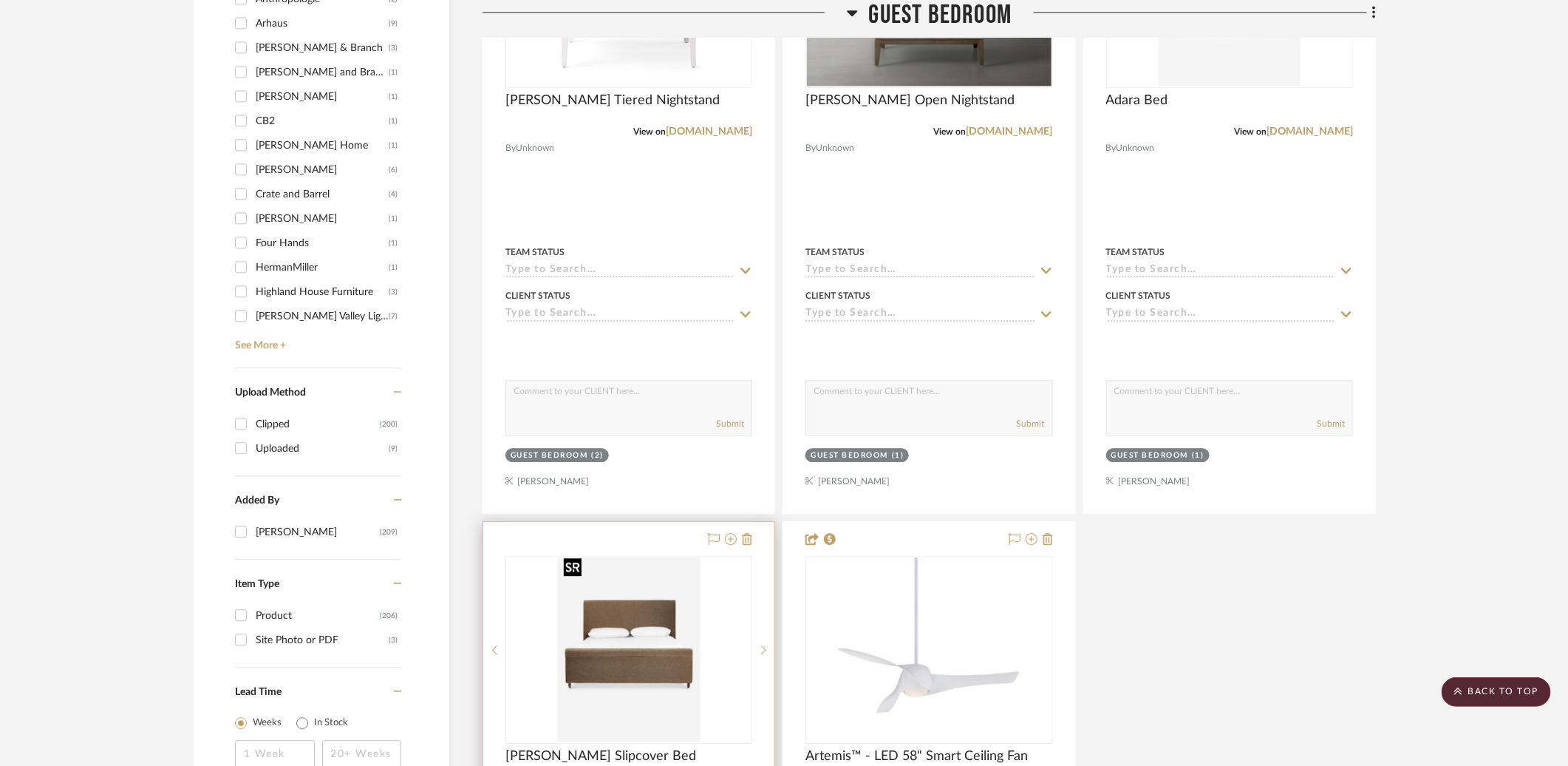 click at bounding box center (629, 650) 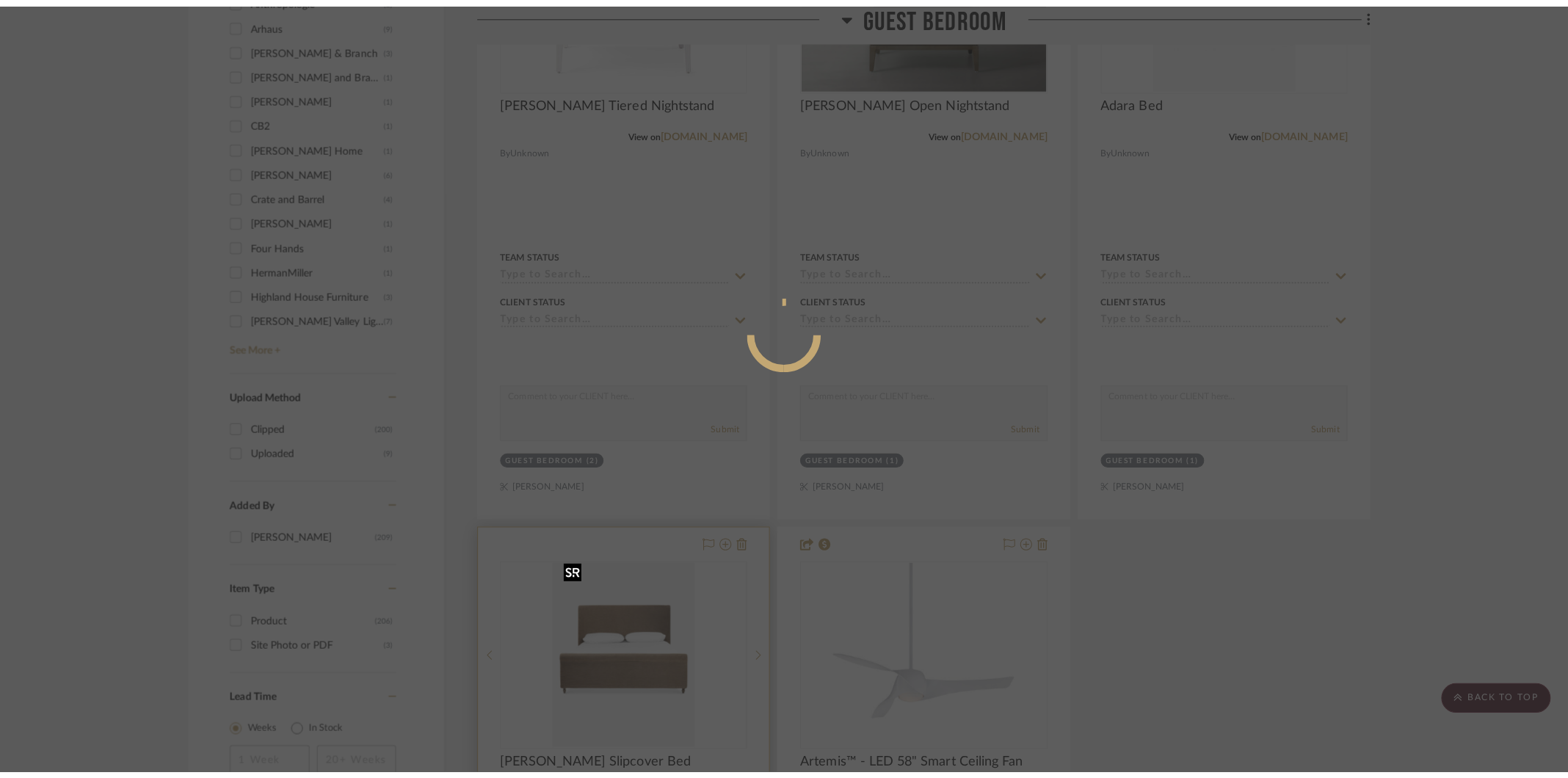 scroll, scrollTop: 0, scrollLeft: 0, axis: both 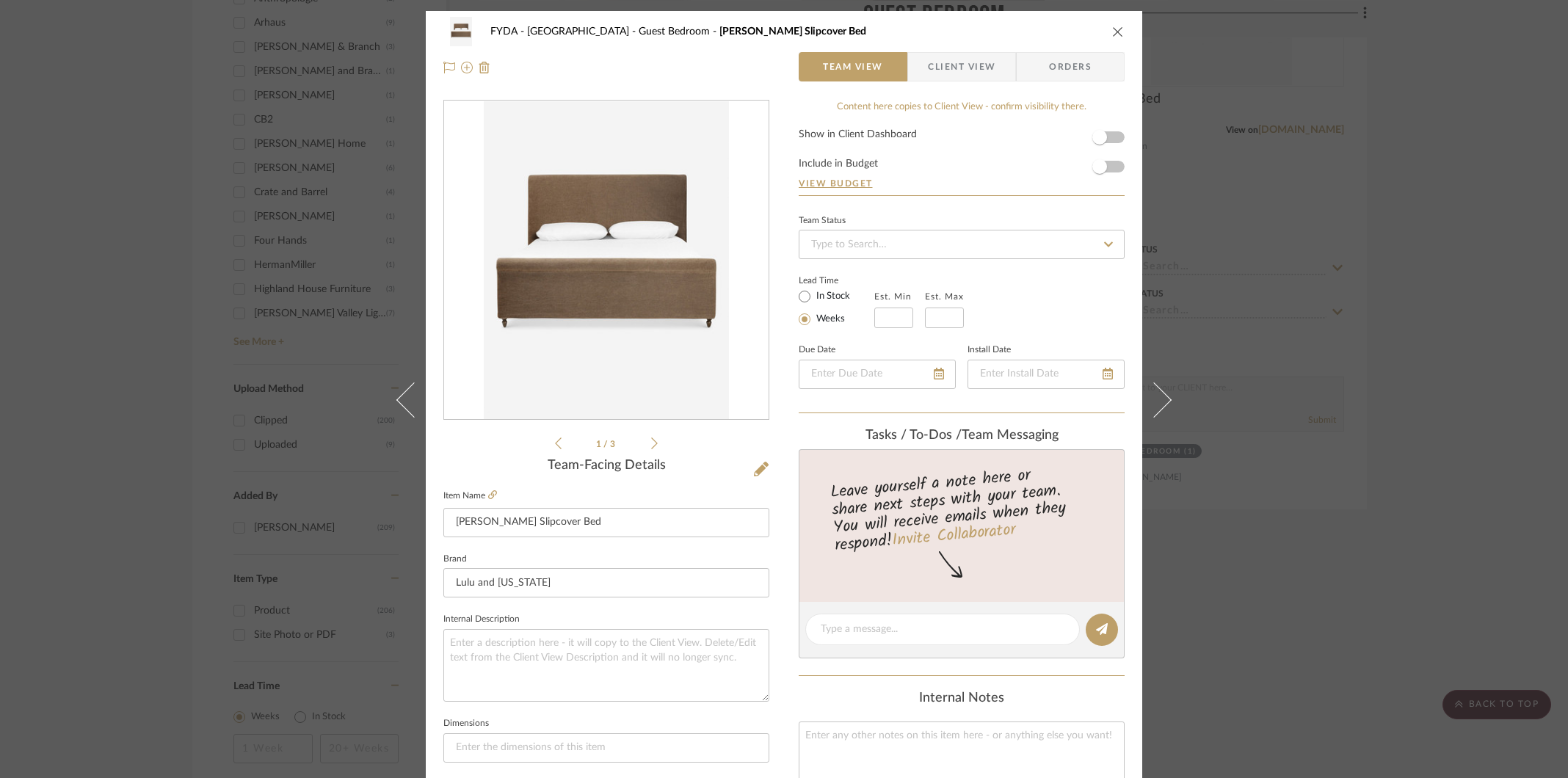 click at bounding box center [1118, 32] 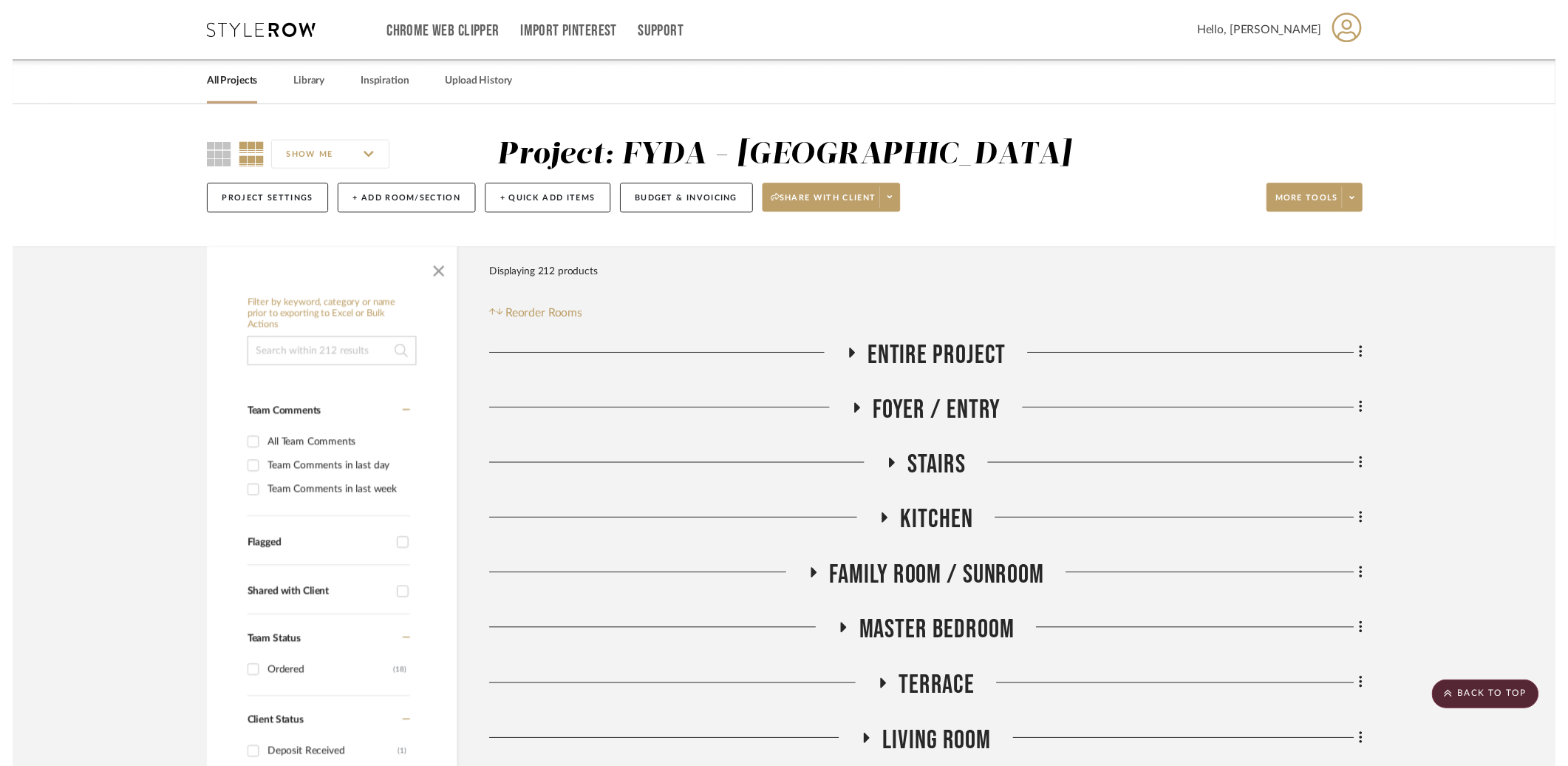 scroll, scrollTop: 2039, scrollLeft: 0, axis: vertical 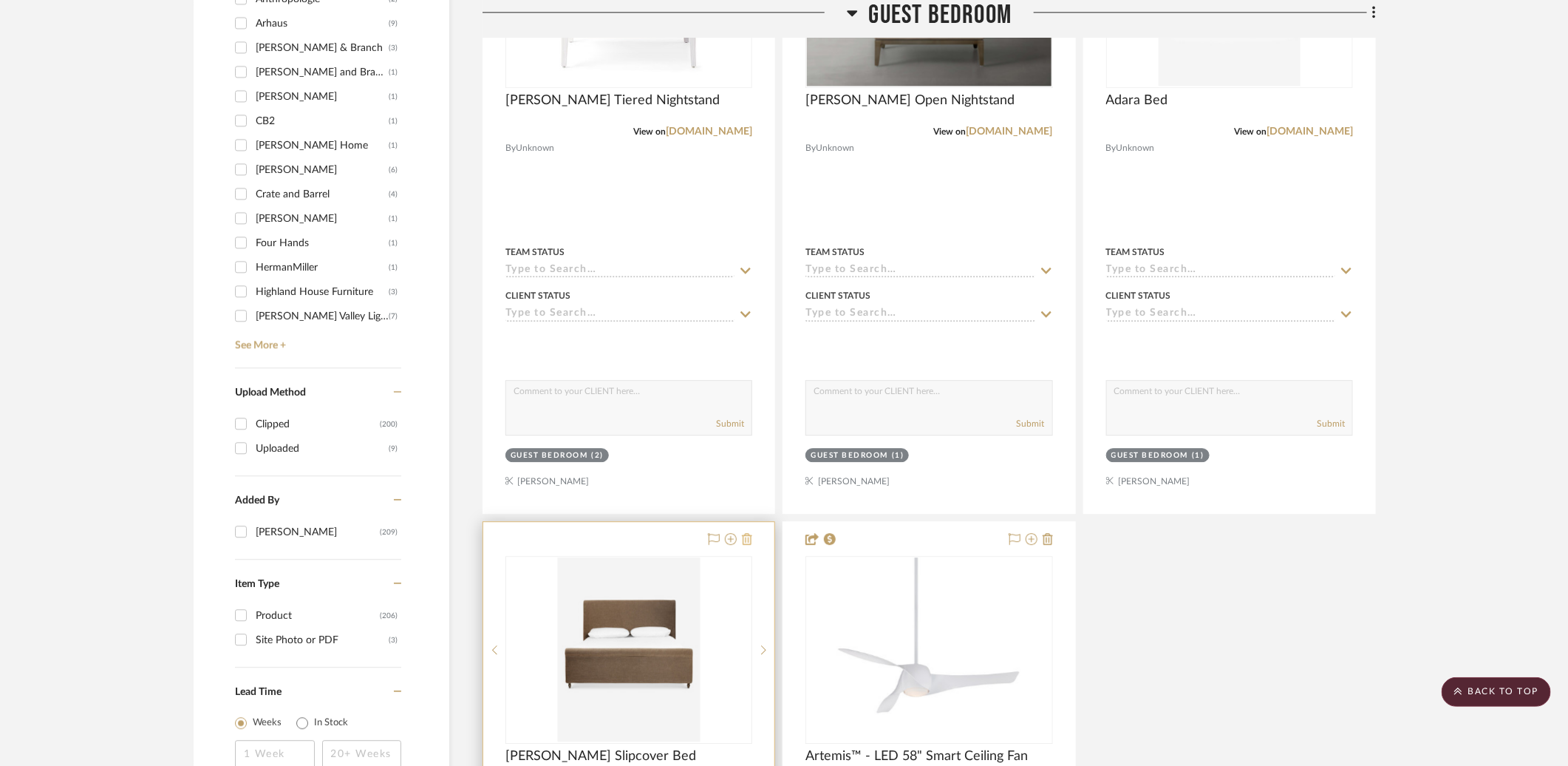 click 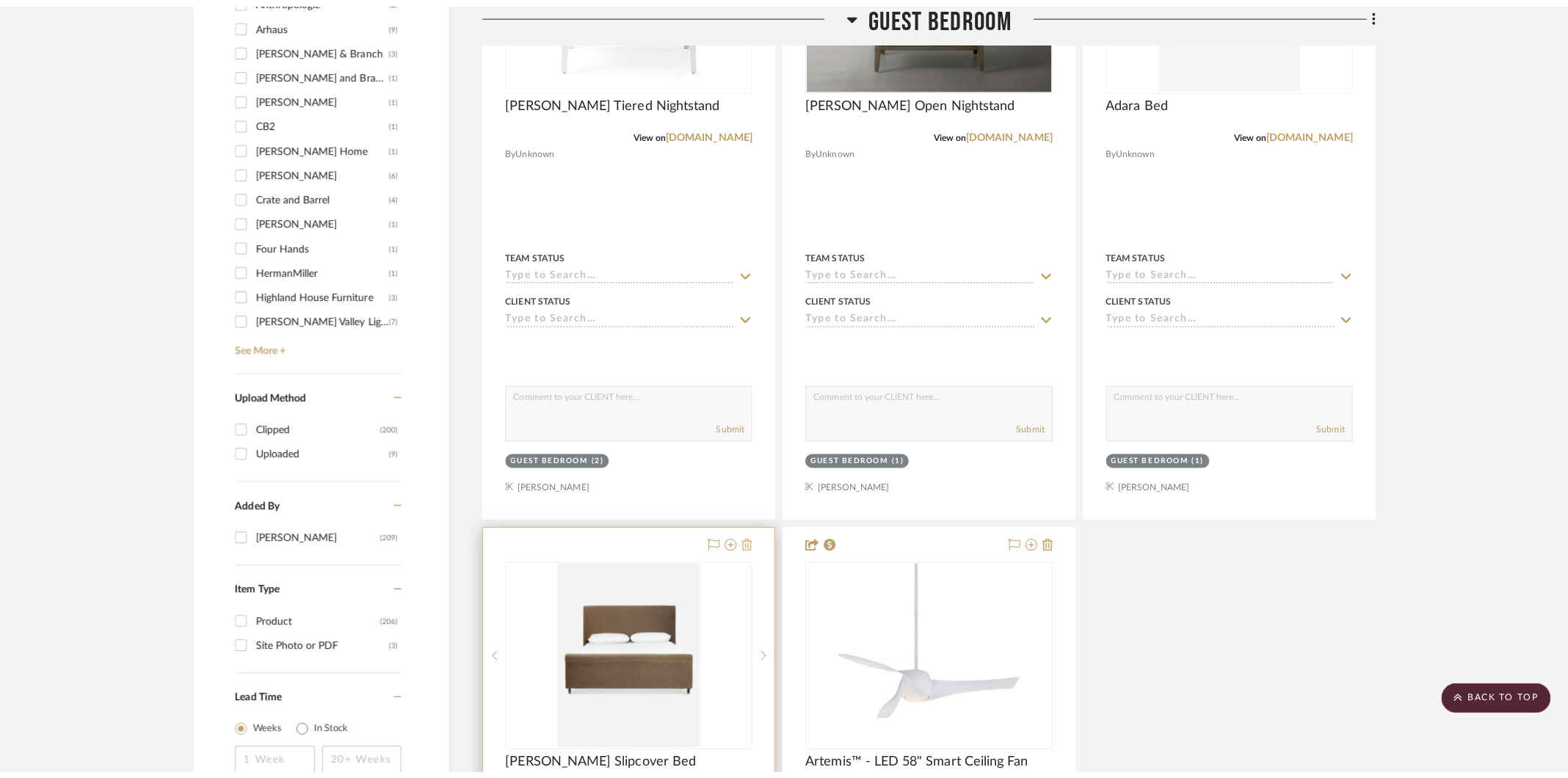 scroll, scrollTop: 0, scrollLeft: 0, axis: both 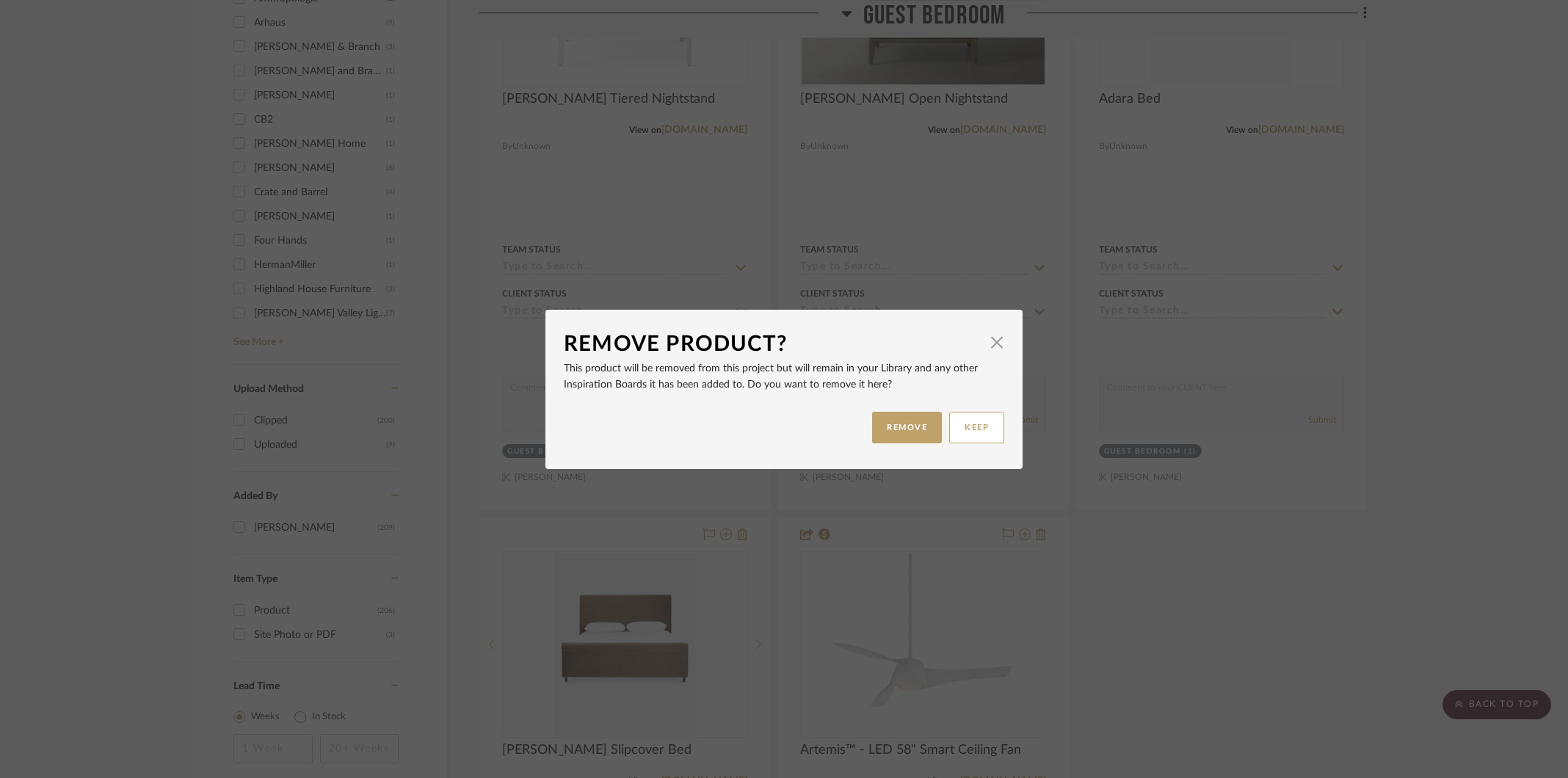 click on "REMOVE   KEEP" at bounding box center (784, 427) 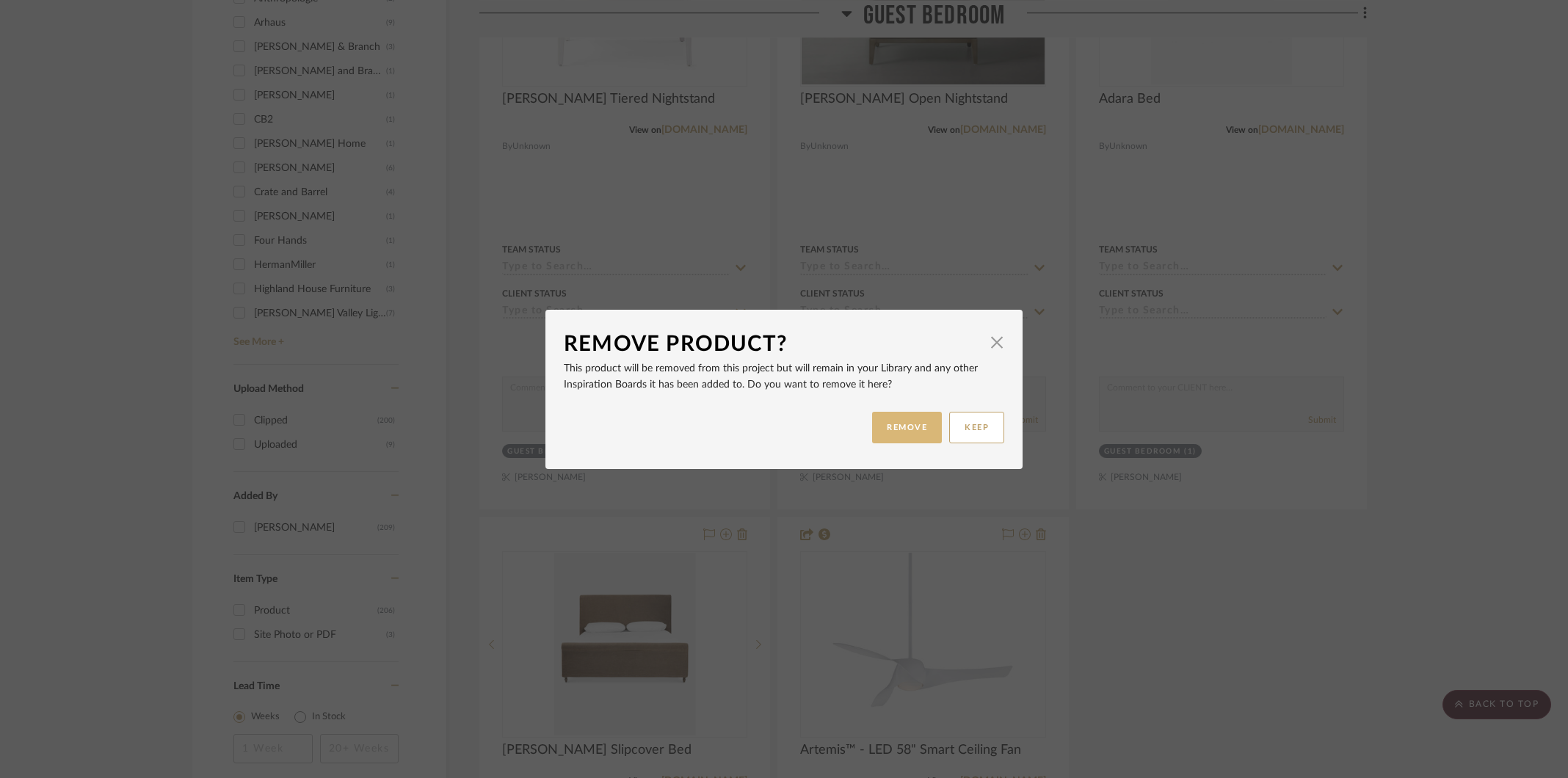 click on "REMOVE" at bounding box center (907, 427) 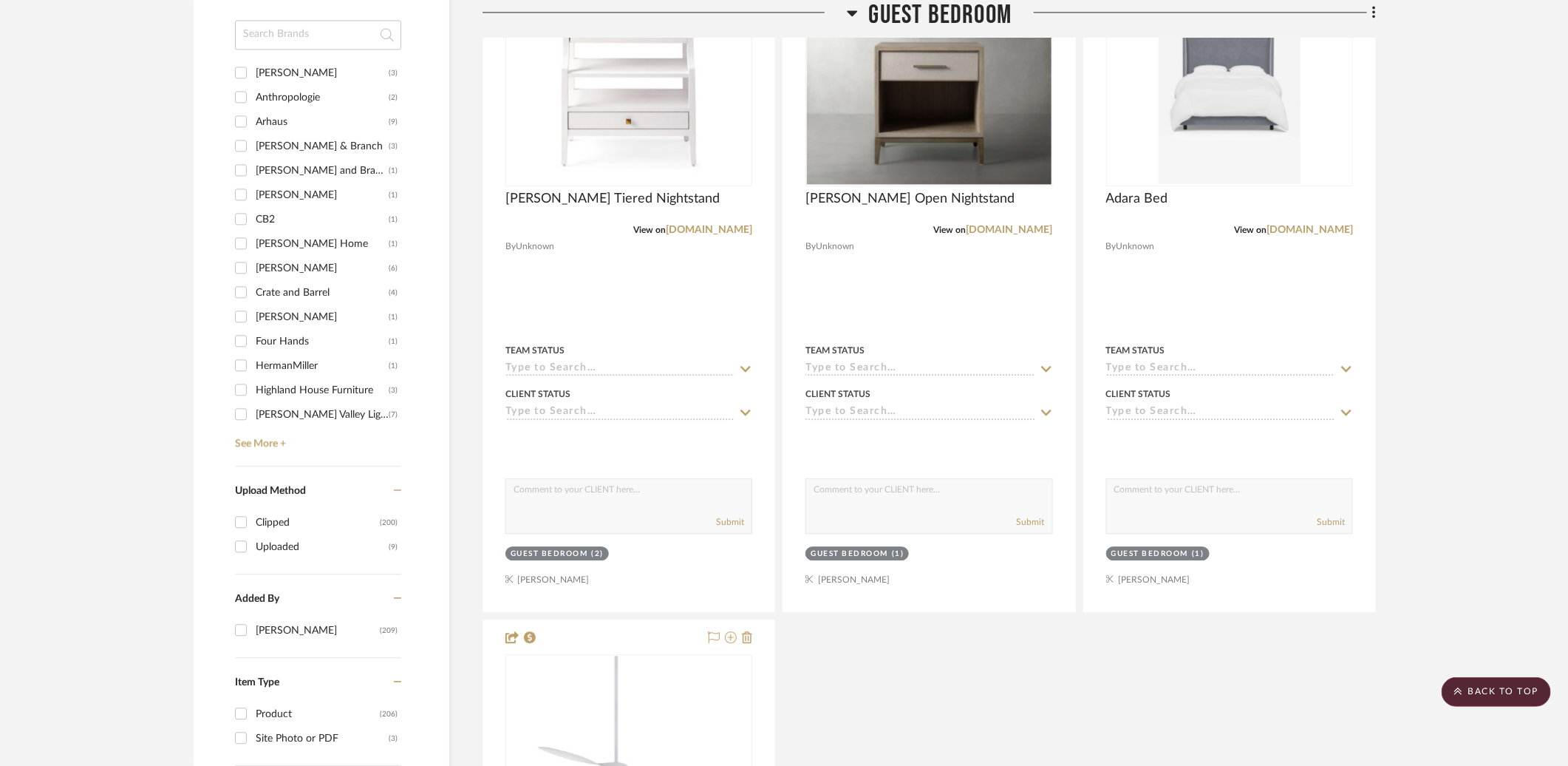 scroll, scrollTop: 1826, scrollLeft: 0, axis: vertical 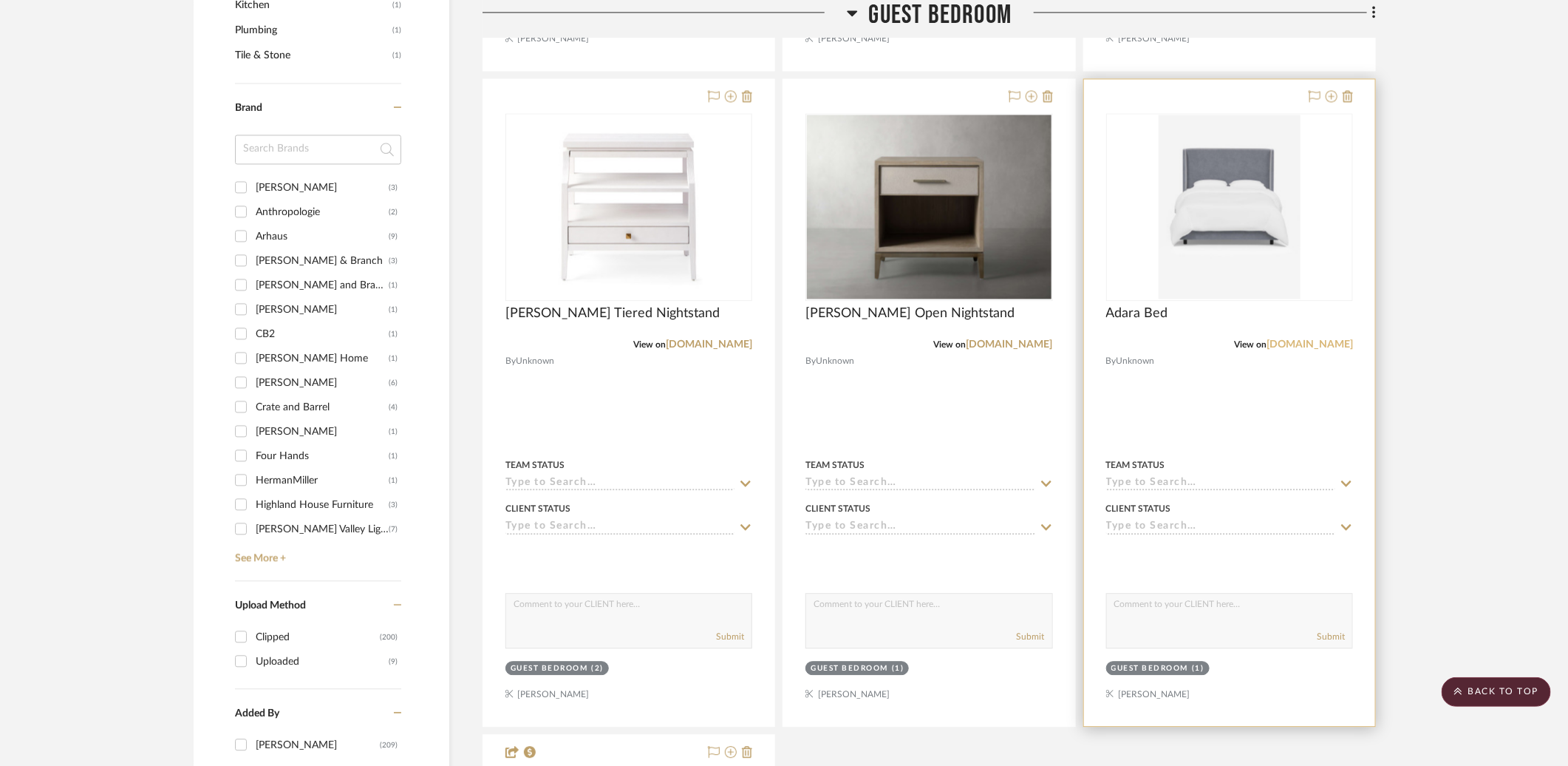 click on "luluandgeorgia.com" at bounding box center [1309, 345] 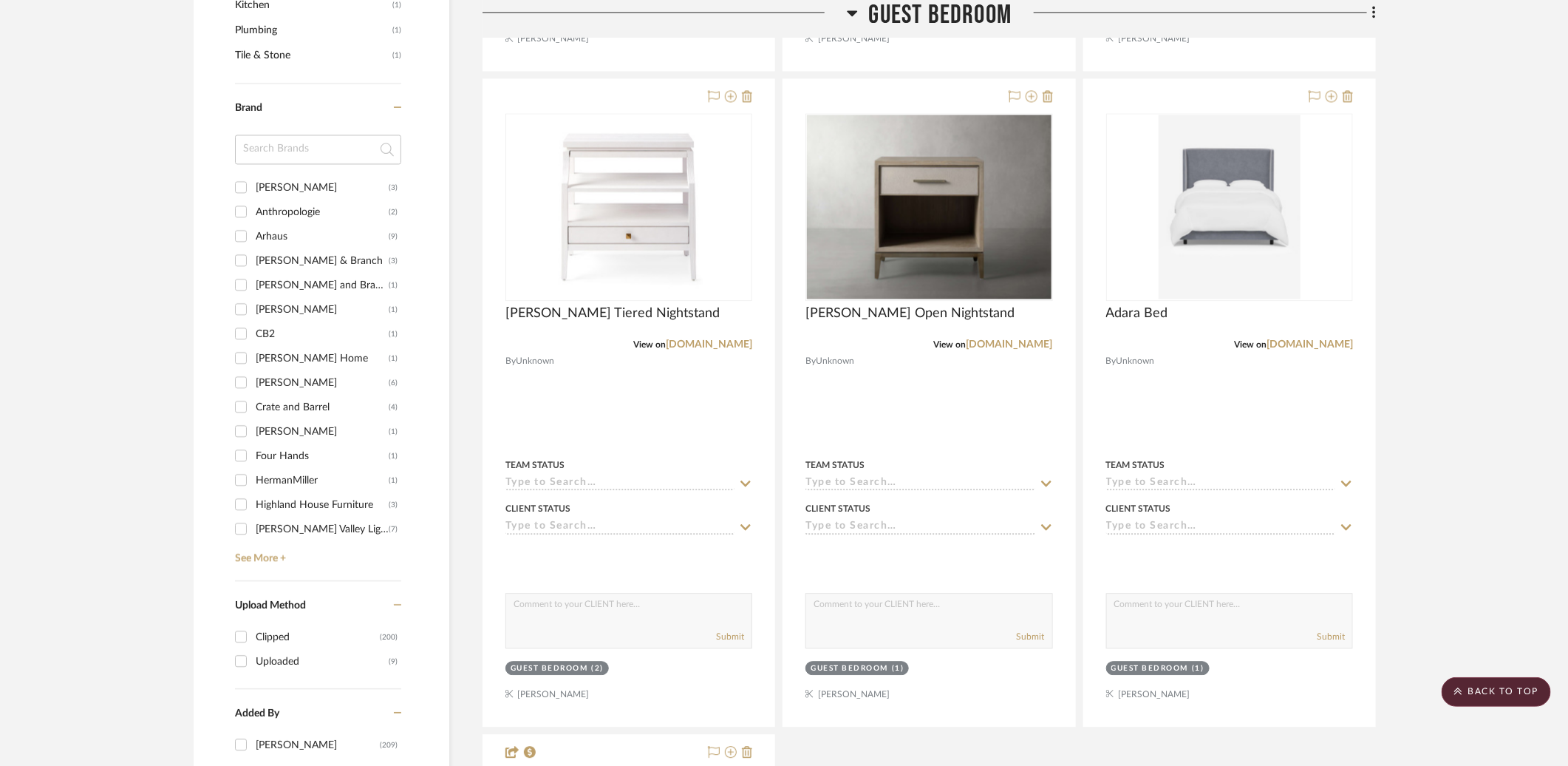 click on "Guest Bedroom" 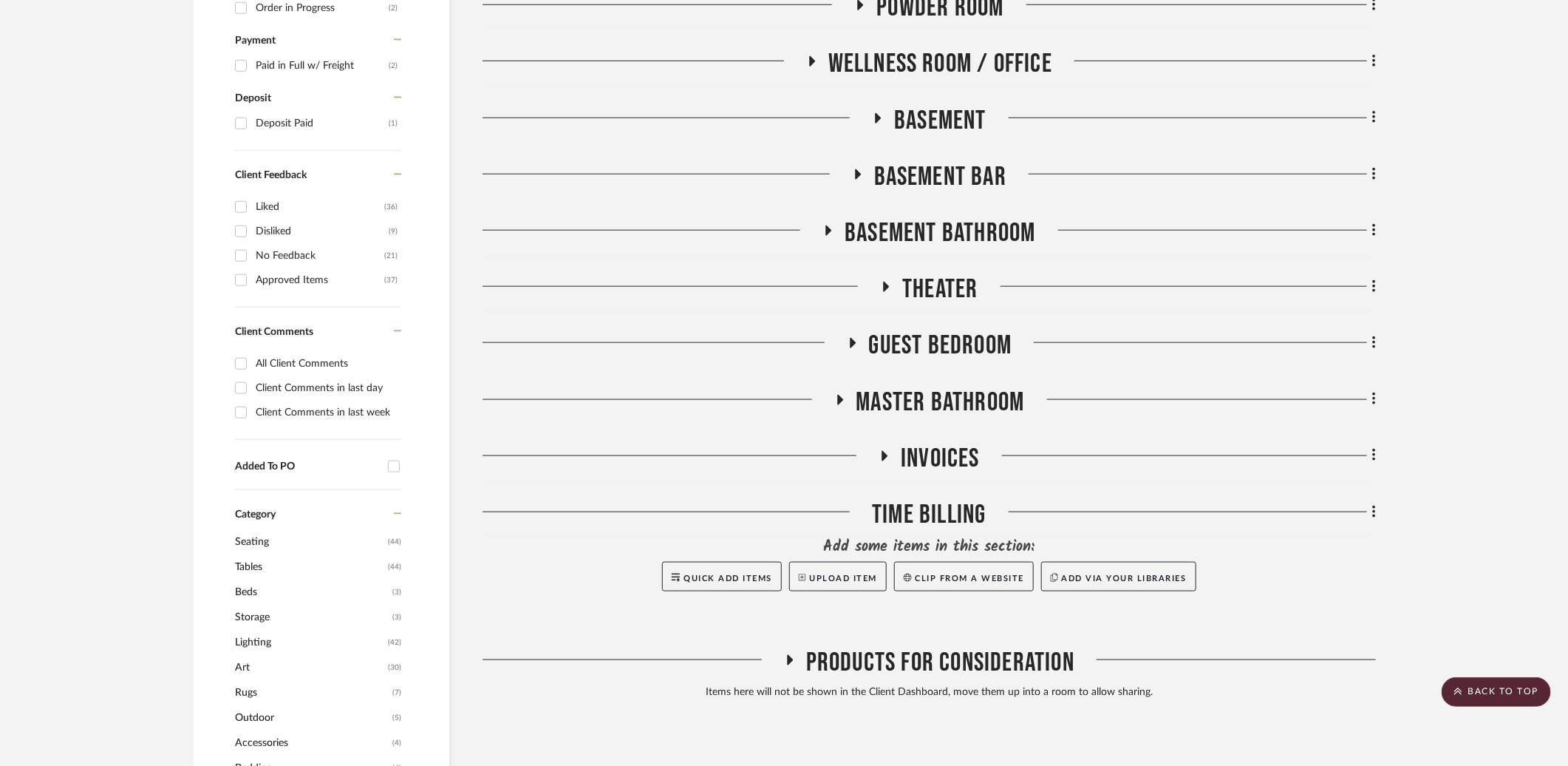 scroll, scrollTop: 798, scrollLeft: 0, axis: vertical 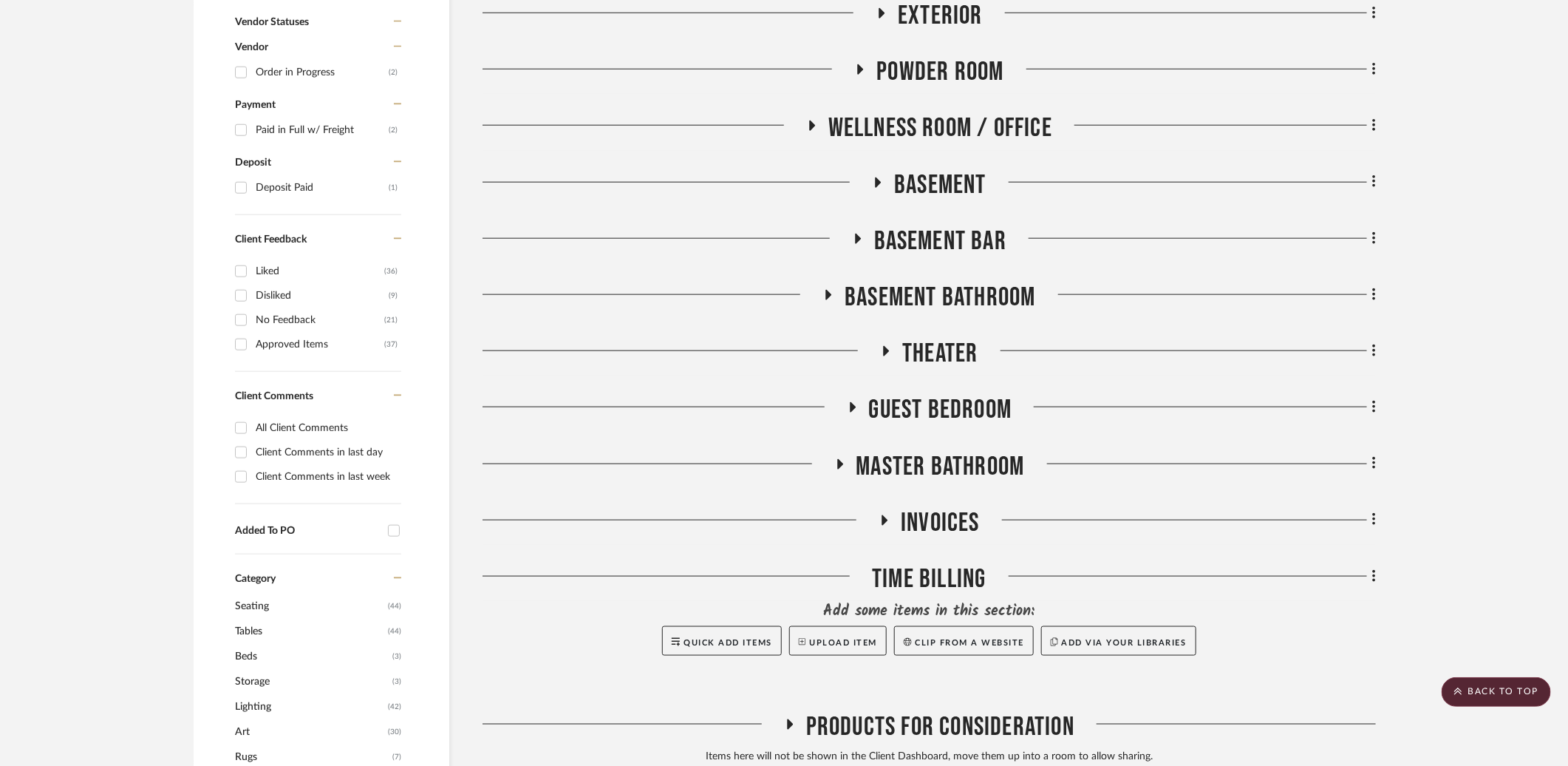 click on "Basement" 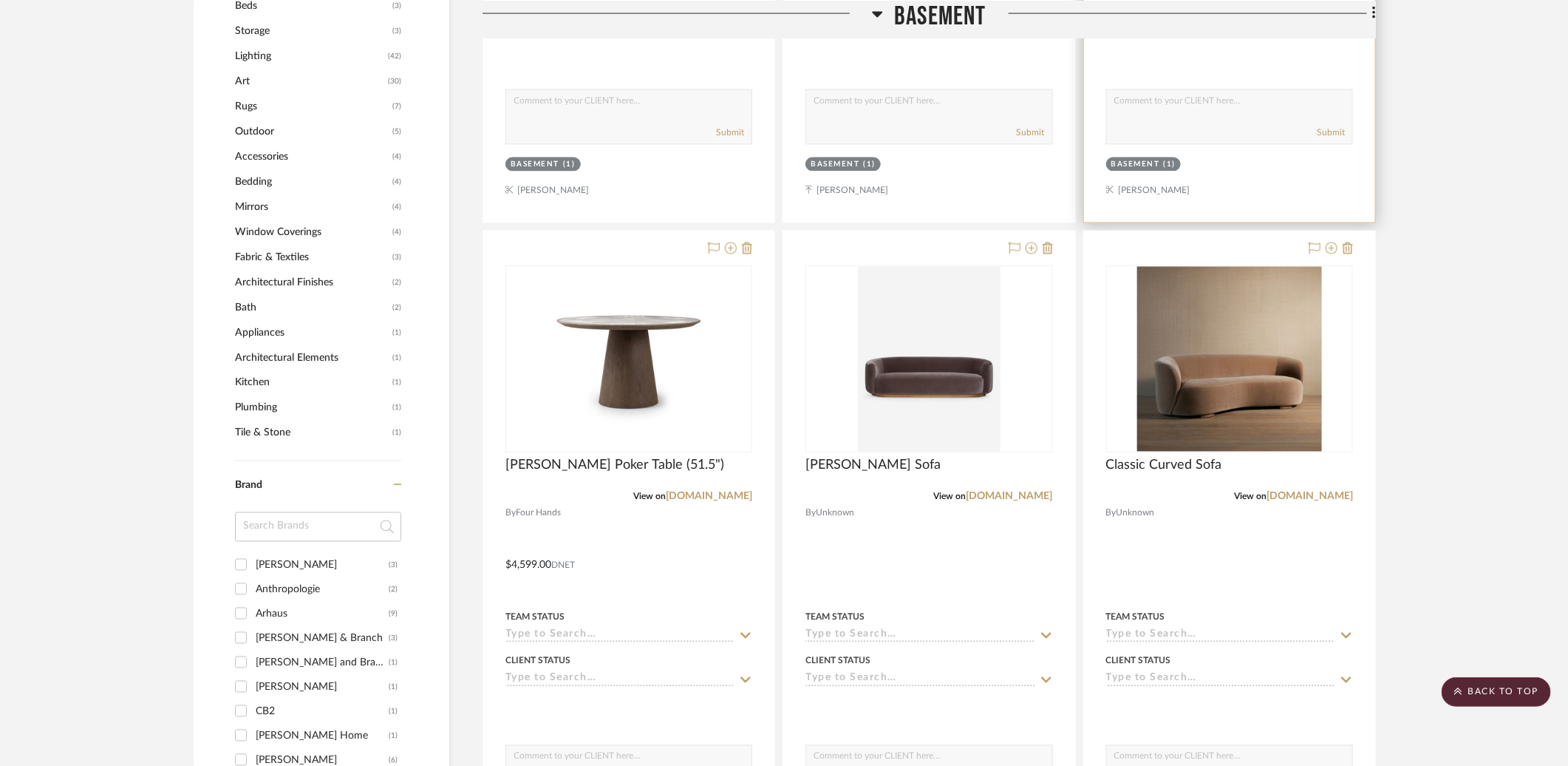 scroll, scrollTop: 1515, scrollLeft: 0, axis: vertical 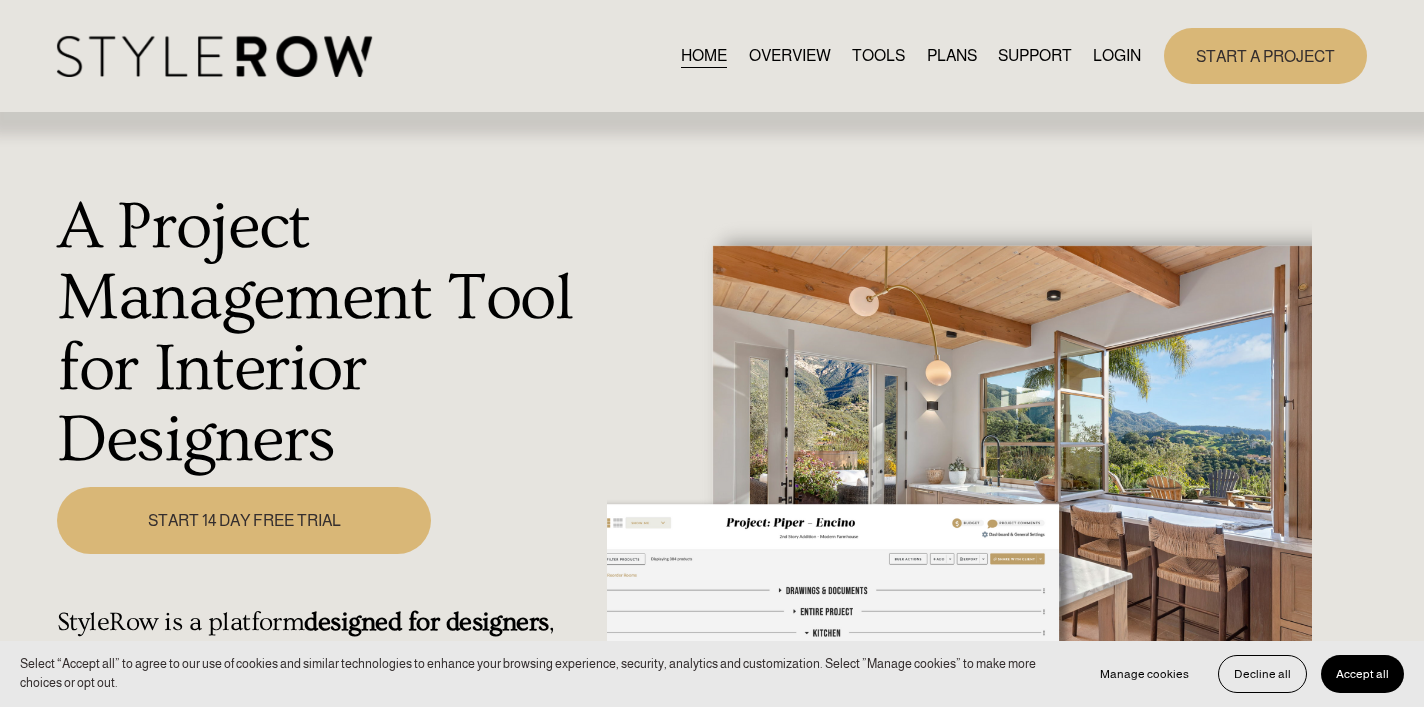click on "LOGIN" at bounding box center [1117, 56] 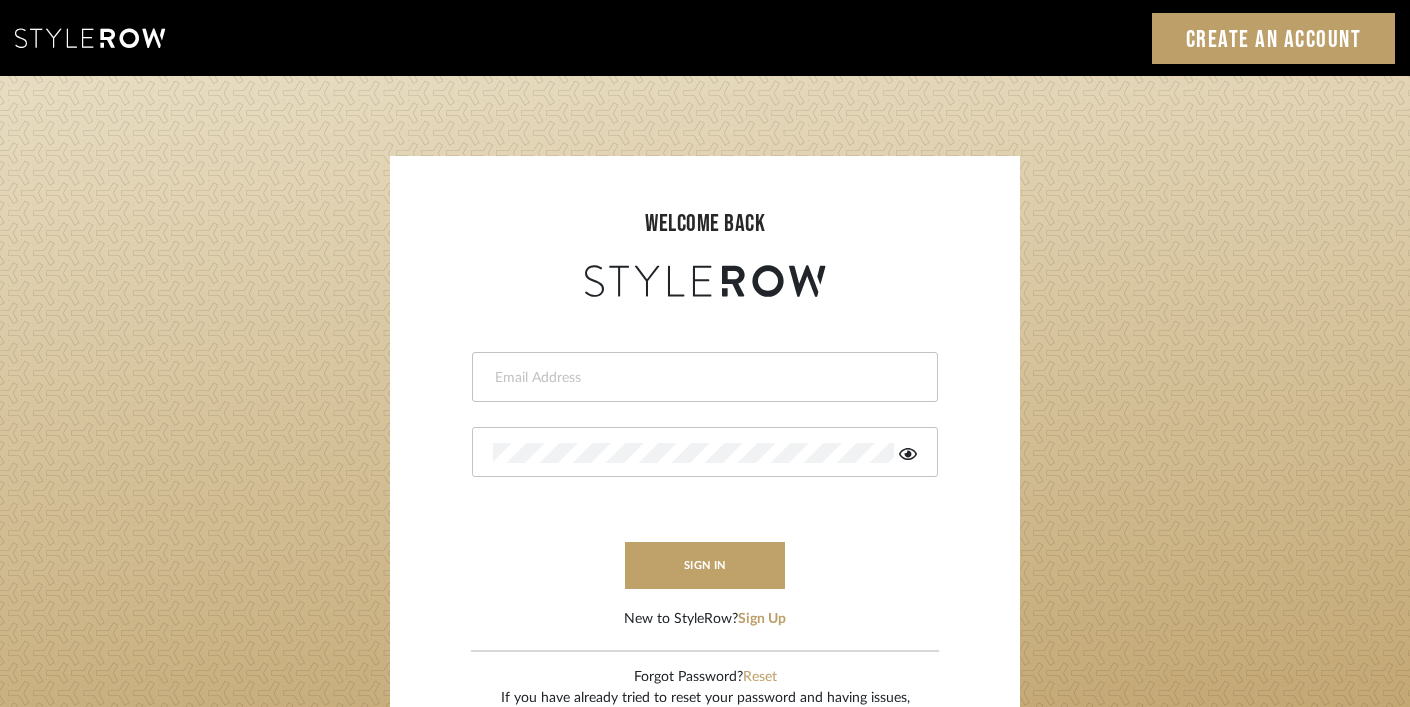 scroll, scrollTop: 0, scrollLeft: 0, axis: both 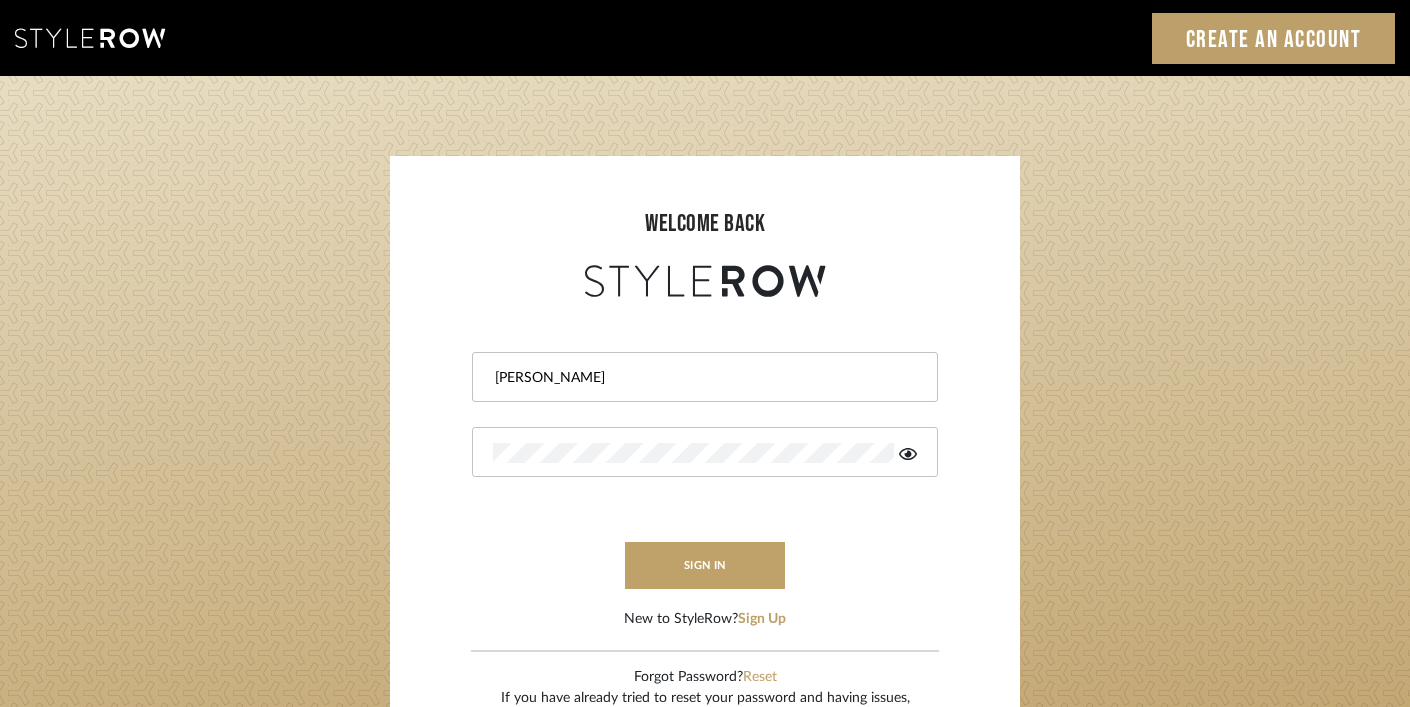 type on "[PERSON_NAME][EMAIL_ADDRESS][DOMAIN_NAME]" 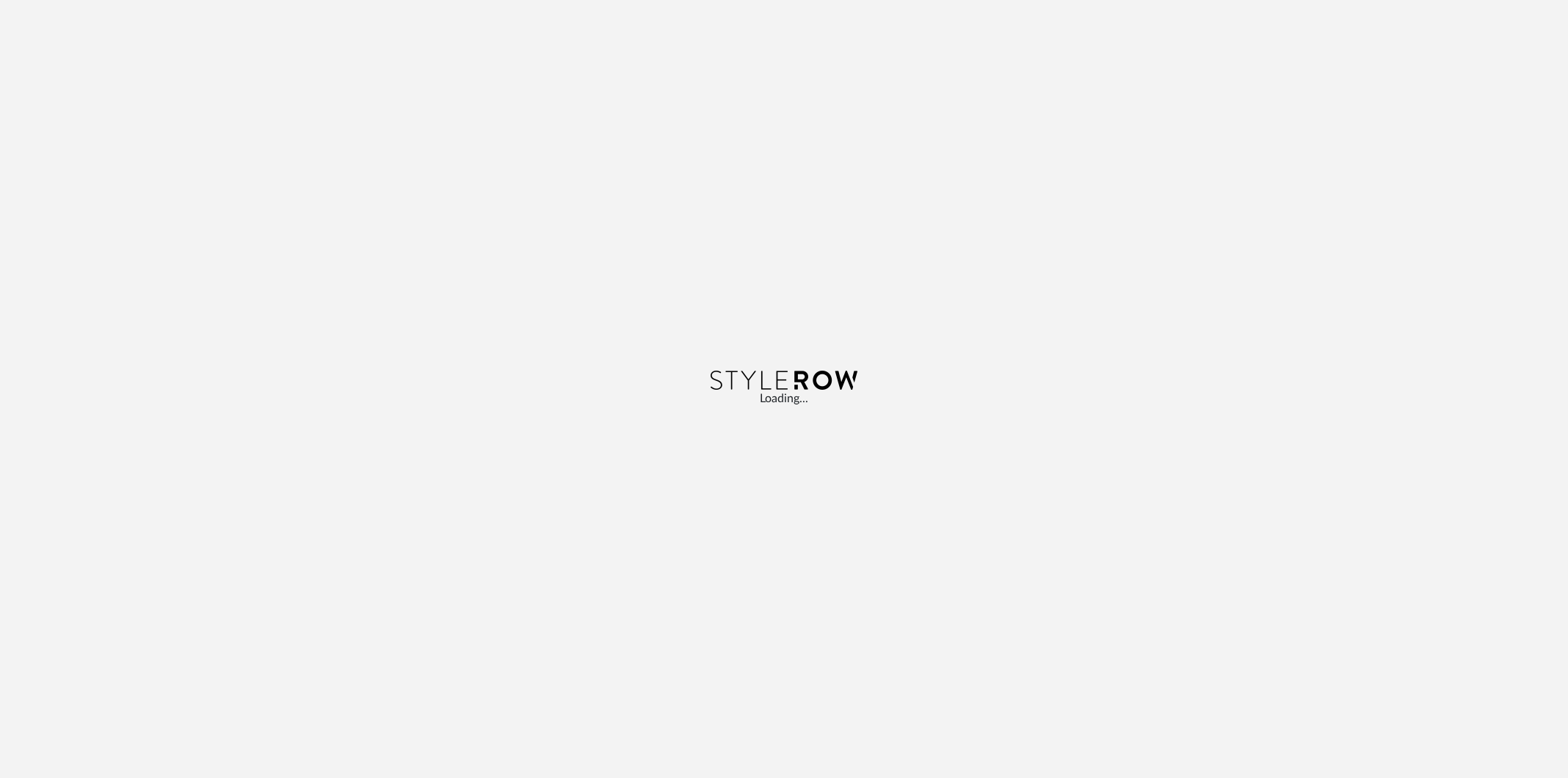 scroll, scrollTop: 0, scrollLeft: 0, axis: both 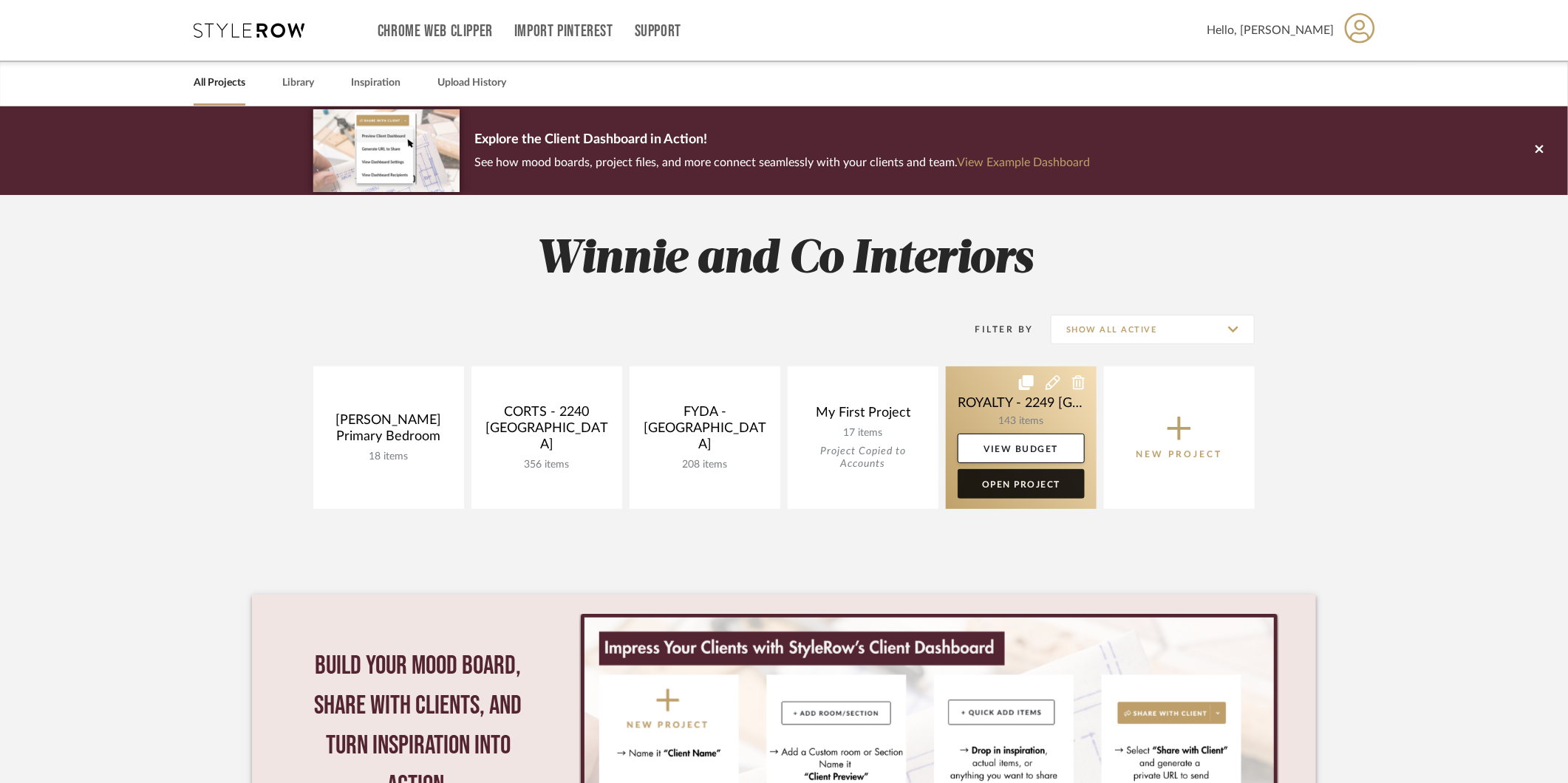click on "Open Project" 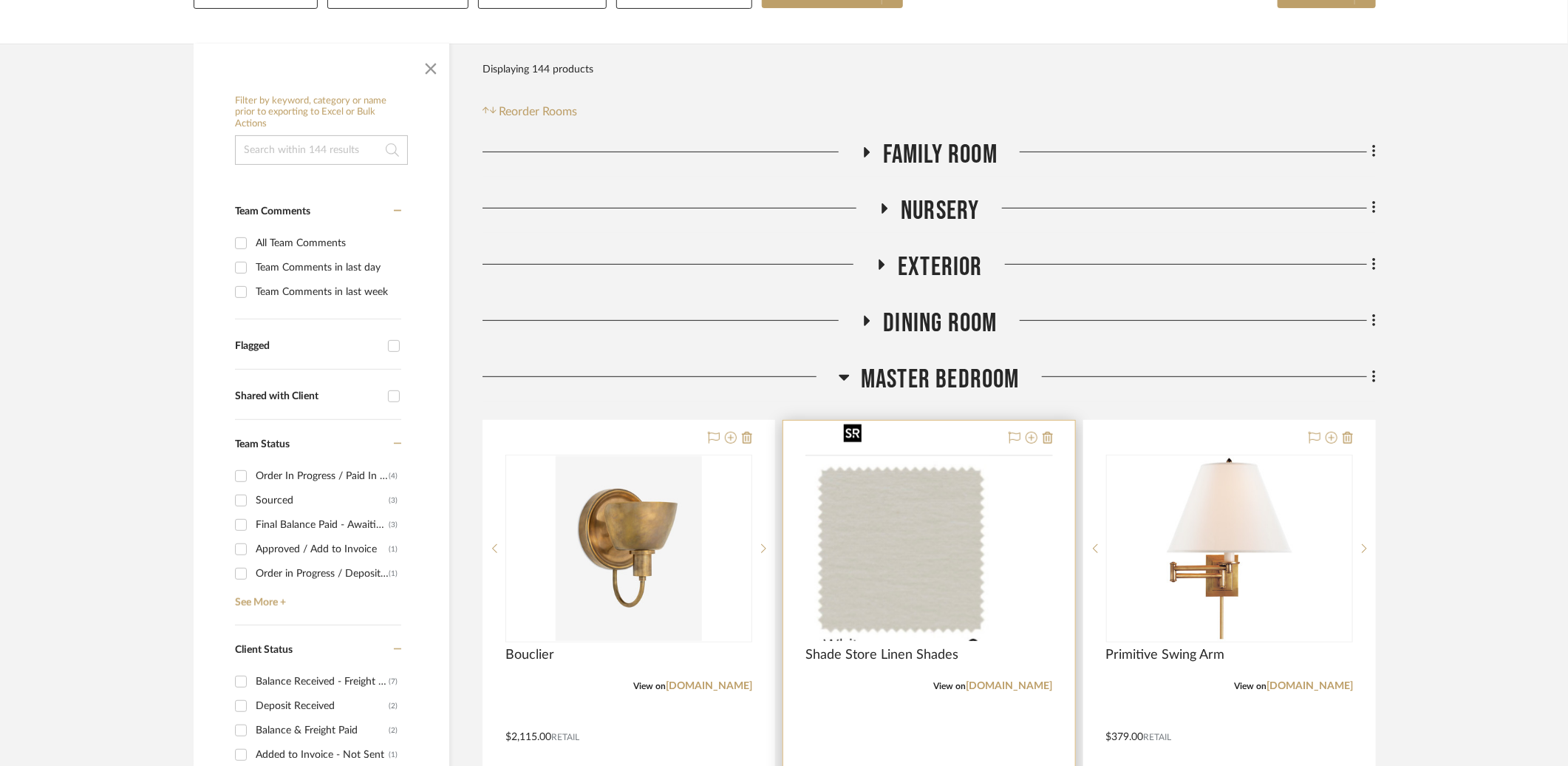 scroll, scrollTop: 251, scrollLeft: 0, axis: vertical 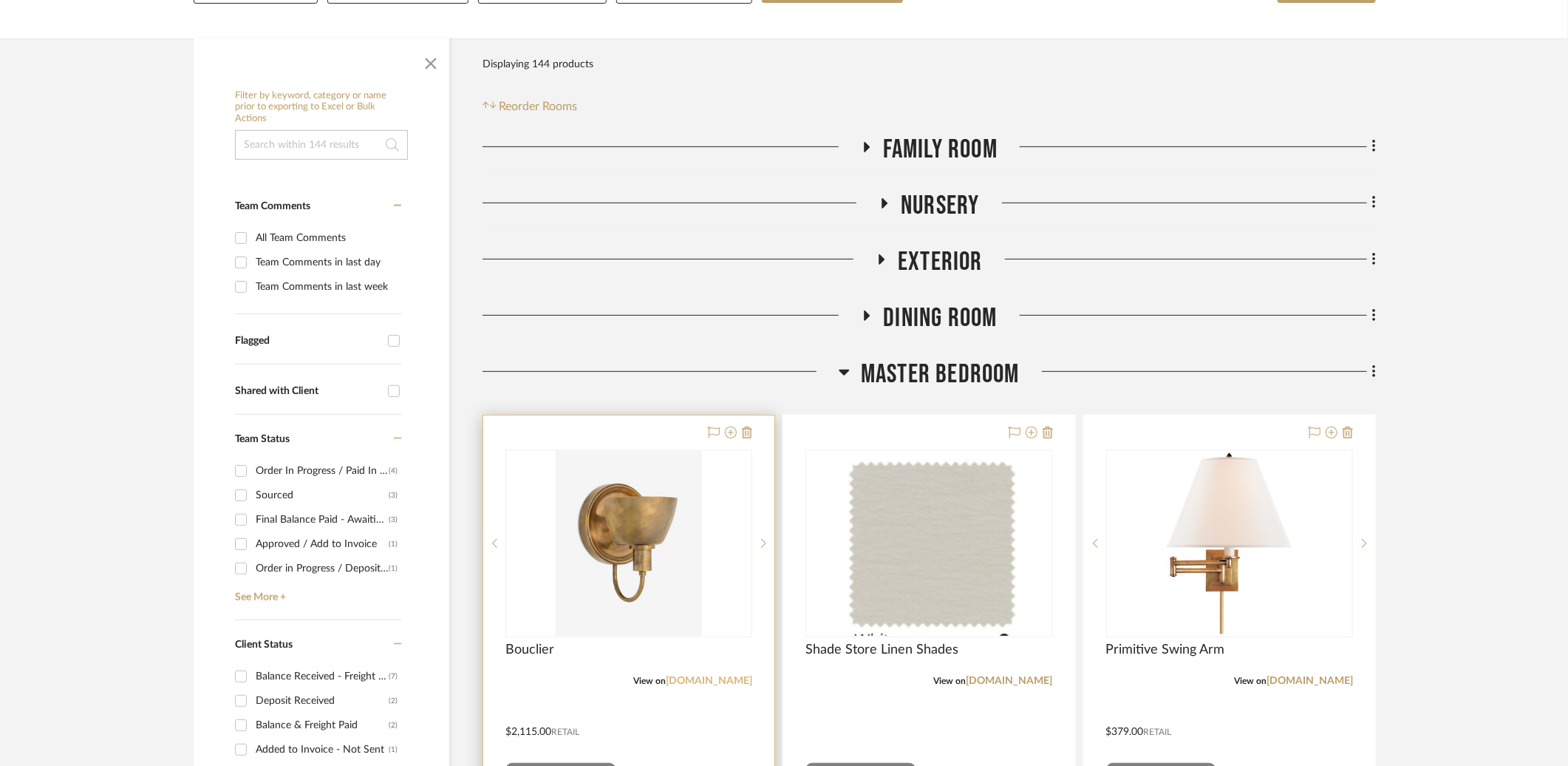 click on "urbanelectric.com" at bounding box center [709, 681] 